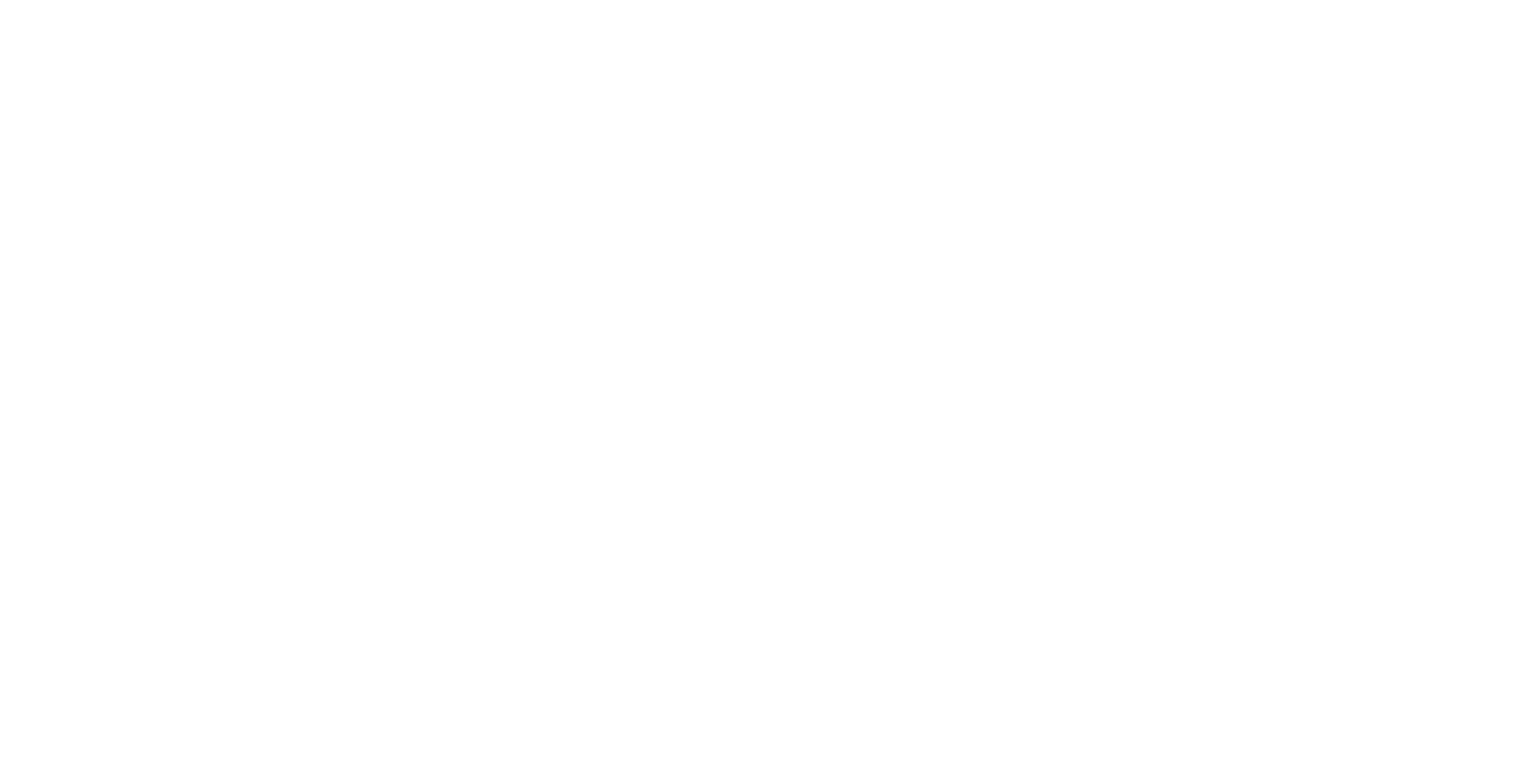 scroll, scrollTop: 0, scrollLeft: 0, axis: both 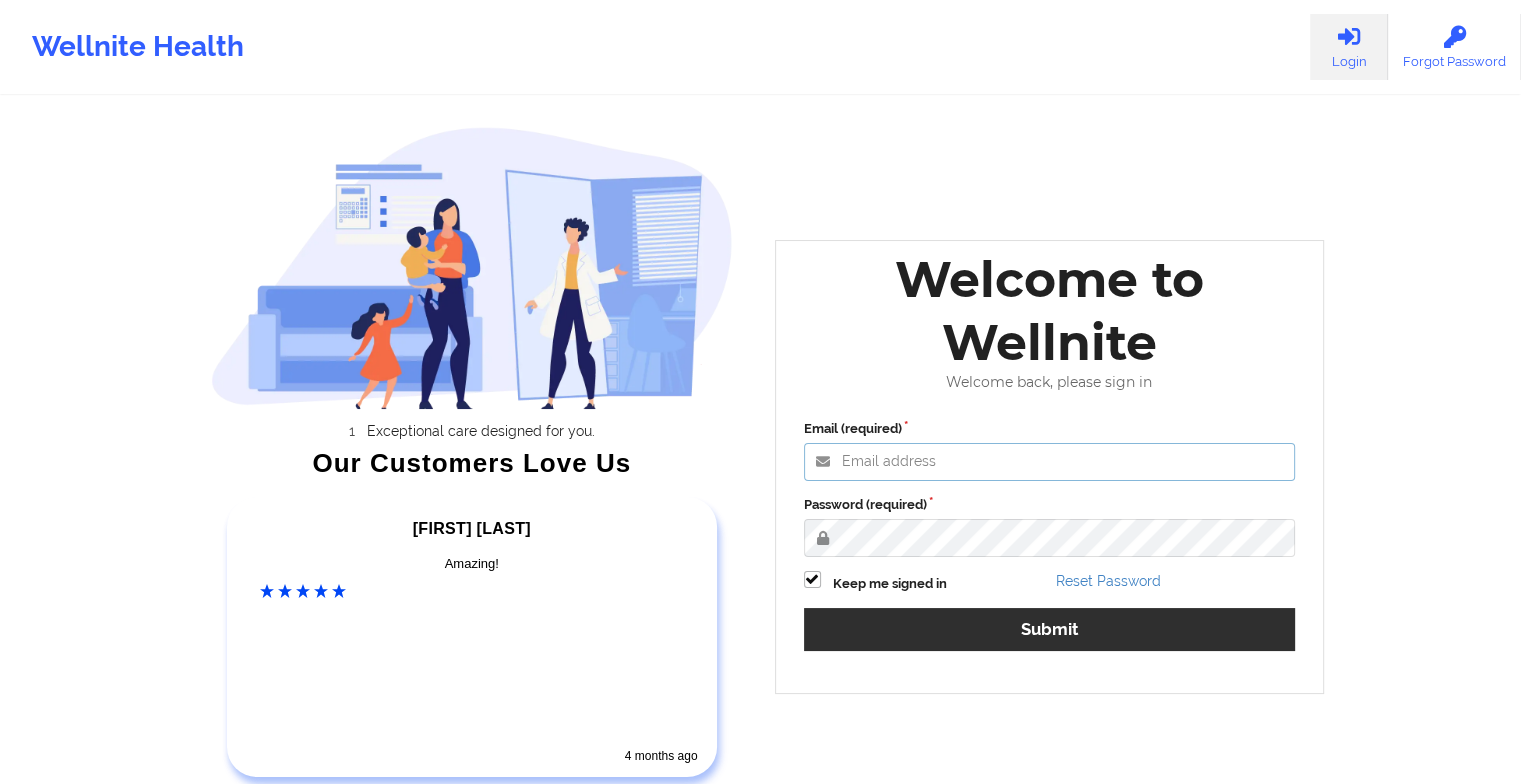 type on "[EMAIL]" 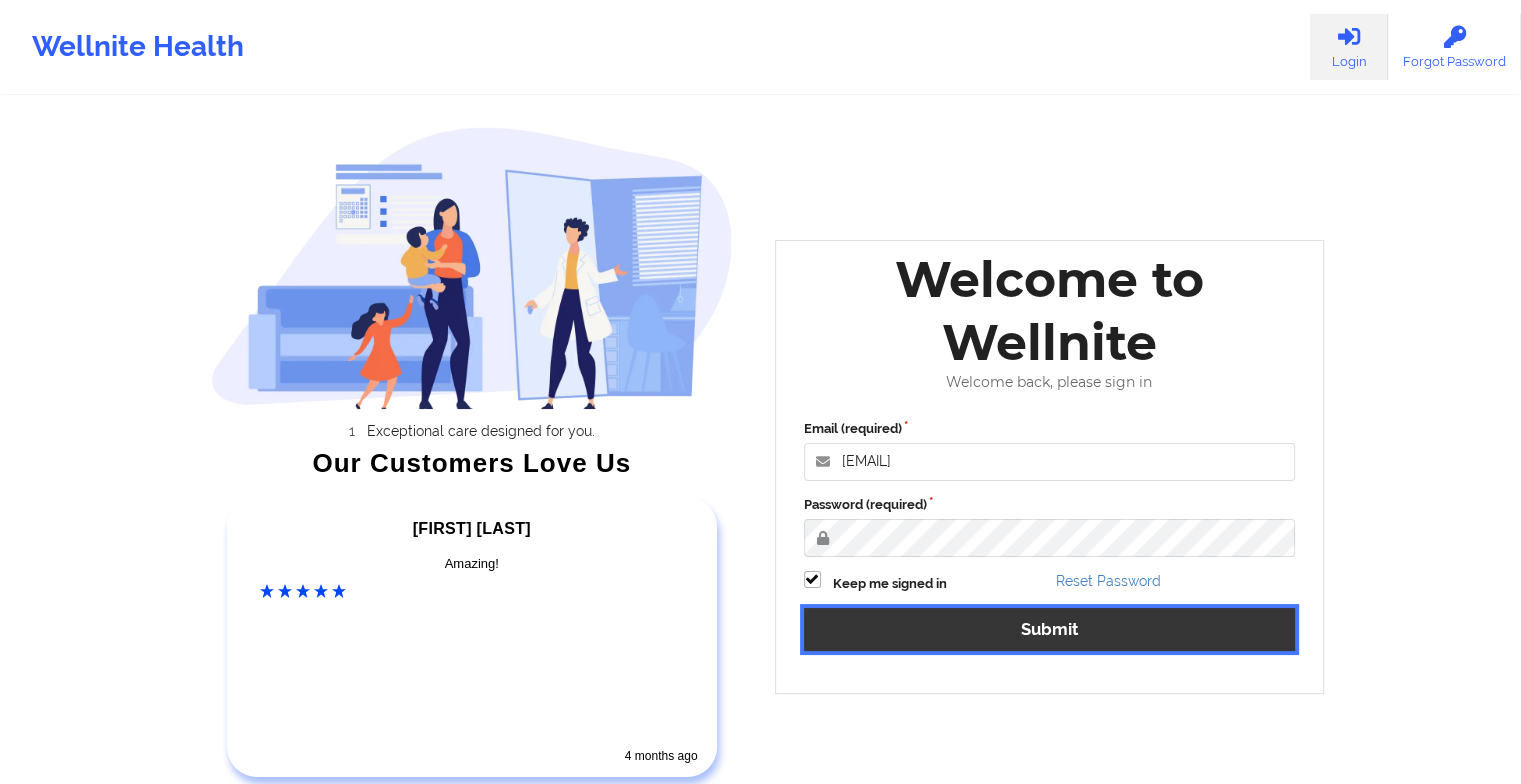 click on "Submit" at bounding box center [1050, 629] 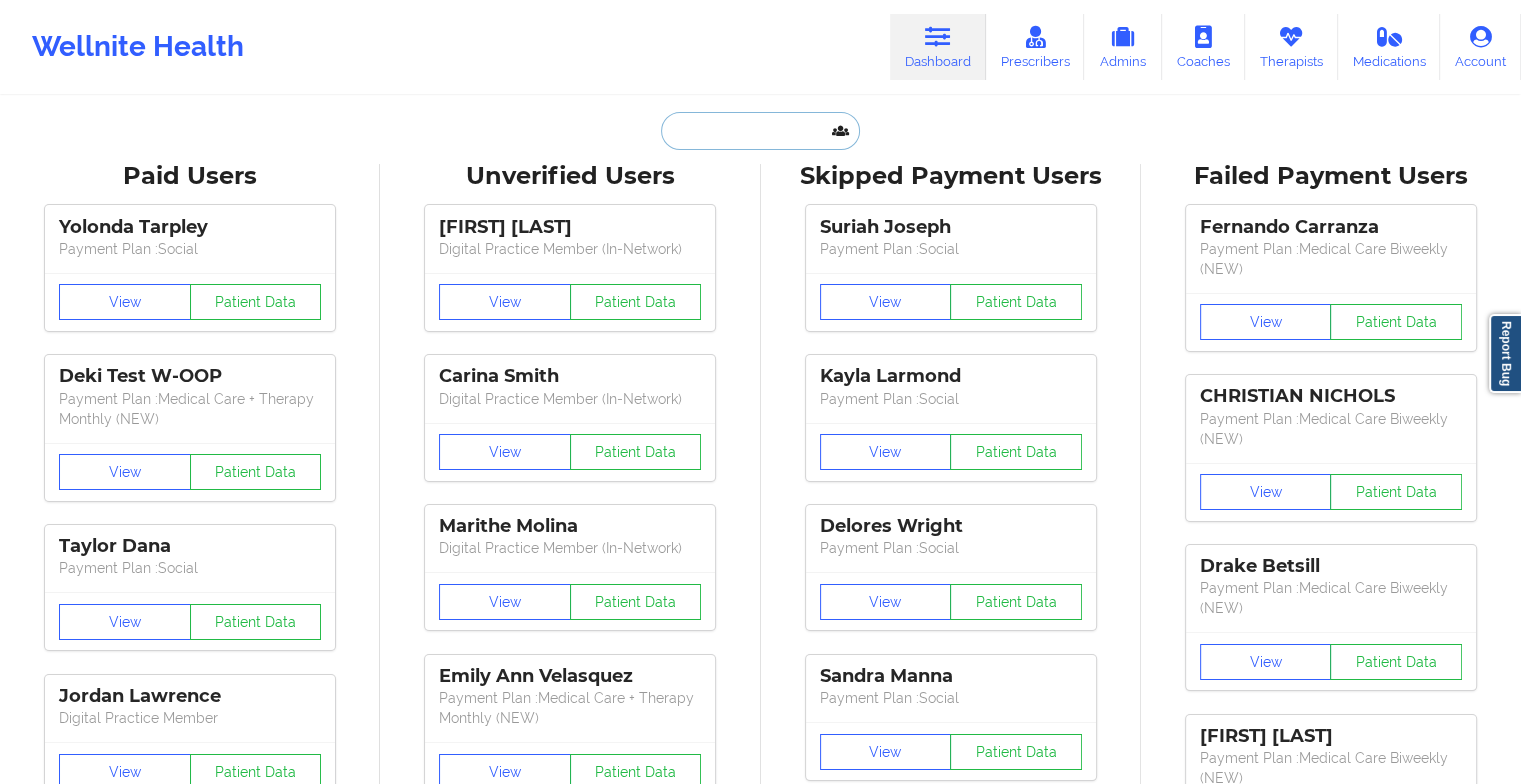 click at bounding box center (760, 131) 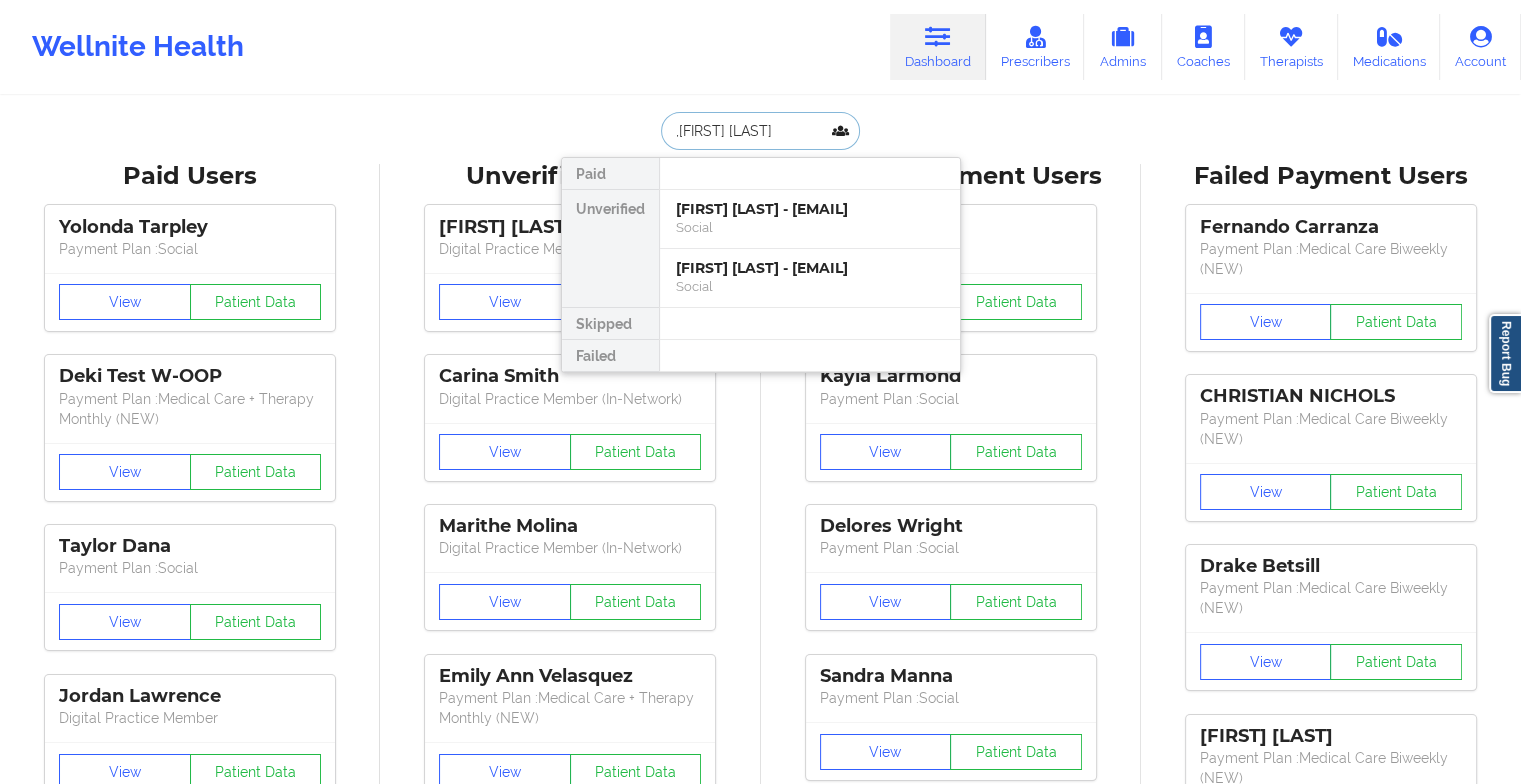drag, startPoint x: 808, startPoint y: 202, endPoint x: 812, endPoint y: 292, distance: 90.088844 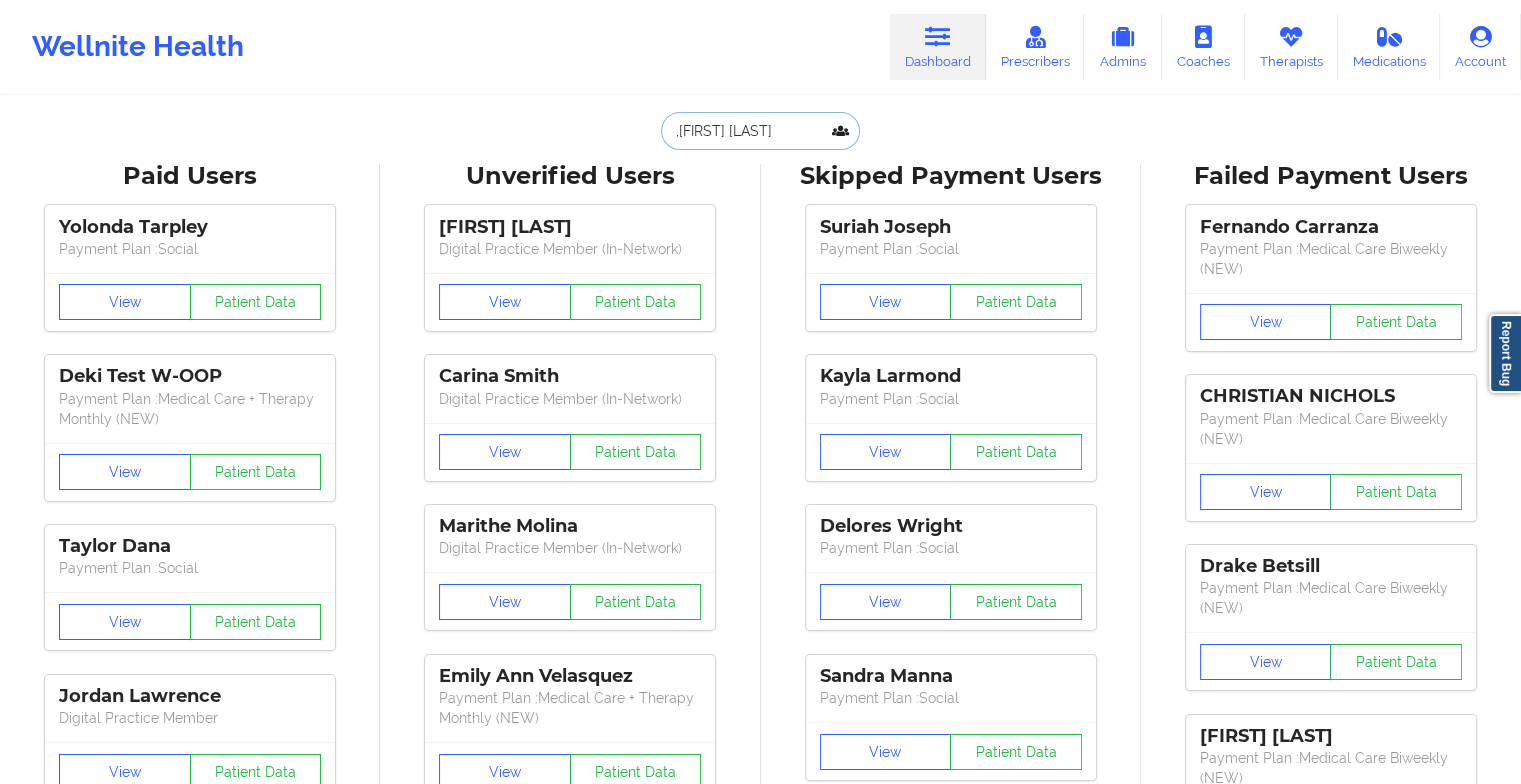 type on ",[FIRST] [LAST]" 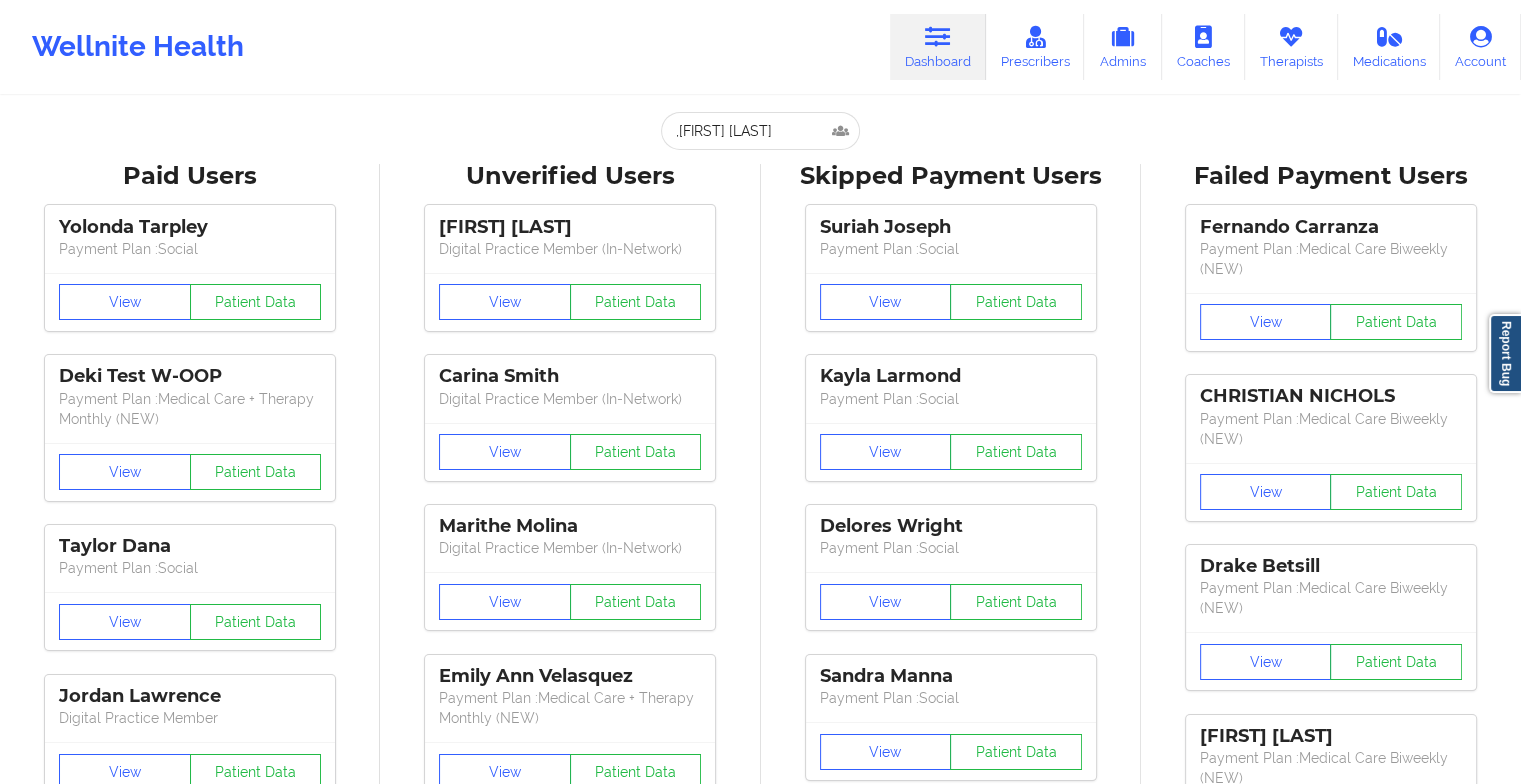 click on "View Patient Data" at bounding box center (951, 302) 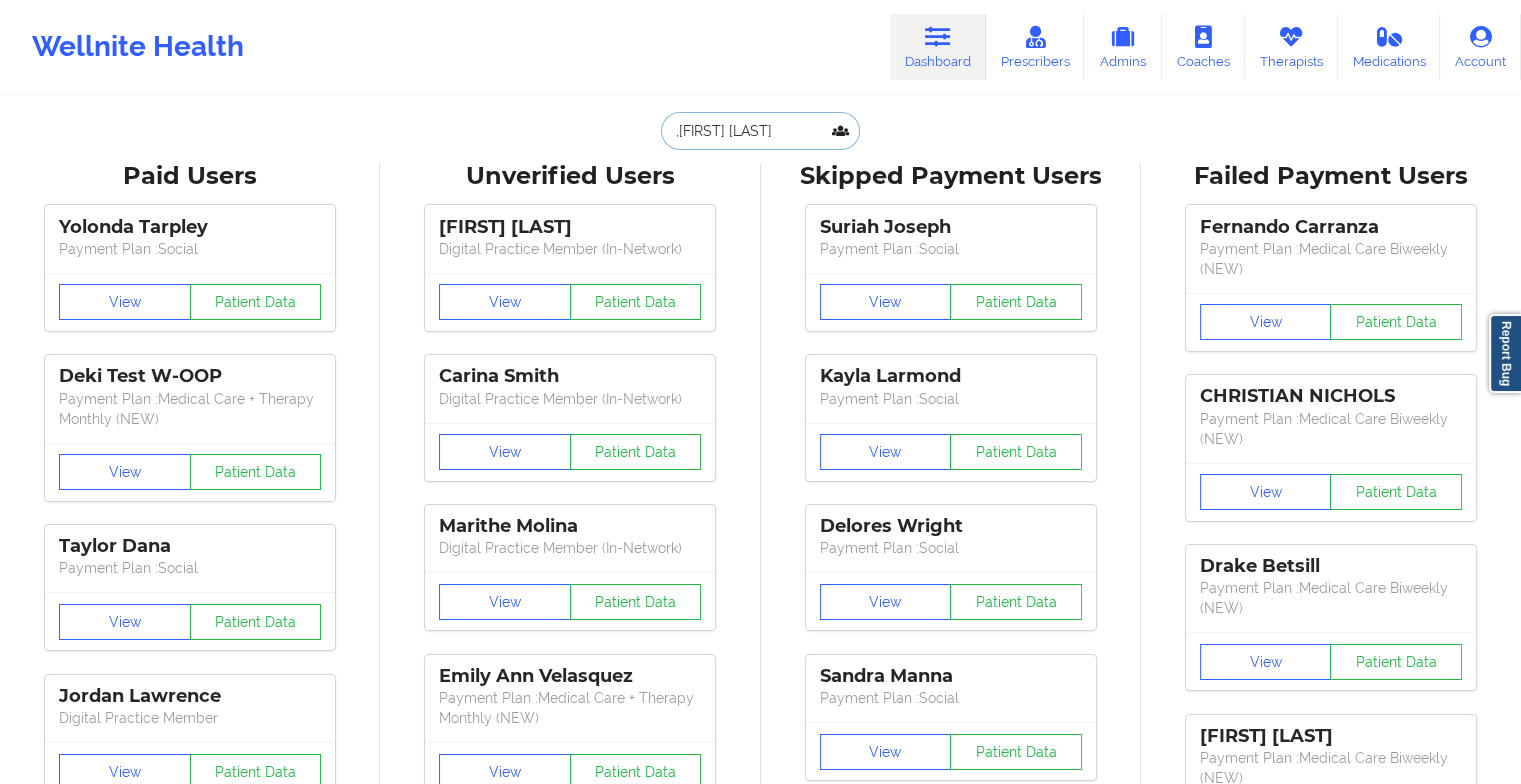 click on ",[FIRST] [LAST]" at bounding box center (760, 131) 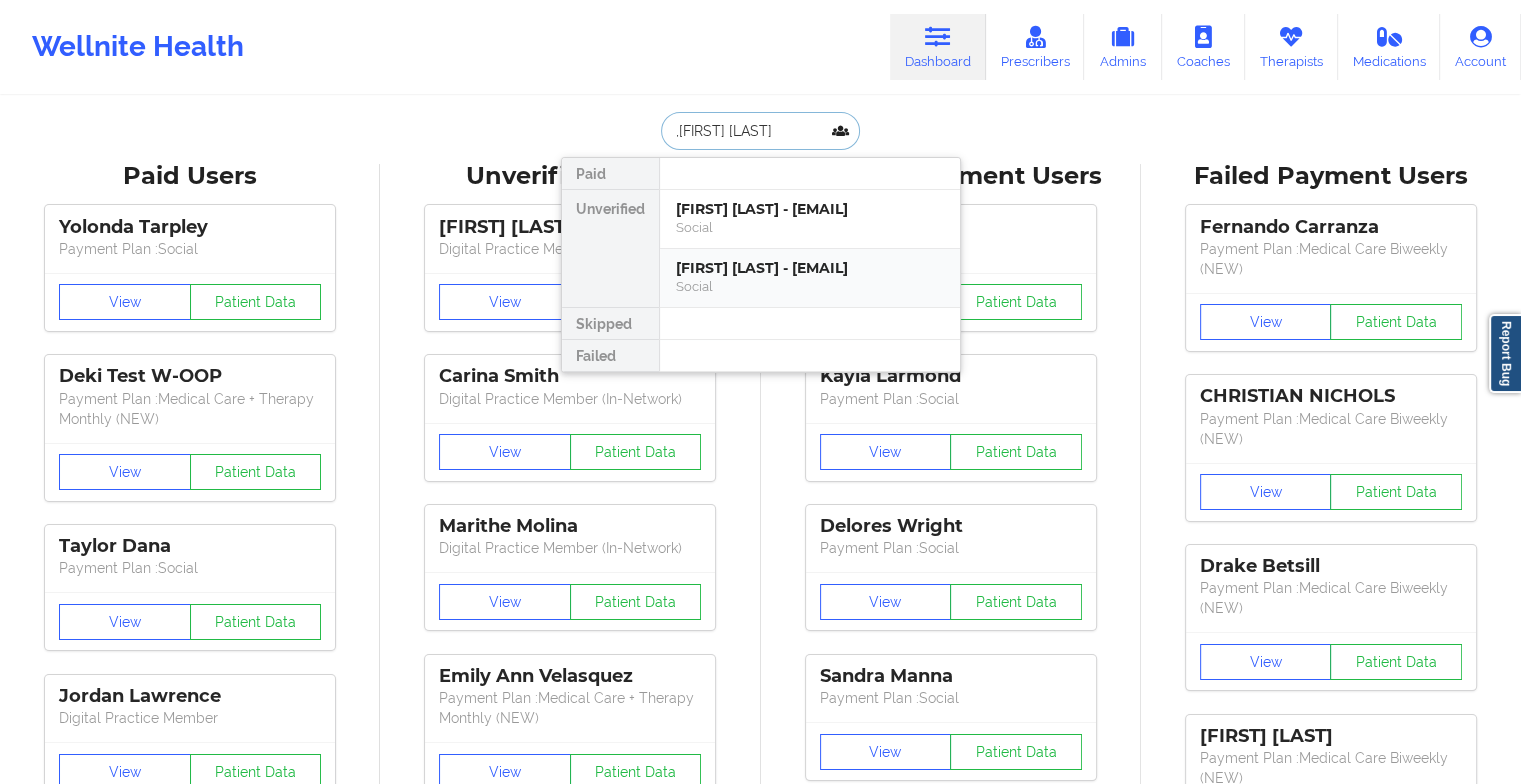 click on "[FIRST] [LAST] - [EMAIL]" at bounding box center (810, 268) 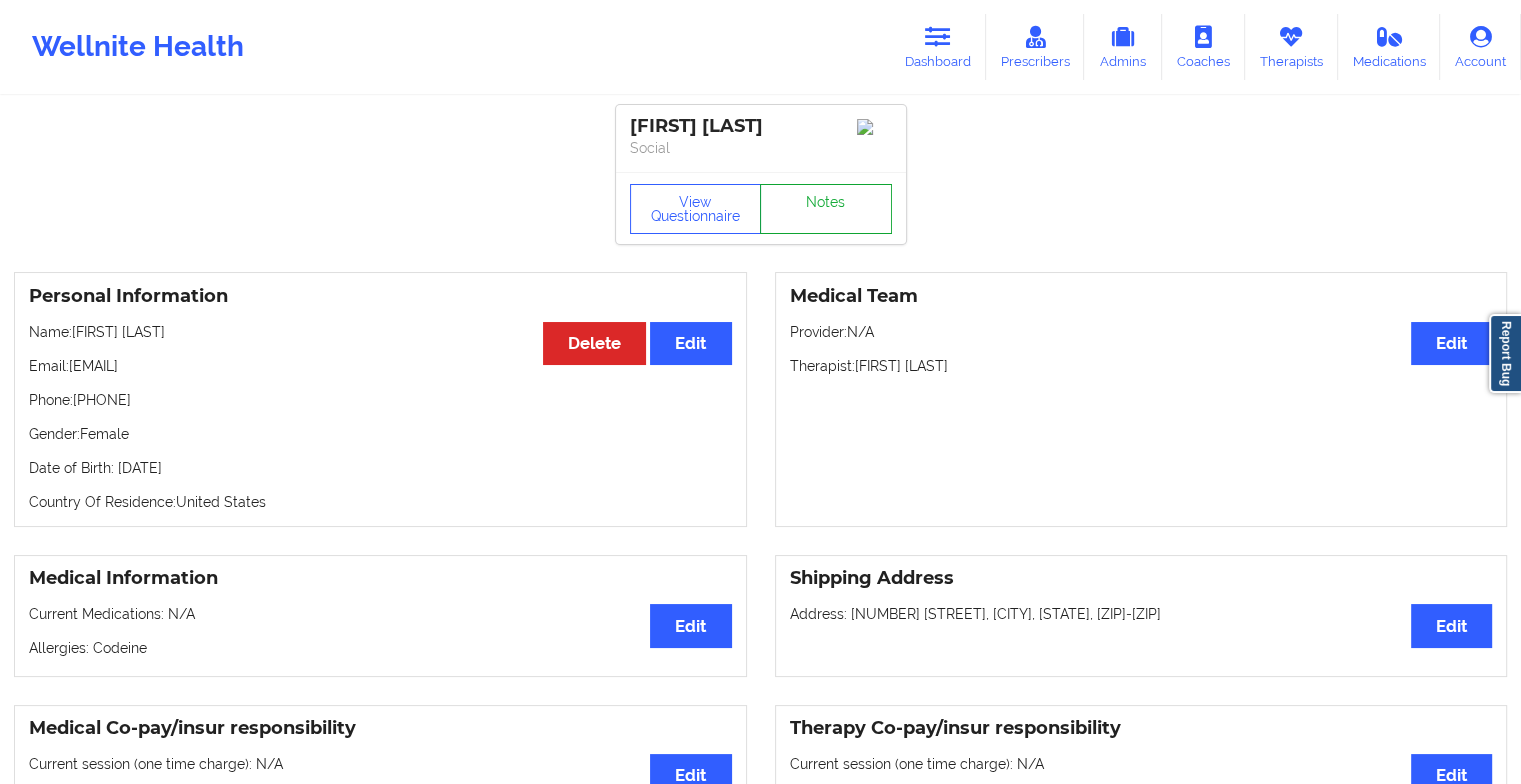 click on "Notes" at bounding box center [826, 209] 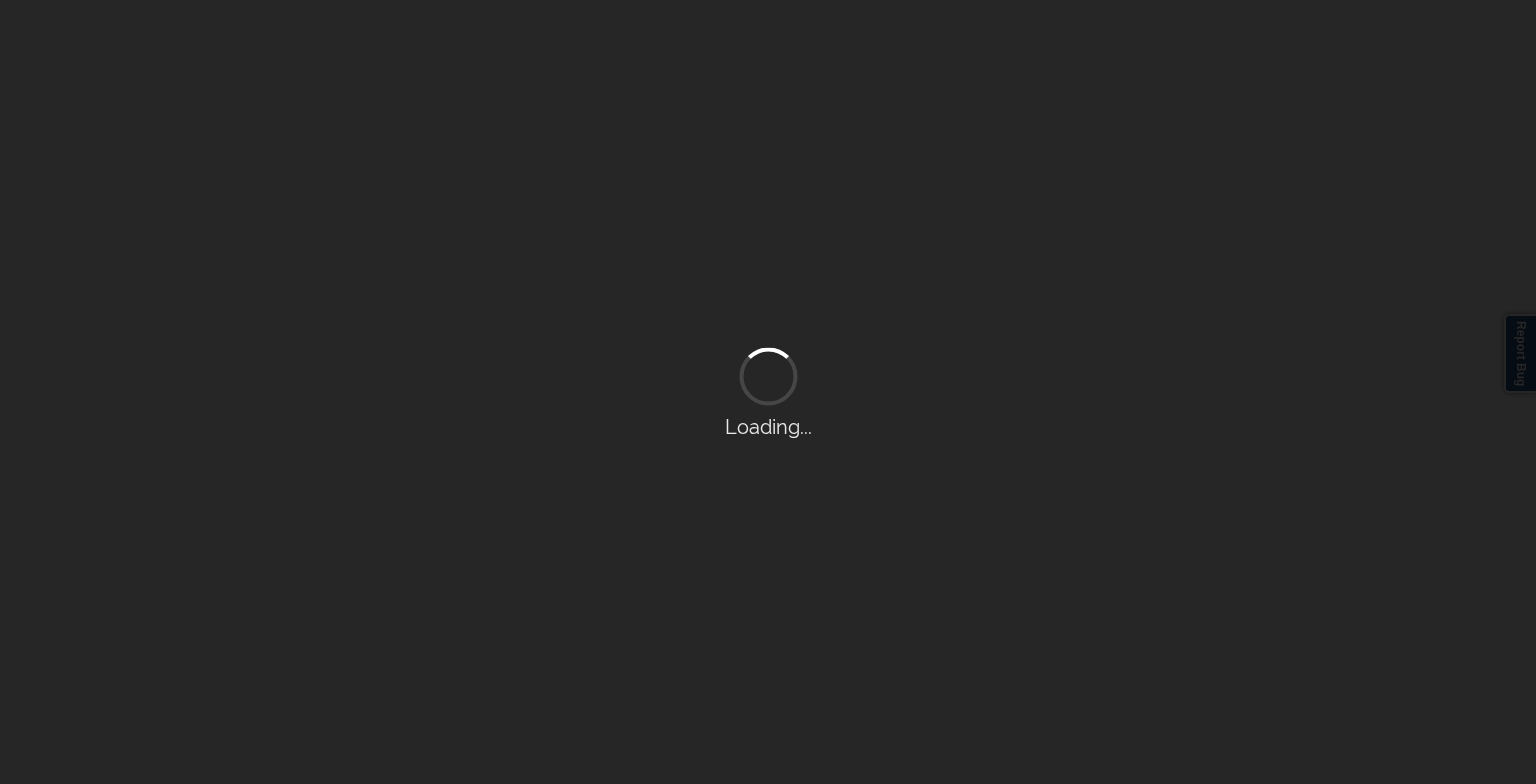 click on "Loading..." at bounding box center (768, 392) 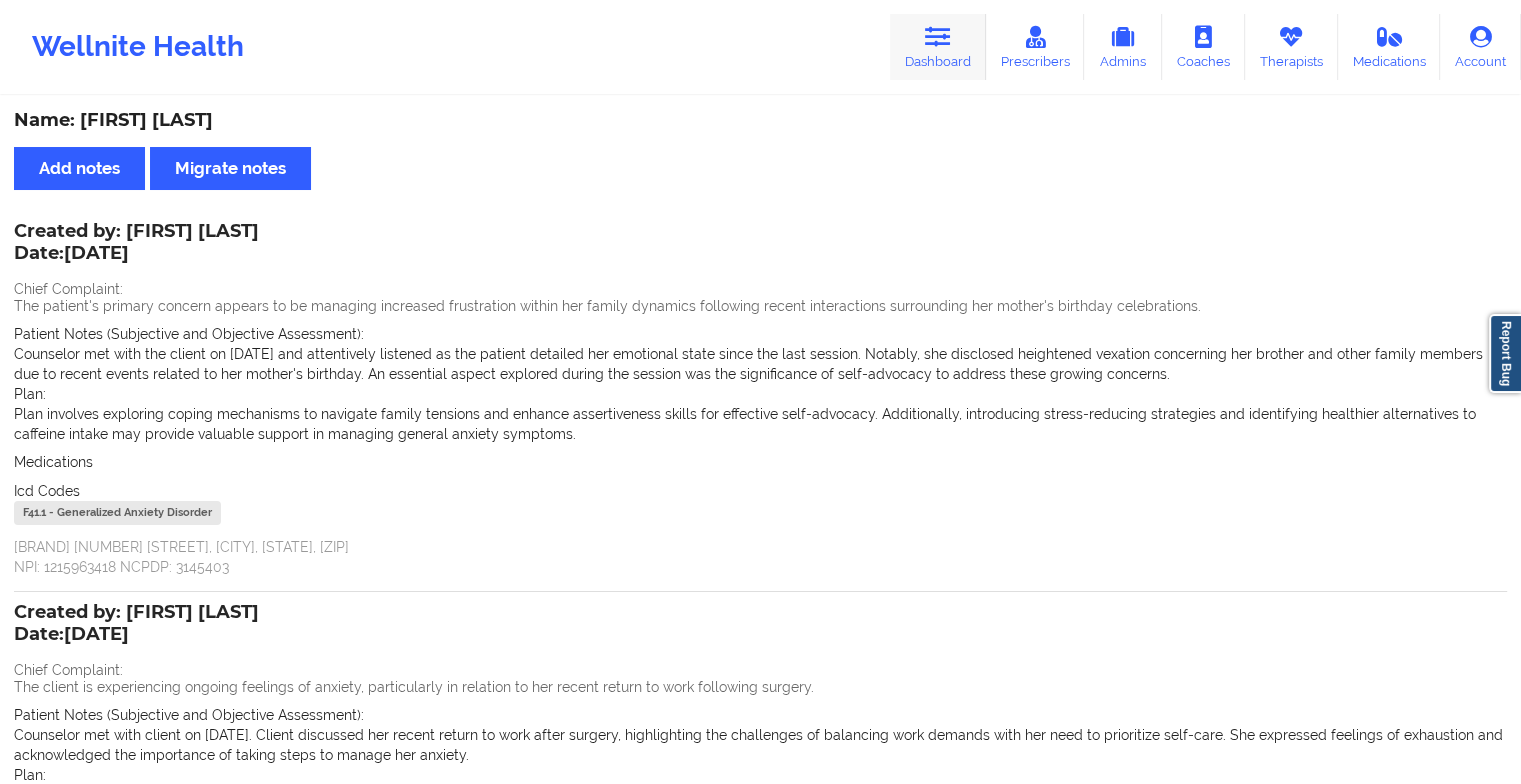 click on "Dashboard" at bounding box center [938, 47] 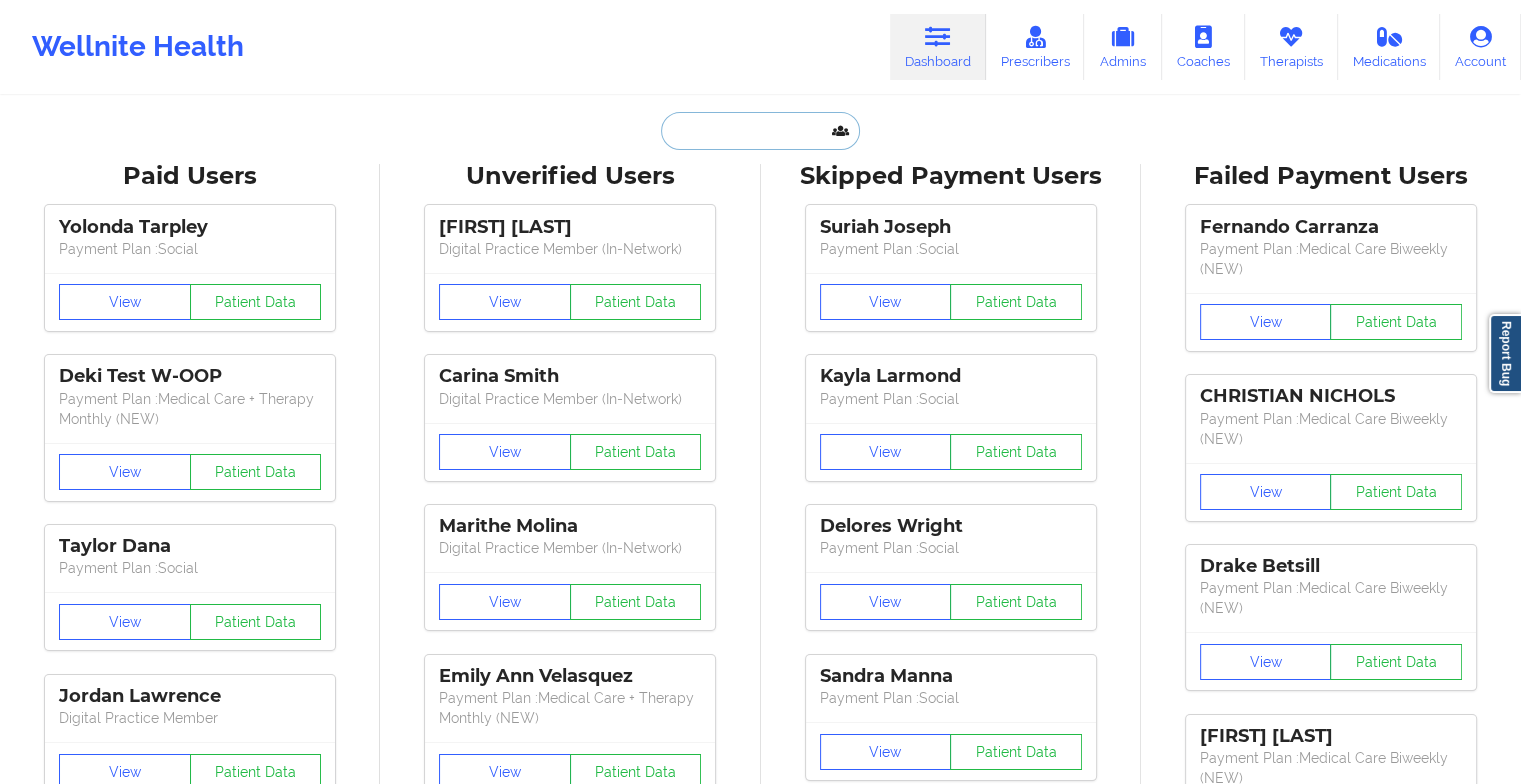 click at bounding box center (760, 131) 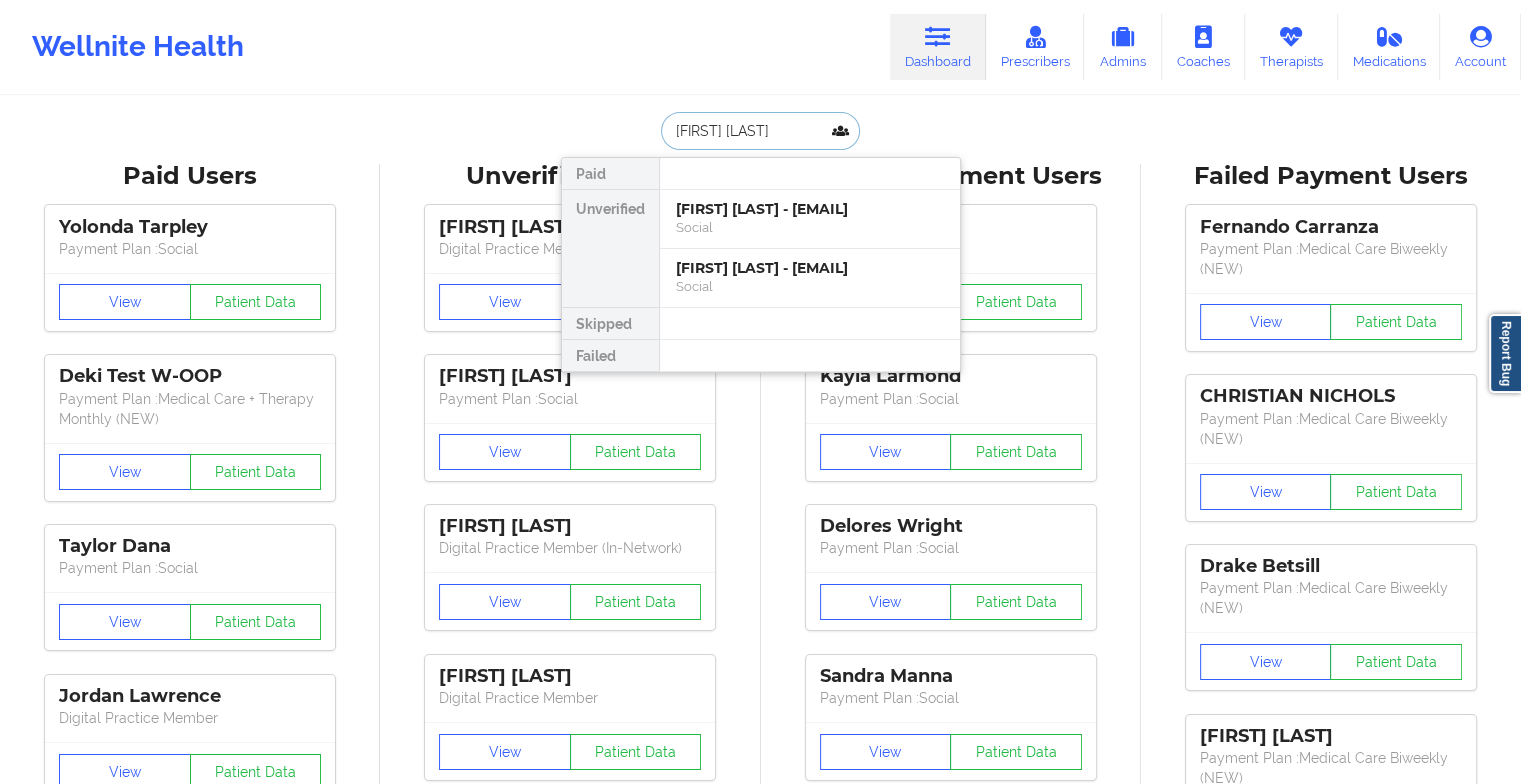 type on "[FIRST] [LAST]" 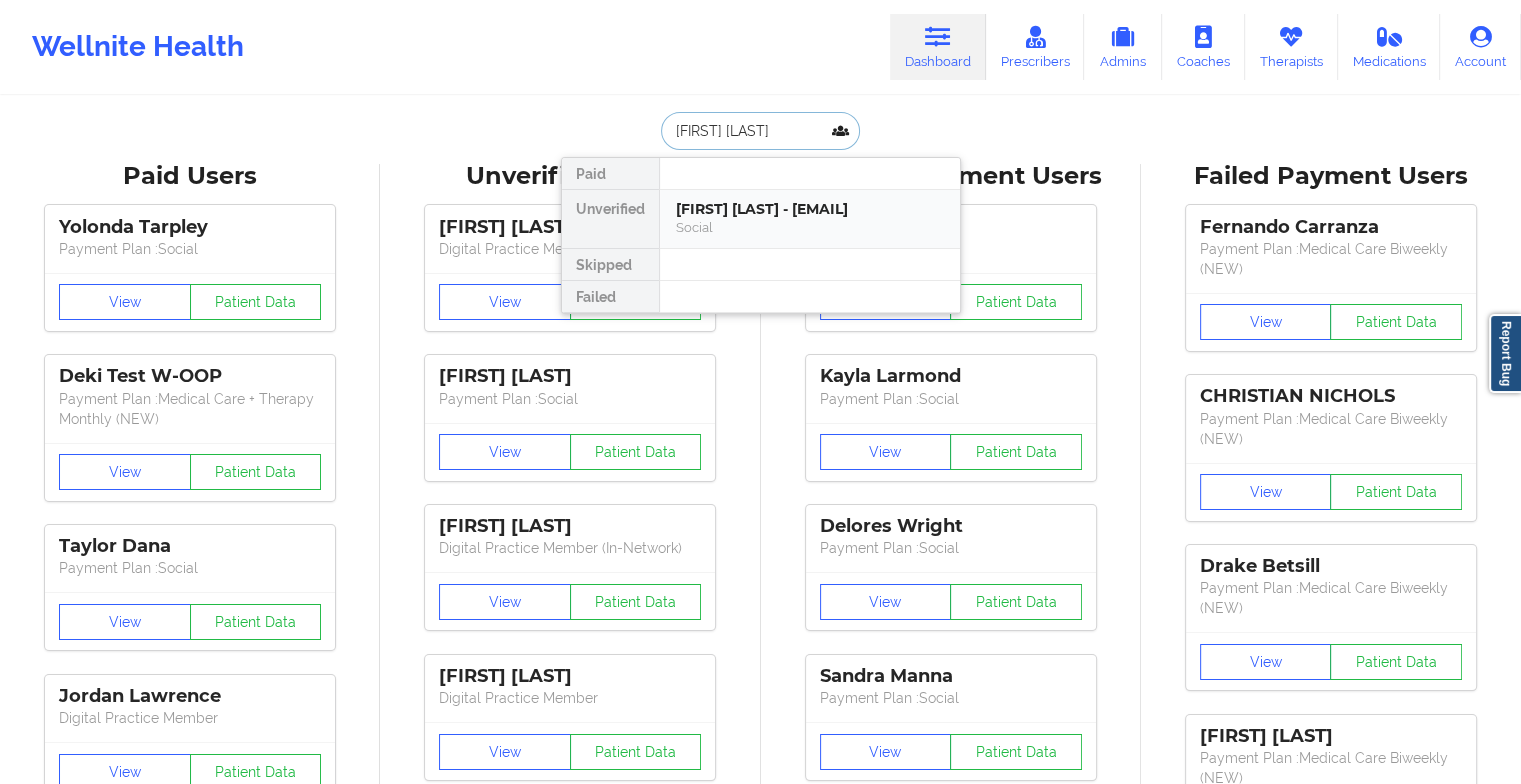 click on "[FIRST] [LAST] - [EMAIL]" at bounding box center (810, 209) 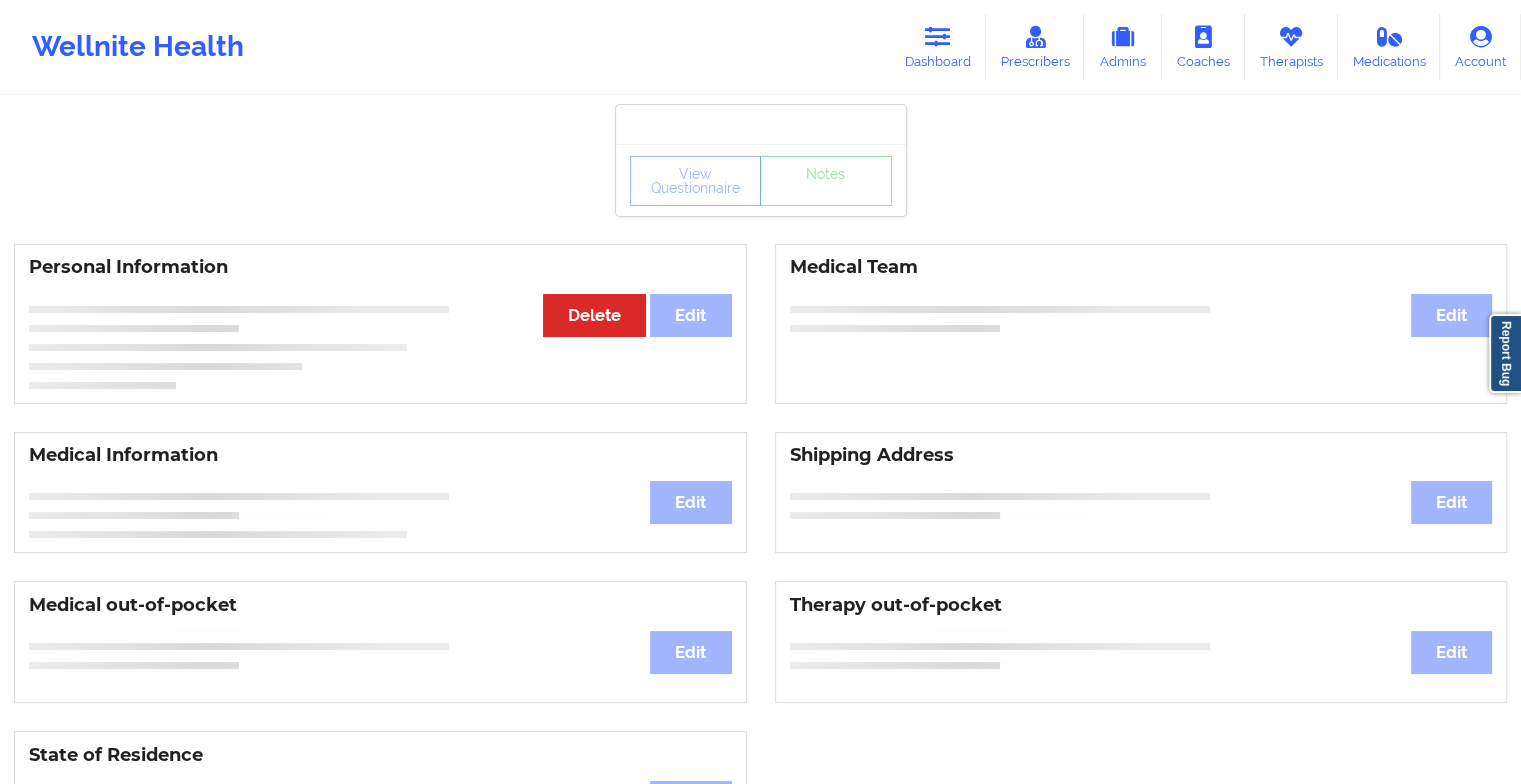 click on "View Questionnaire Notes" at bounding box center (761, 181) 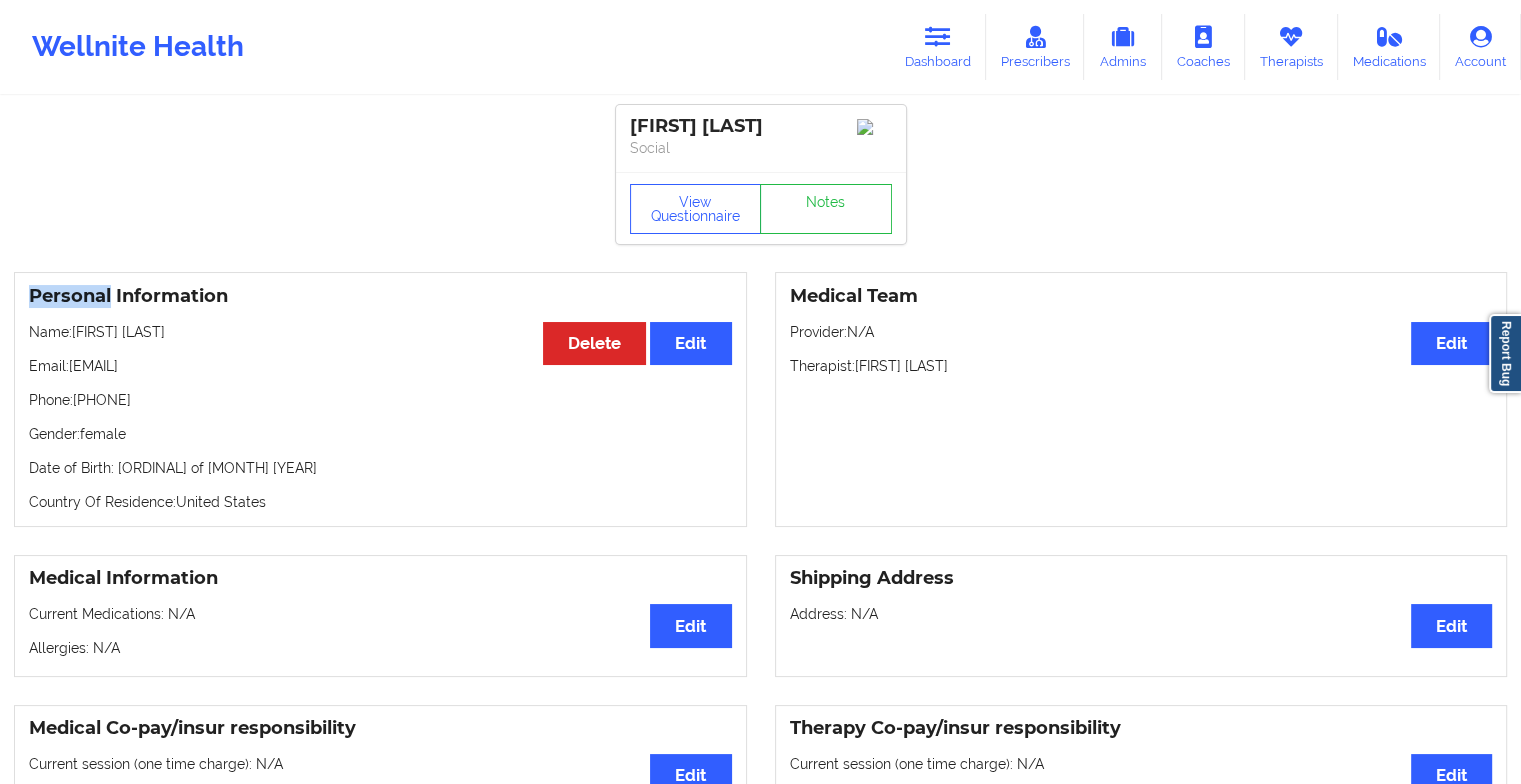 click on "View Questionnaire Notes" at bounding box center [761, 209] 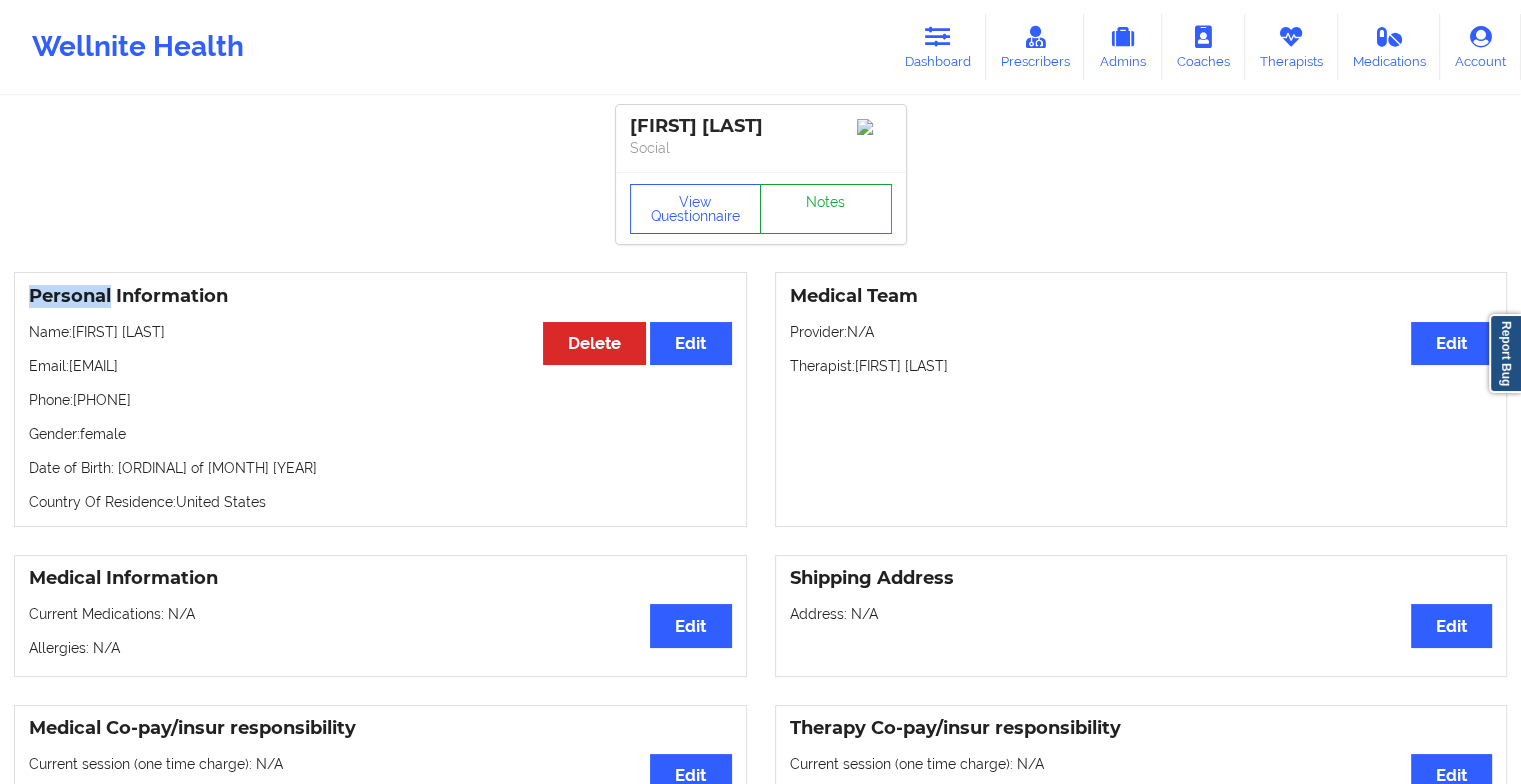 click on "Notes" at bounding box center [826, 209] 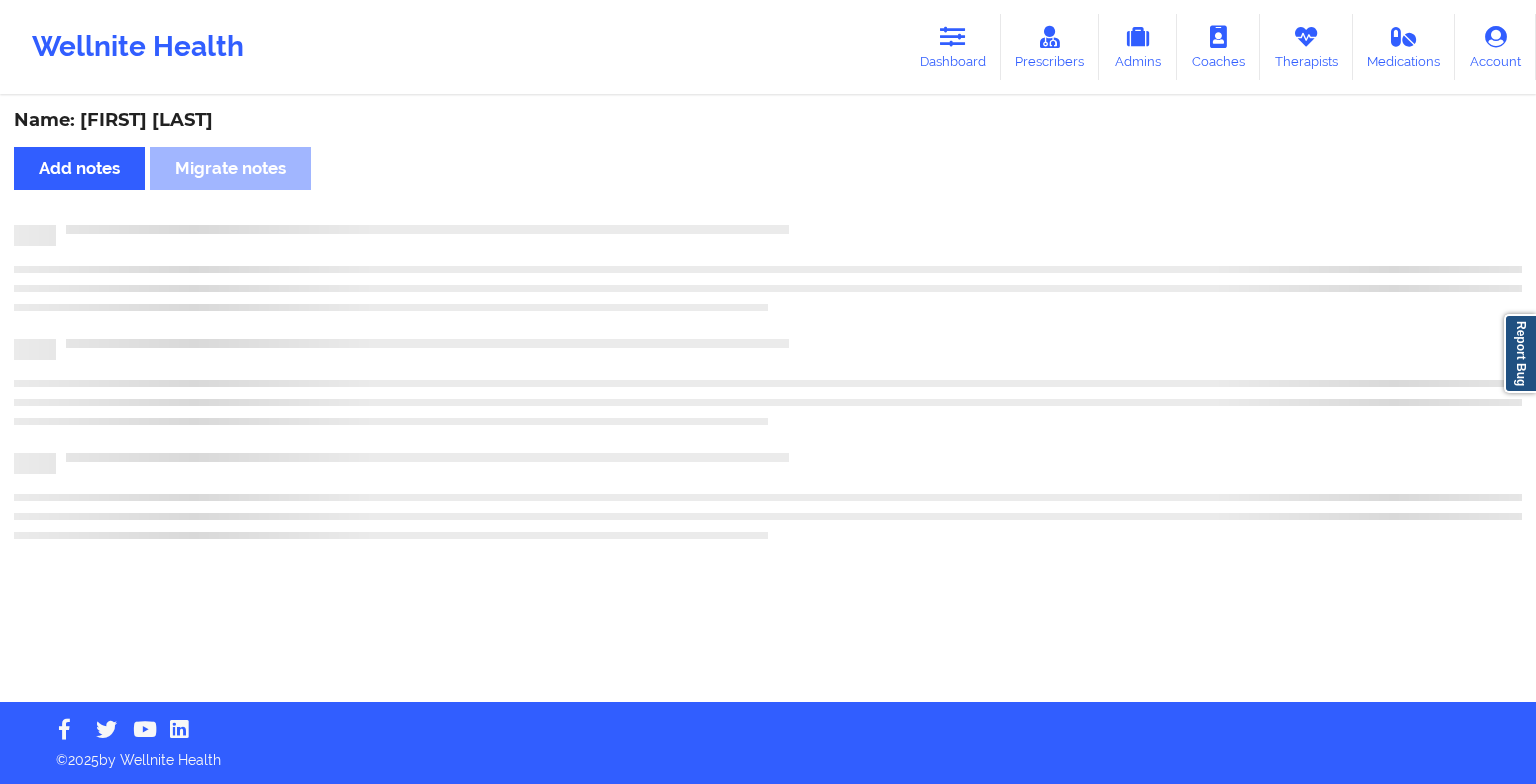 click on "Name: [FIRST] [LAST] Add notes Migrate notes" at bounding box center [768, 400] 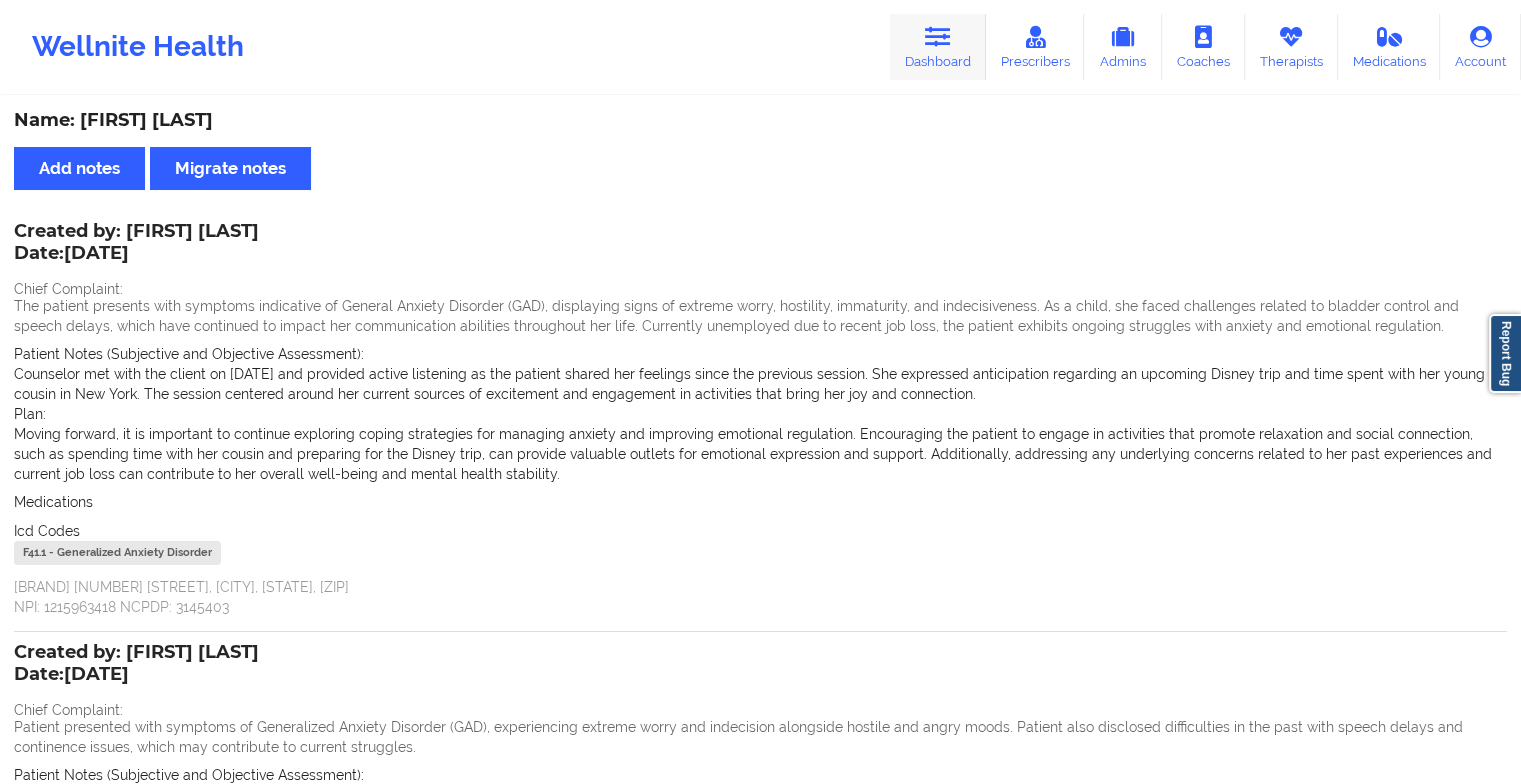click on "Dashboard" at bounding box center (938, 47) 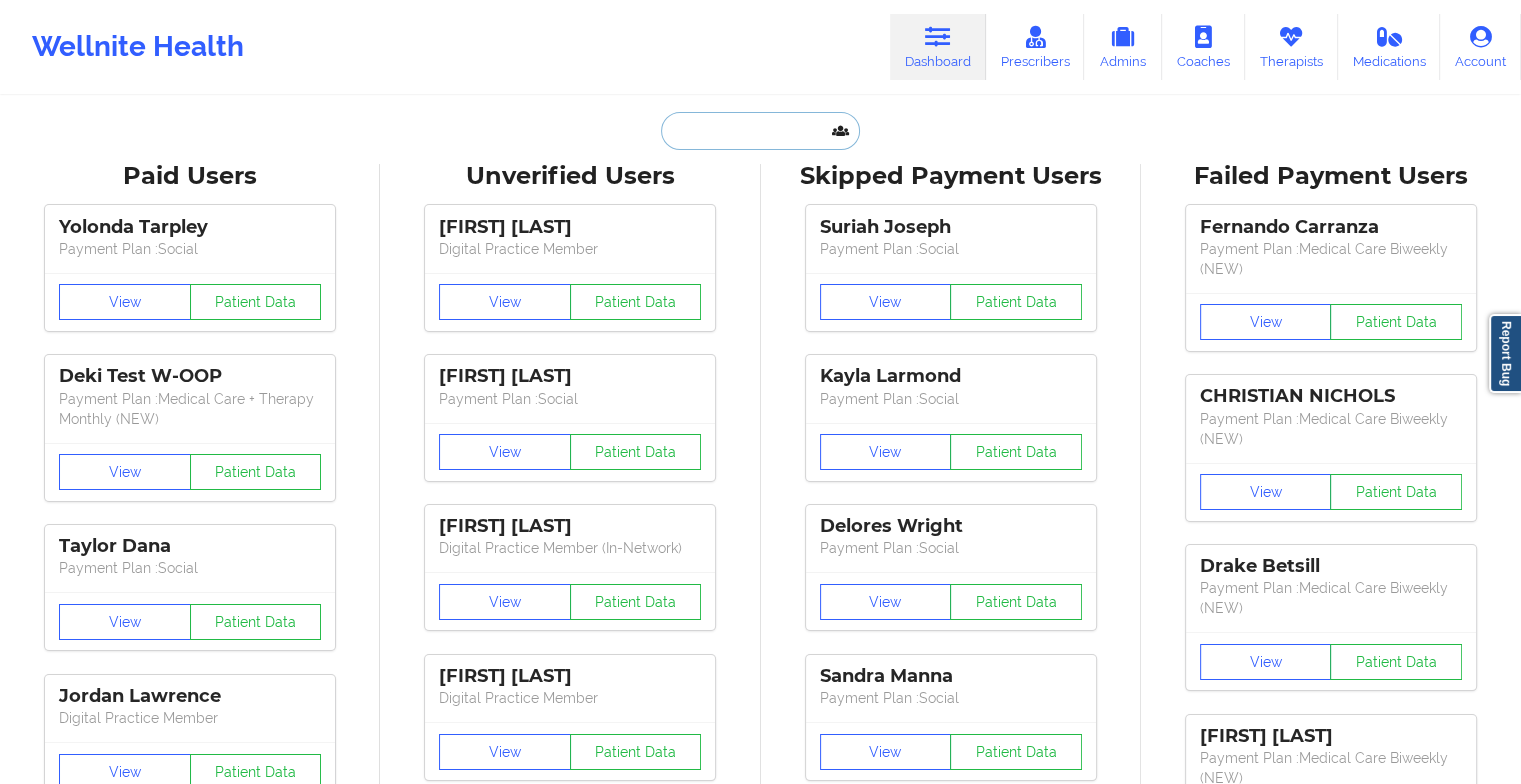click at bounding box center [760, 131] 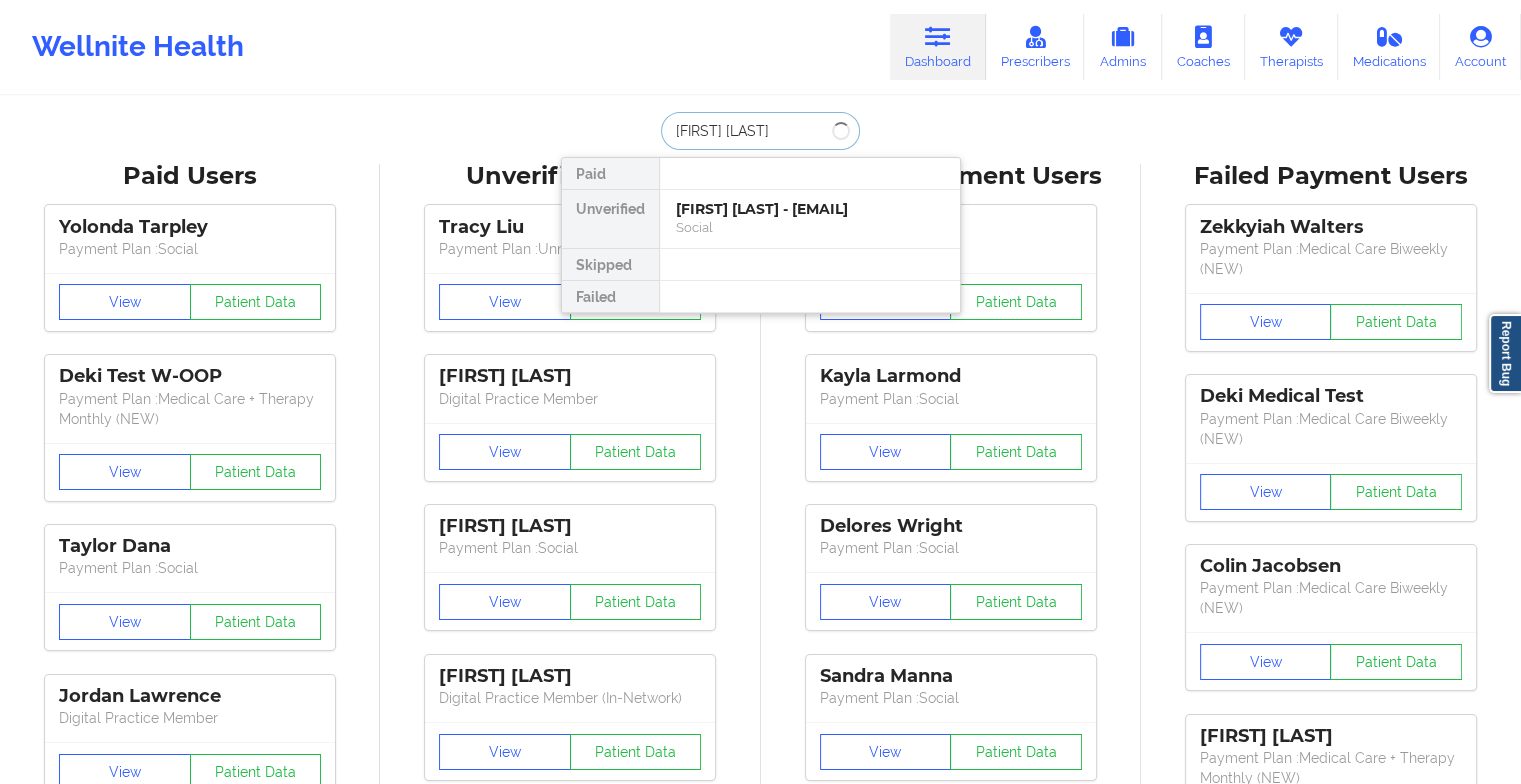 type on "[FIRST] [LAST]" 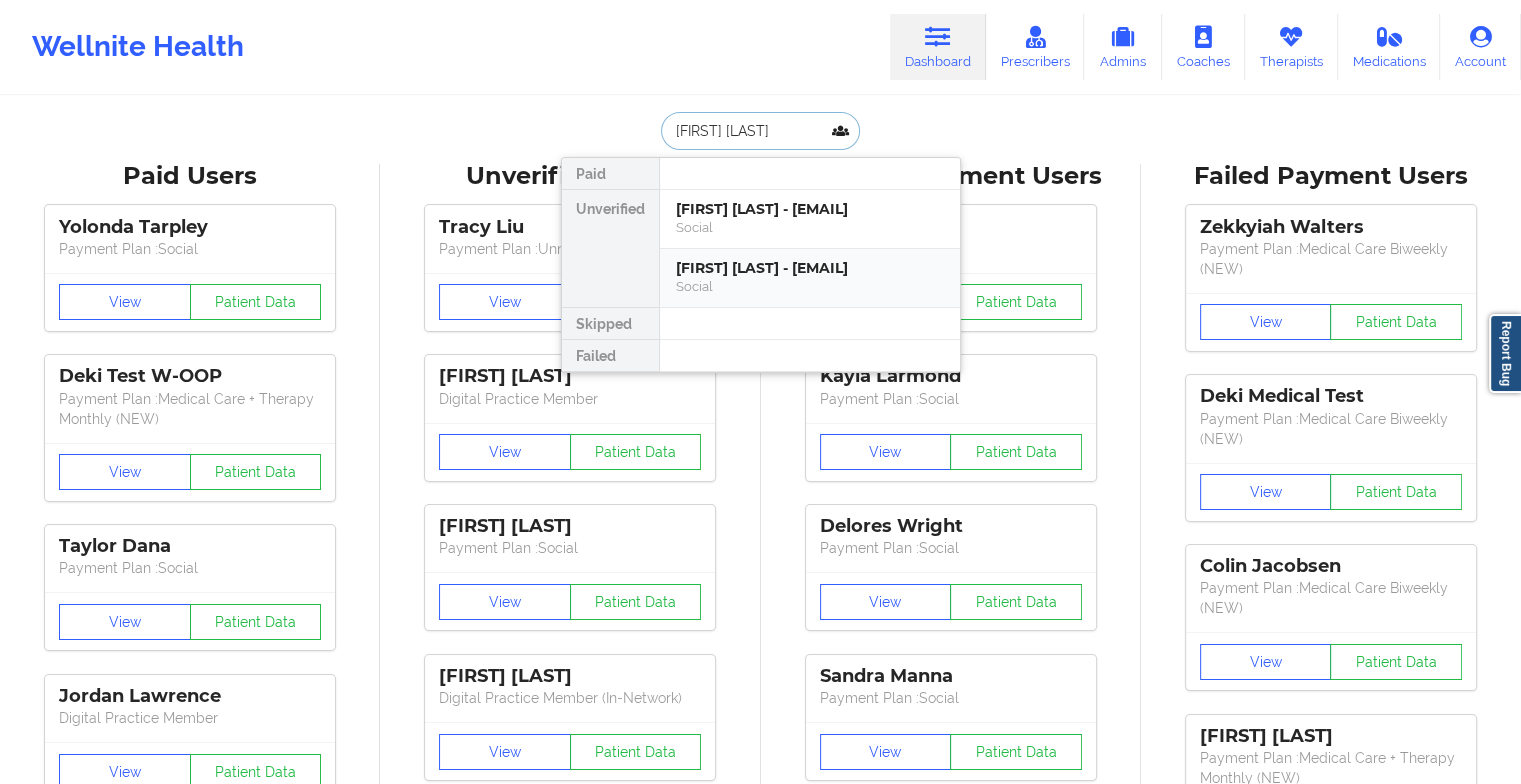 click on "[FIRST] [LAST] - [EMAIL]" at bounding box center [810, 268] 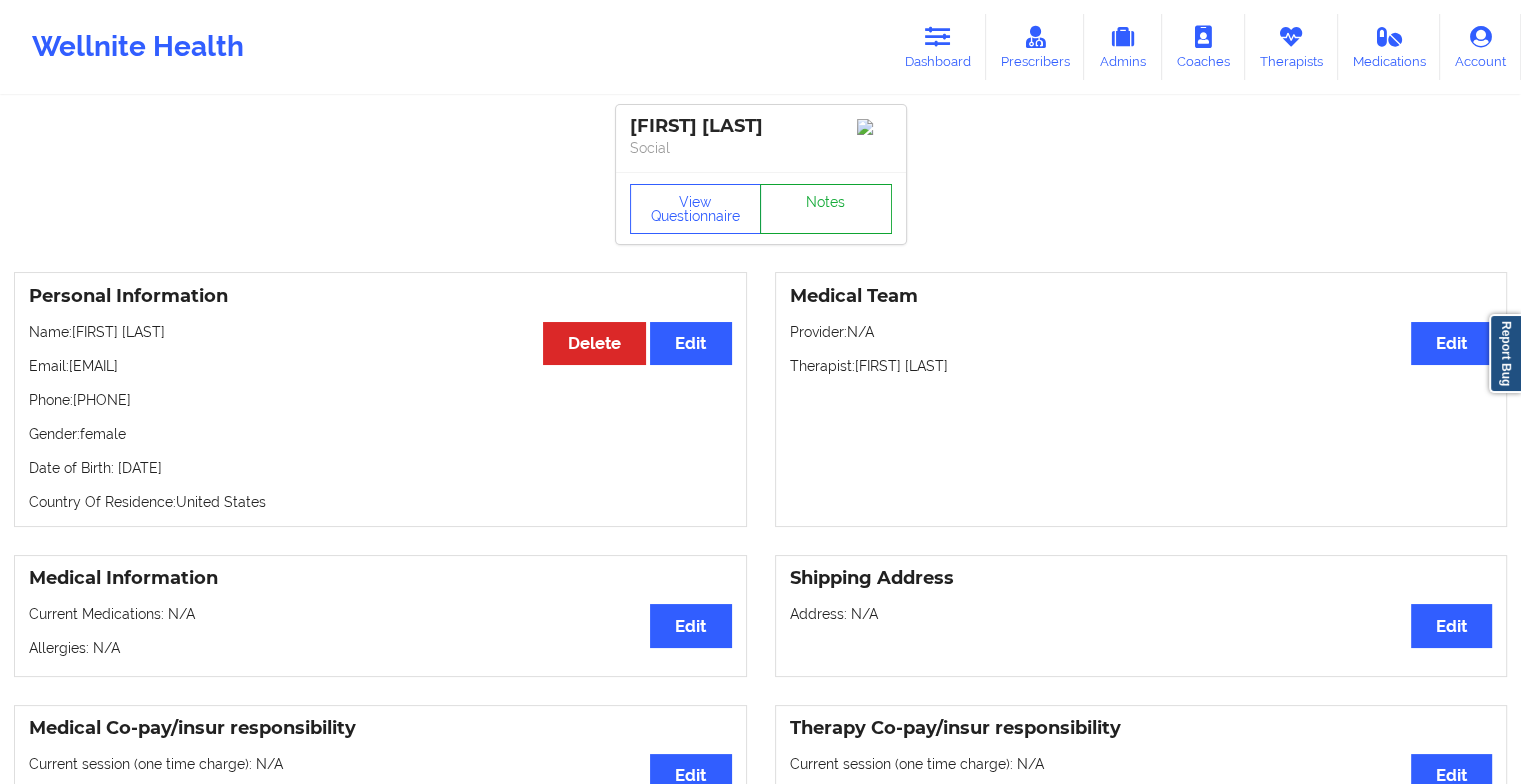 click on "Notes" at bounding box center (826, 209) 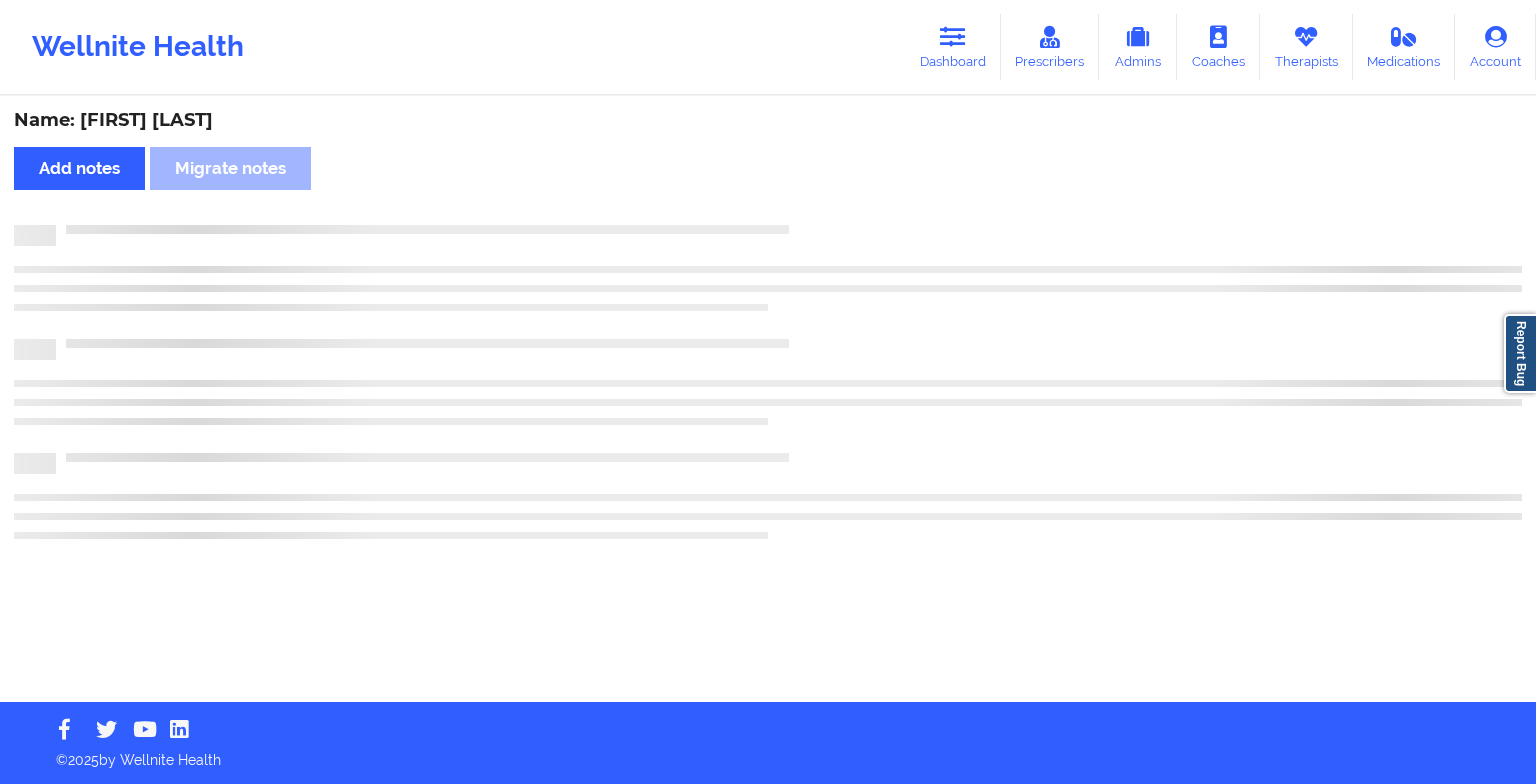 click on "Name: [FIRST] [LAST] Add notes Migrate notes" at bounding box center [768, 400] 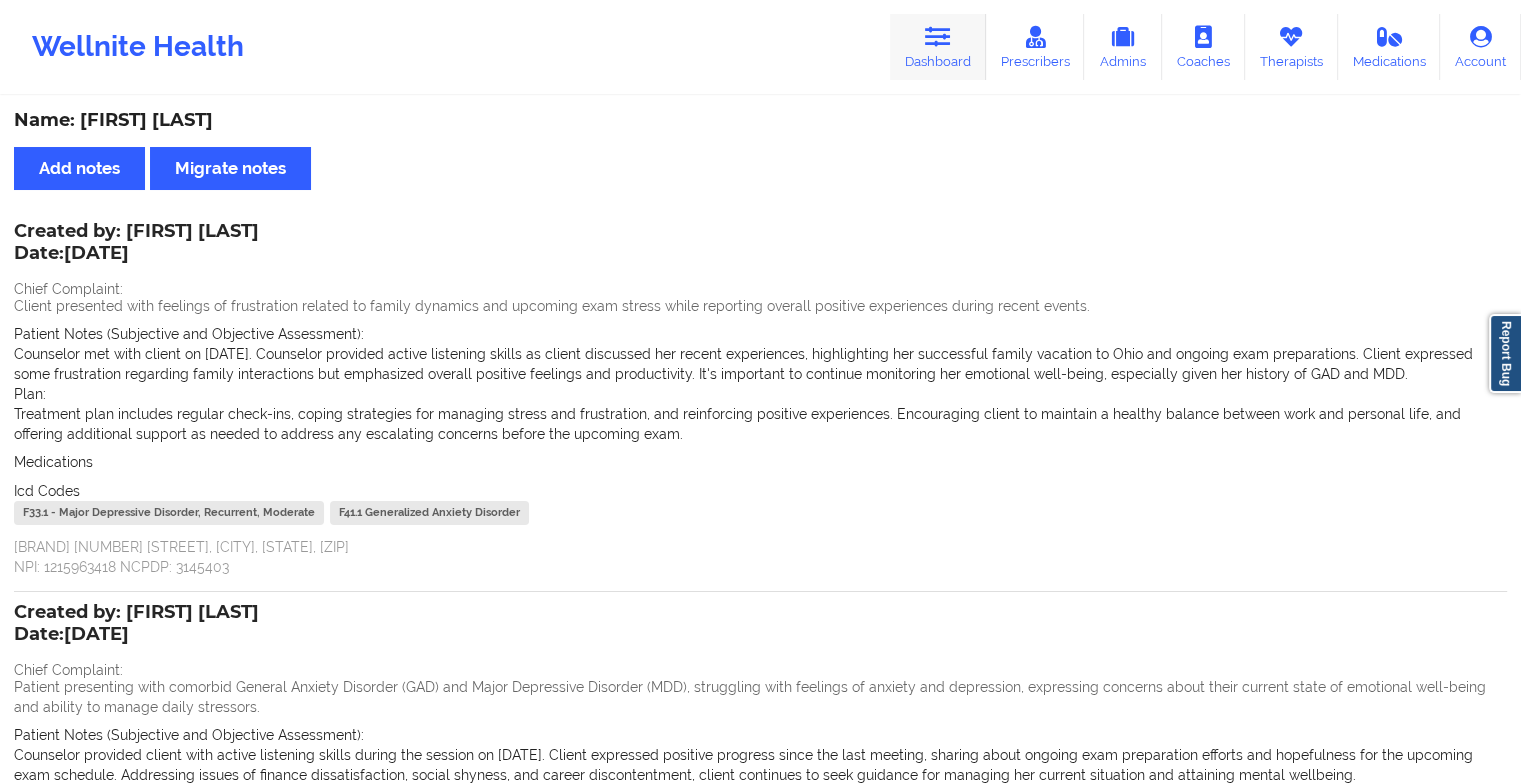 click on "Dashboard" at bounding box center (938, 47) 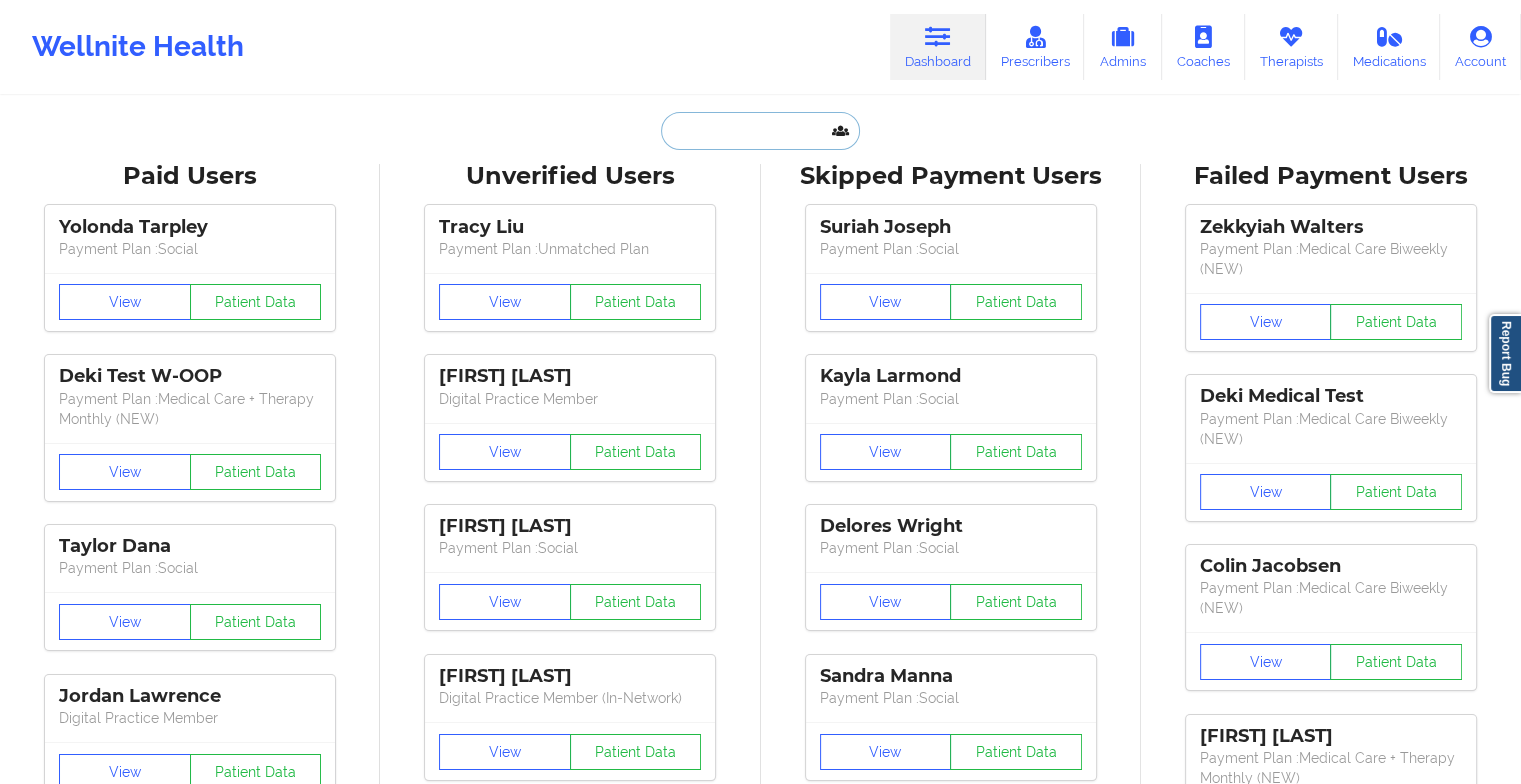 click at bounding box center (760, 131) 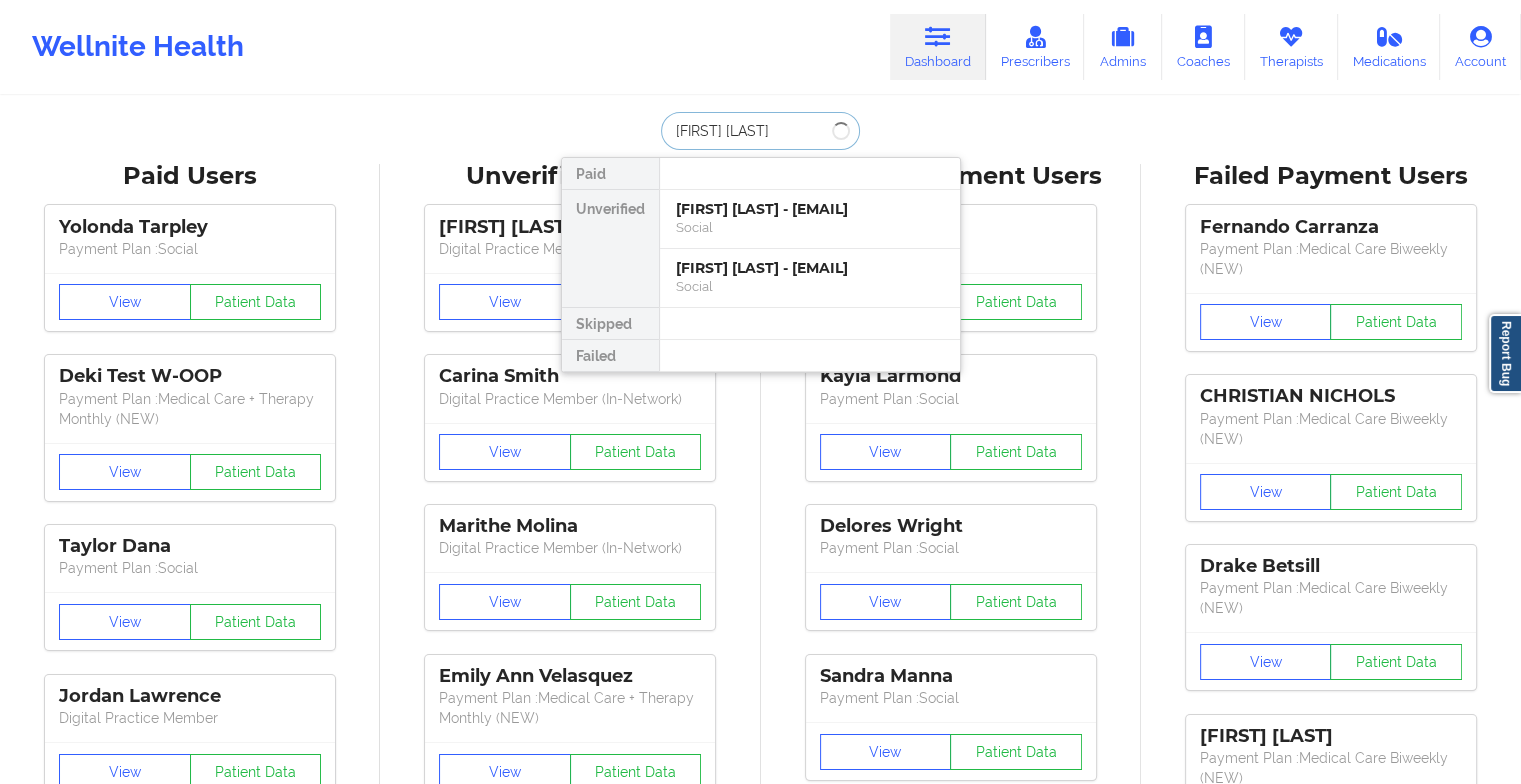type on "[FIRST] [LAST]" 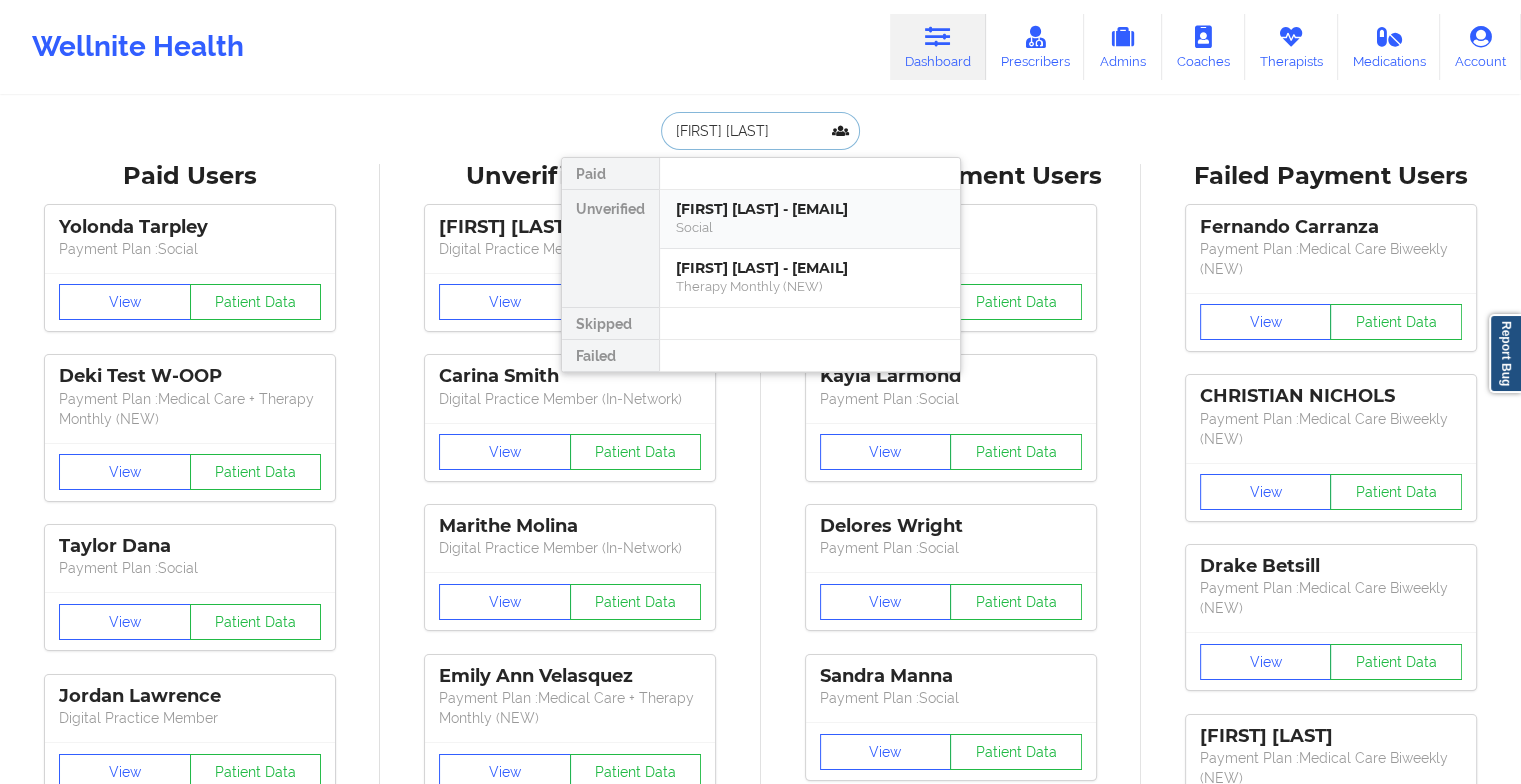 click on "[FIRST] [LAST] - [EMAIL]" at bounding box center [810, 209] 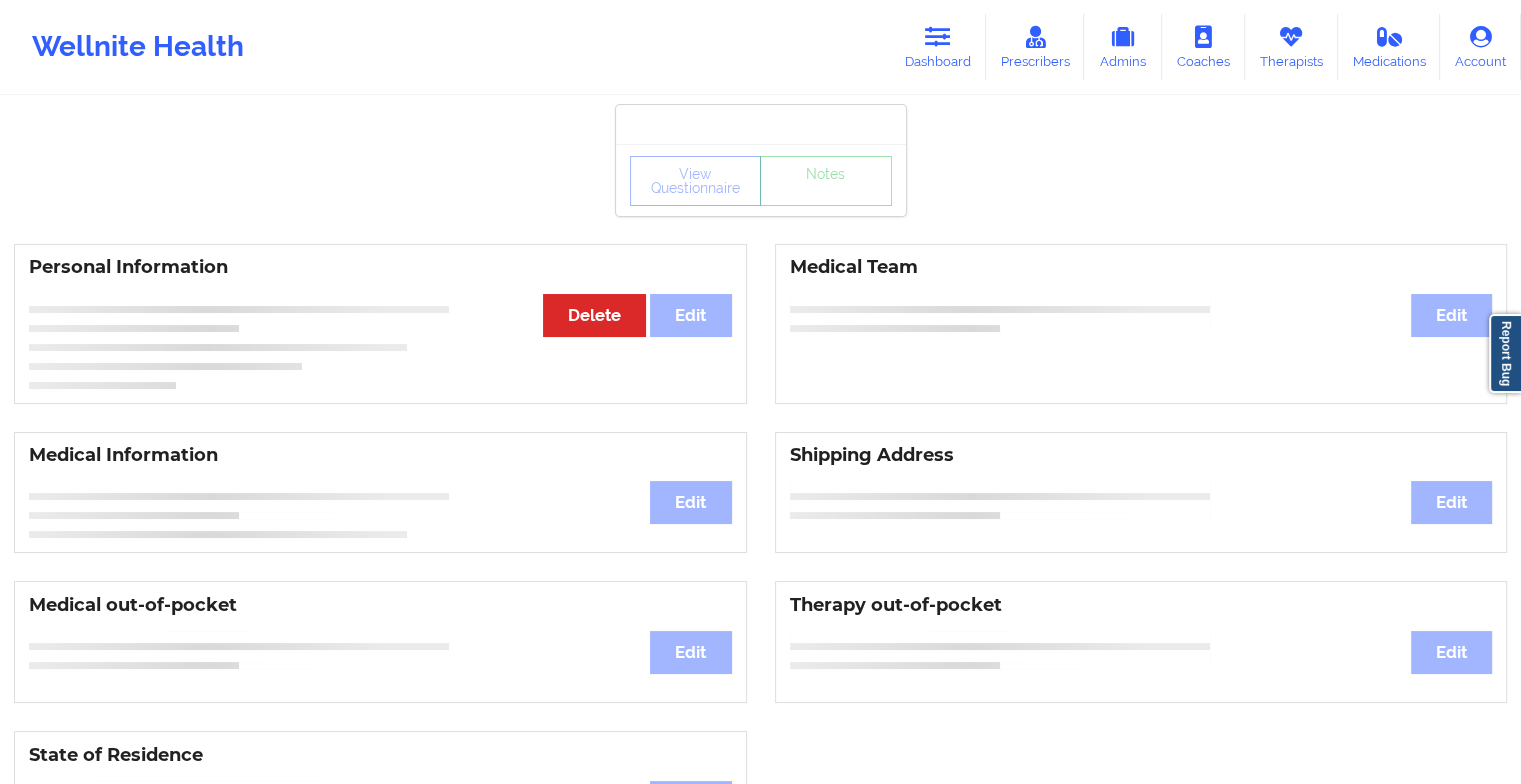 click on "View Questionnaire Notes" at bounding box center [761, 181] 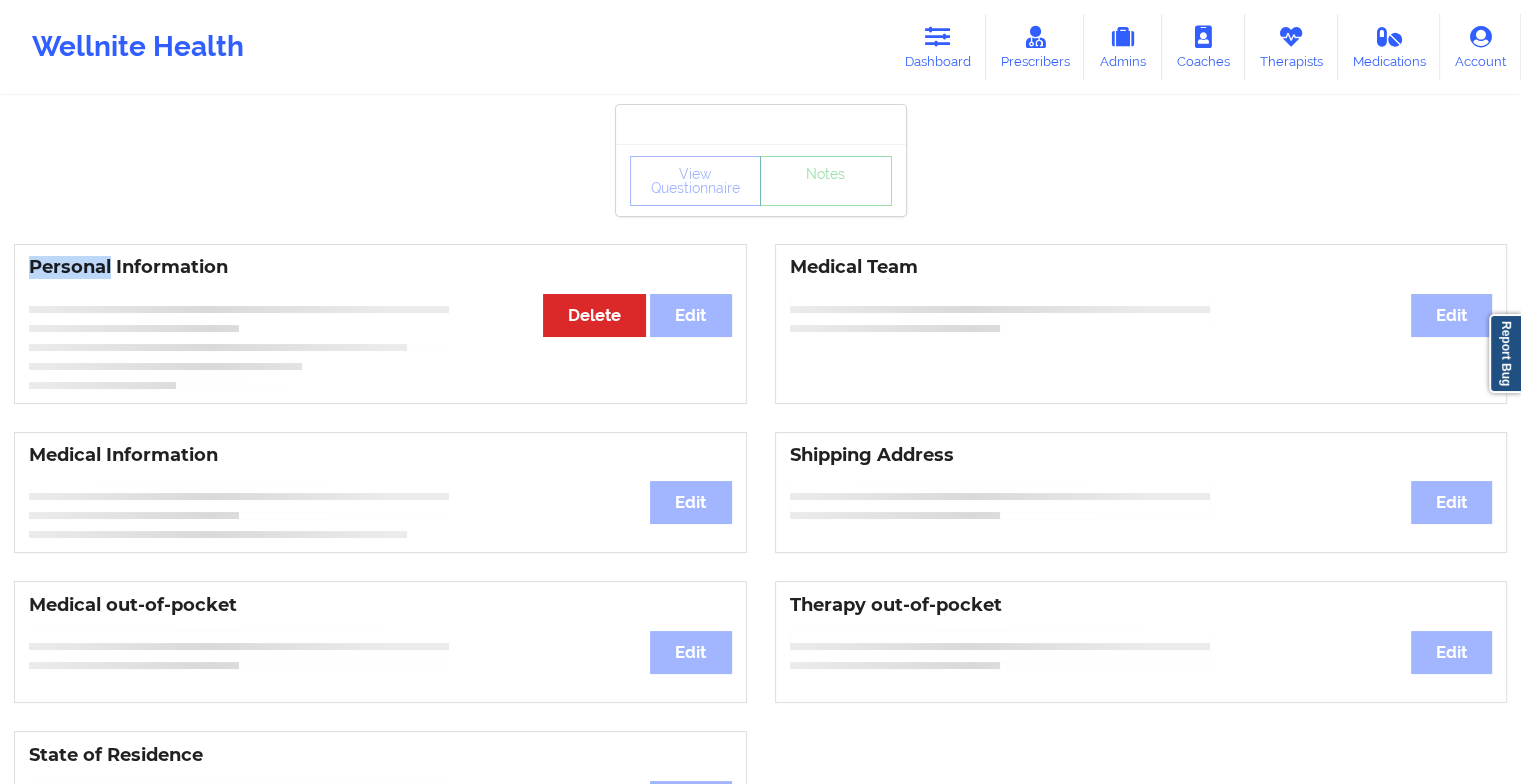 click on "View Questionnaire Notes" at bounding box center [761, 181] 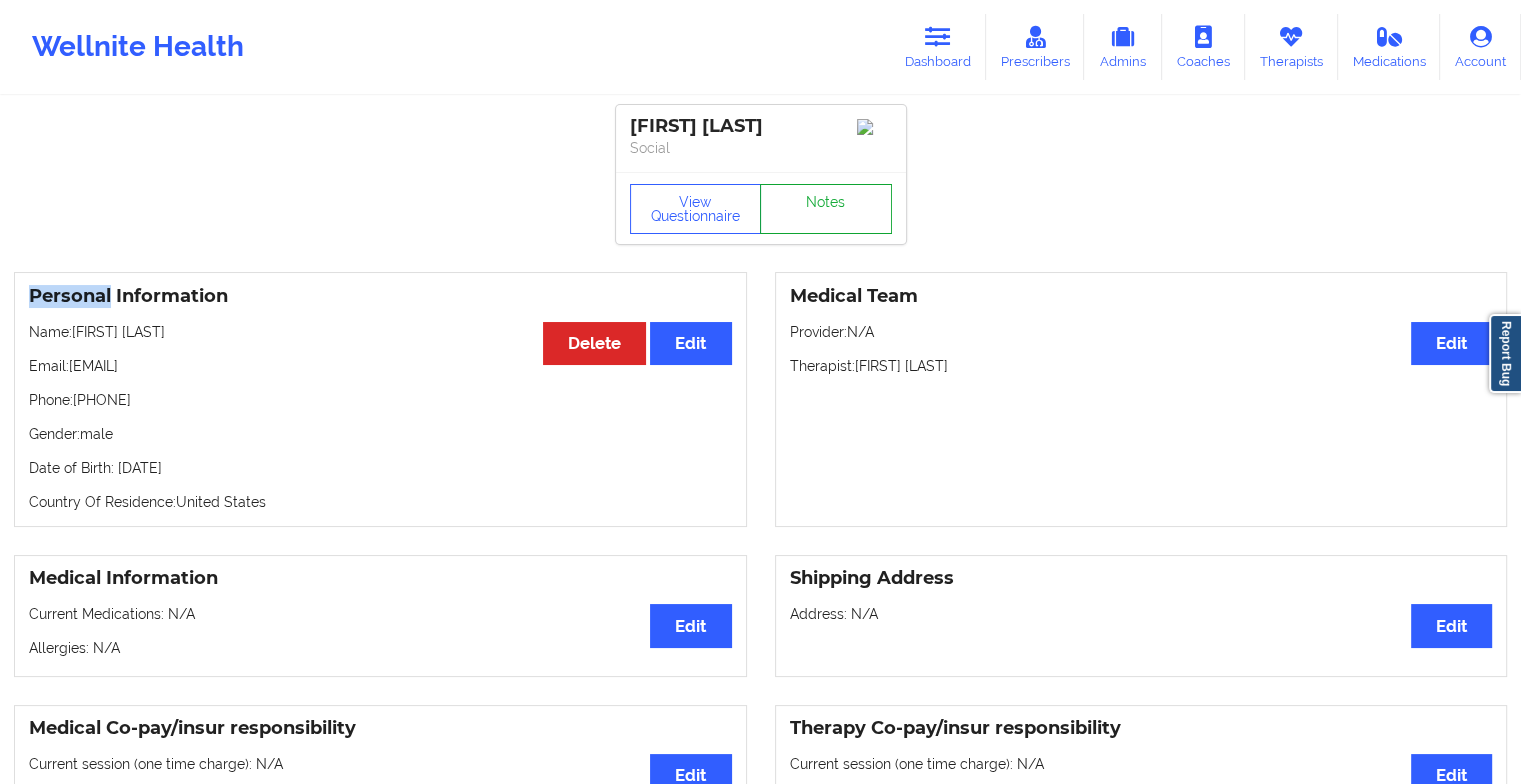 click on "Notes" at bounding box center [826, 209] 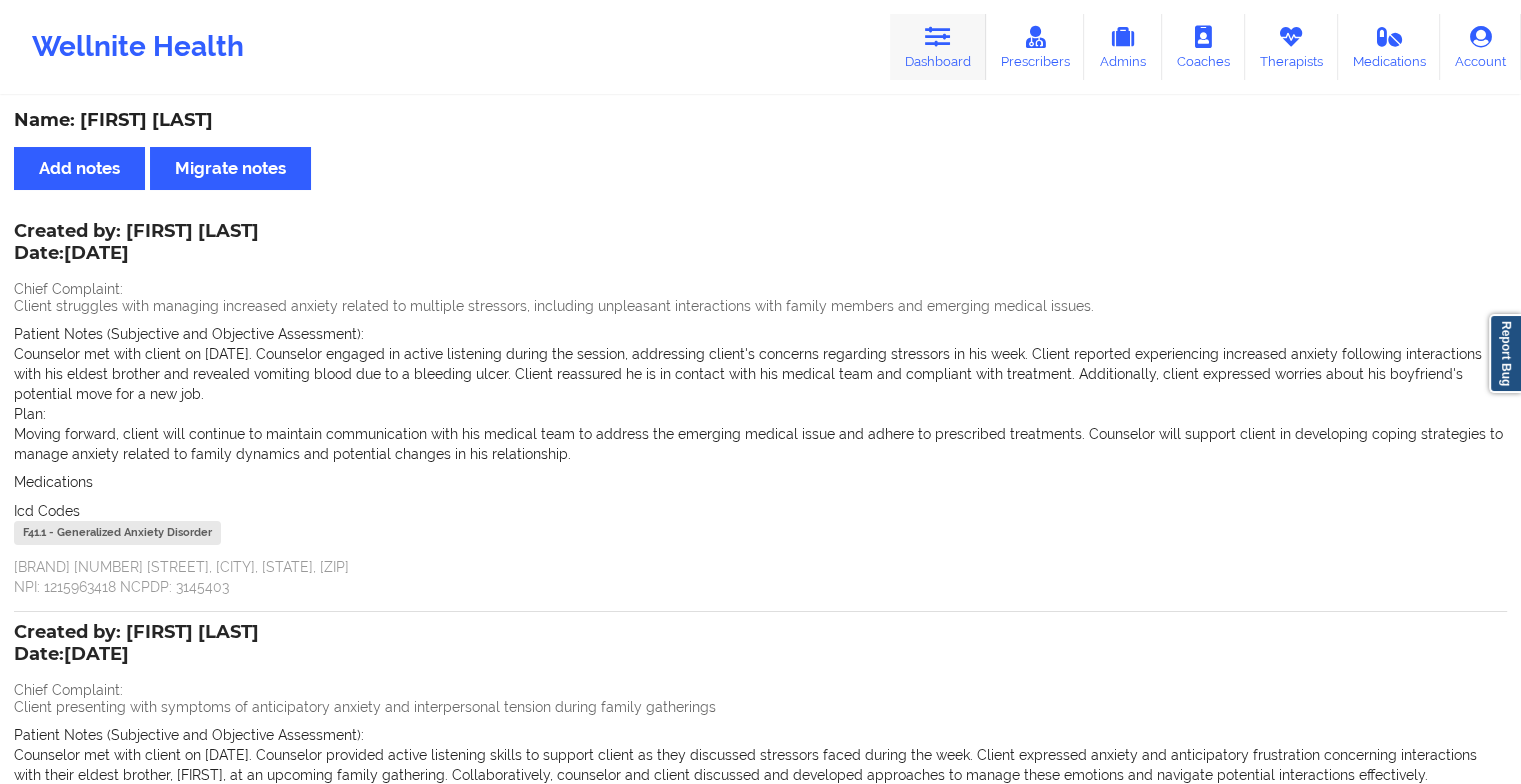 click on "Dashboard" at bounding box center [938, 47] 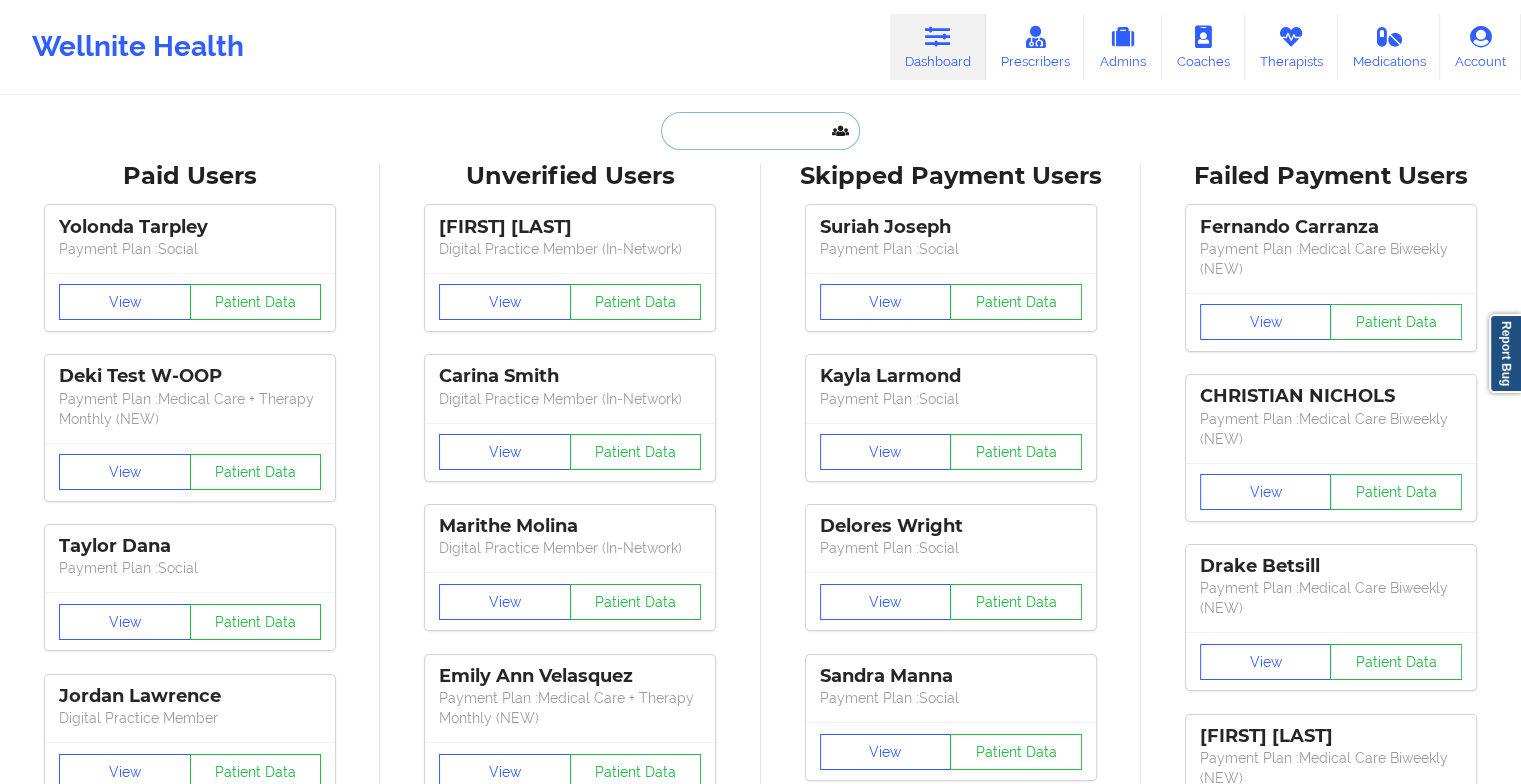 click at bounding box center [760, 131] 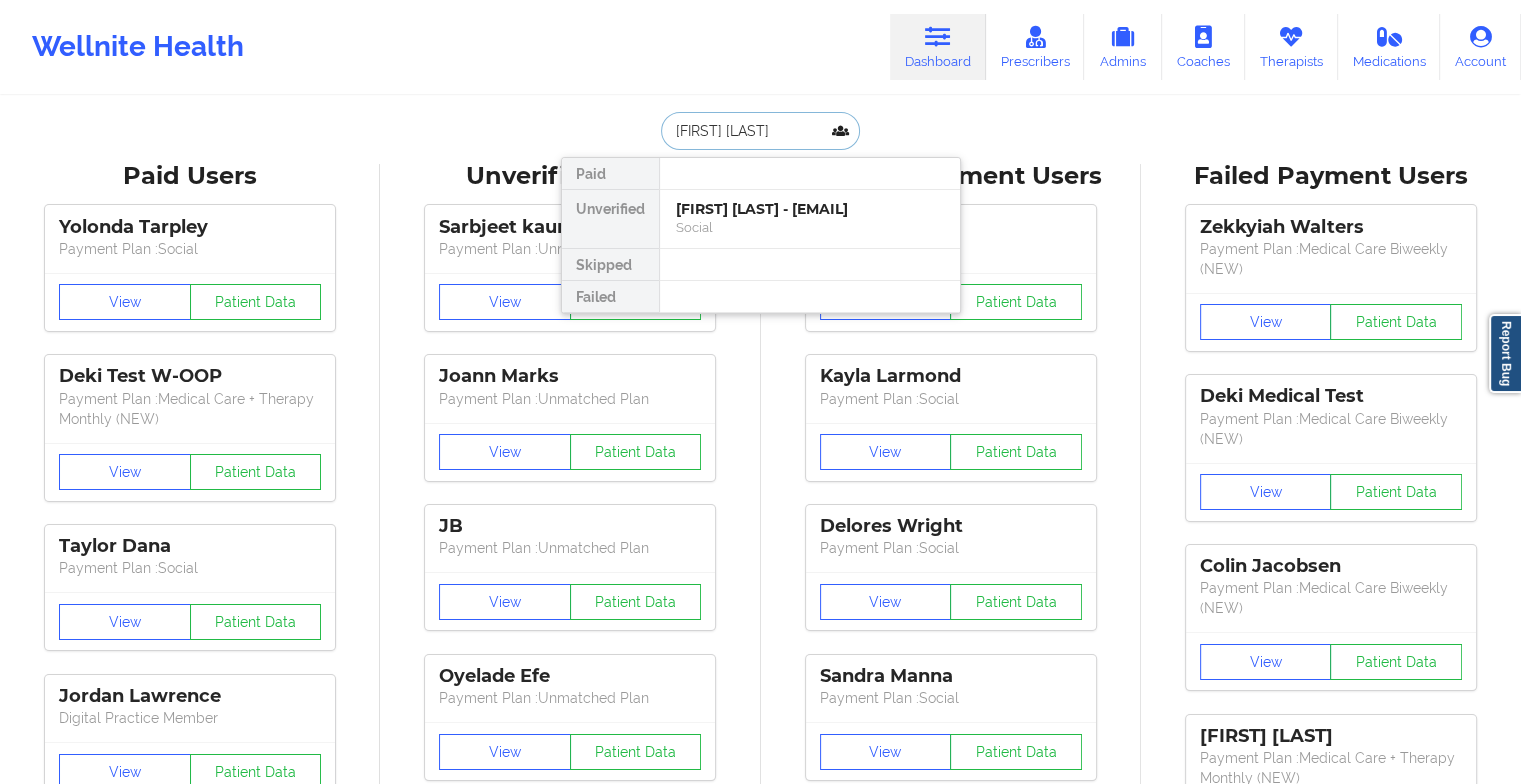 type on "[LAST] [LAST]" 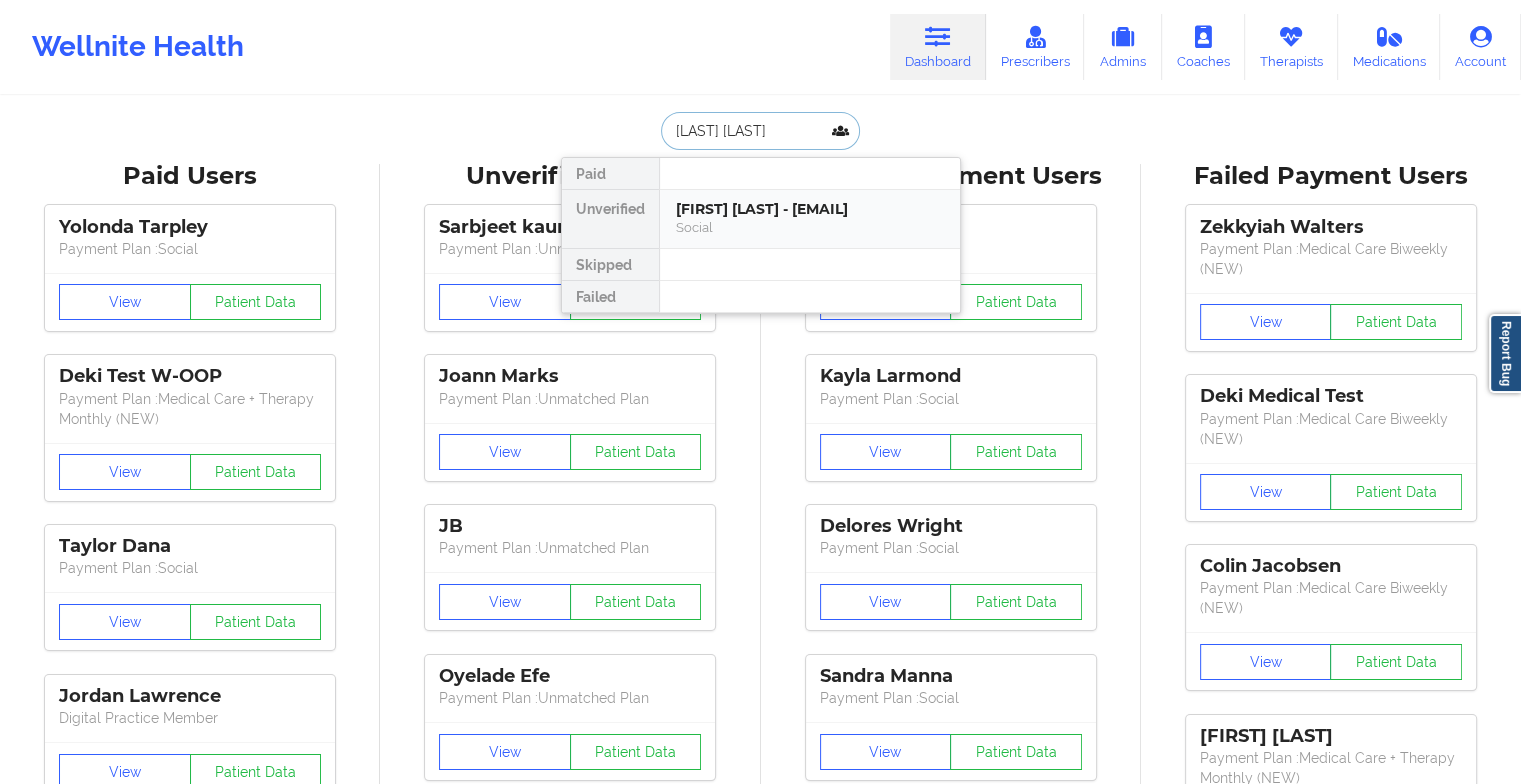 click on "[FIRST] [LAST] - [EMAIL]" at bounding box center [810, 209] 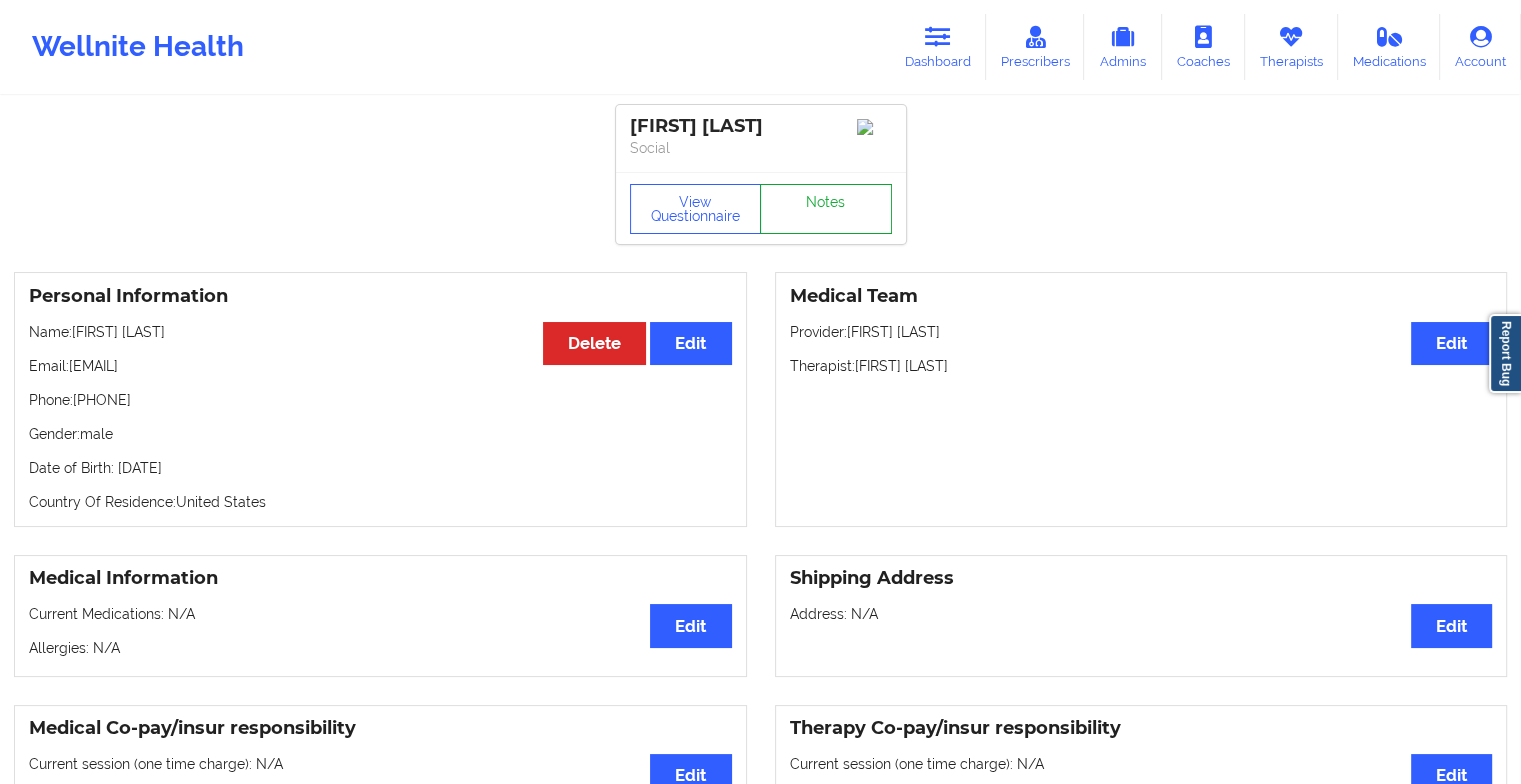 click on "Notes" at bounding box center [826, 209] 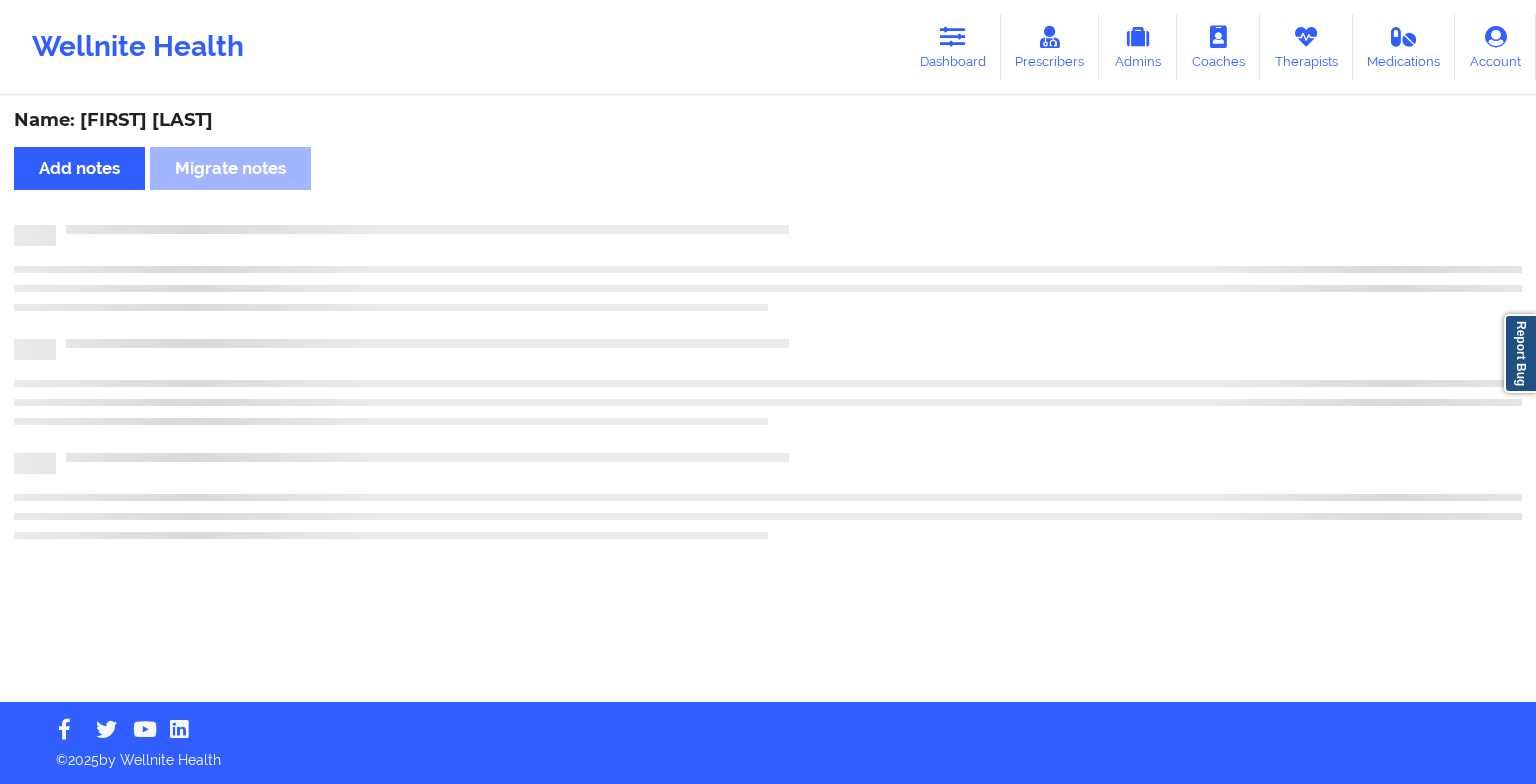 click on "Name: [FIRST] [LAST] Add notes Migrate notes" at bounding box center [768, 400] 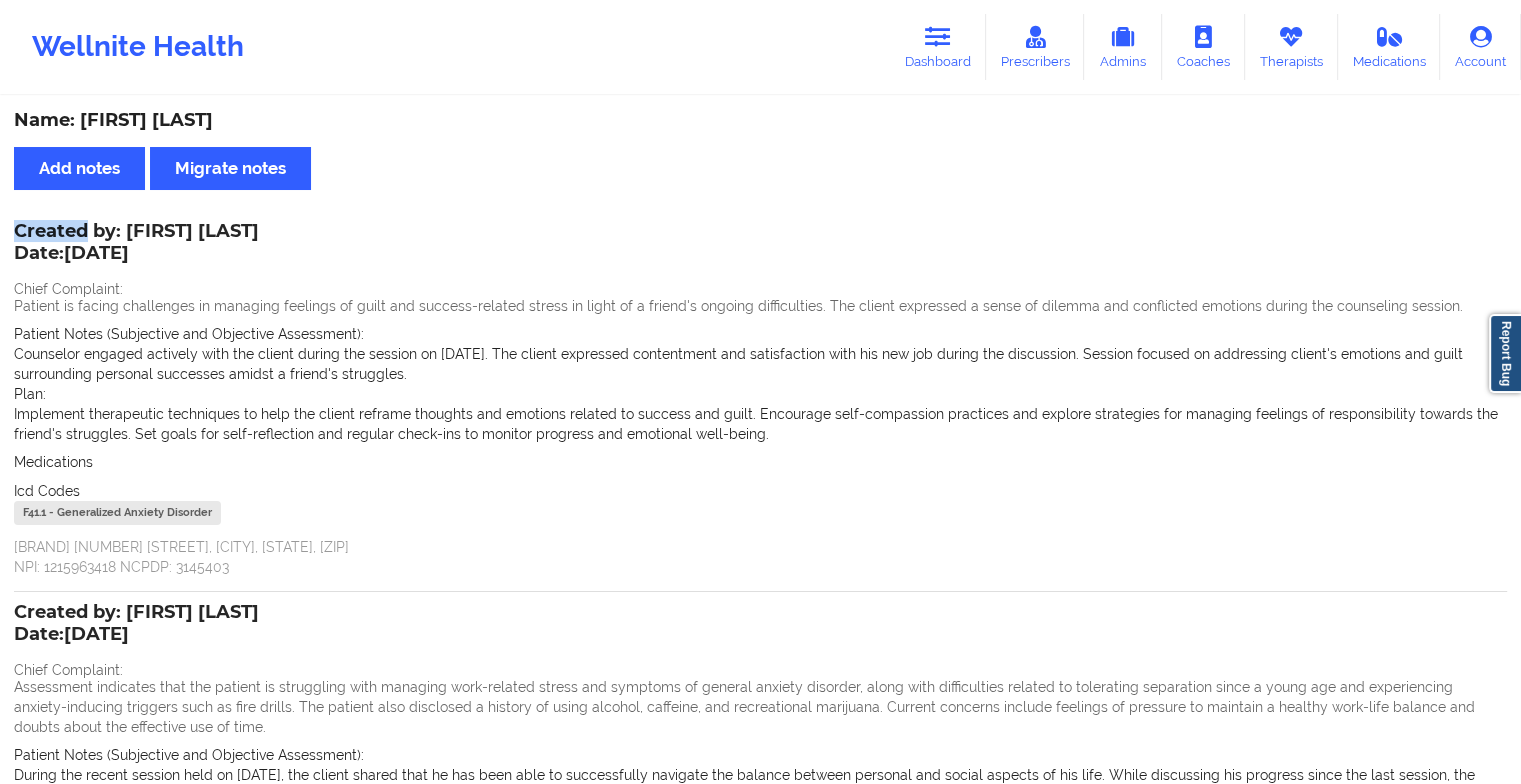 click on "Name: [FIRST] [LAST] Add notes Migrate notes Created by: [FIRST] [LAST] Date:  [DATE] Chief Complaint:  Patient is facing challenges in managing feelings of guilt and success-related stress in light of a friend's ongoing difficulties. The client expressed a sense of dilemma and conflicted emotions during the counseling session. Patient Notes (Subjective and Objective Assessment):   Counselor engaged actively with the client during the session on [DATE]. The client expressed contentment and satisfaction with his new job during the discussion. Session focused on addressing client's emotions and guilt surrounding personal successes amidst a friend's struggles. Plan:  Implement therapeutic techniques to help the client reframe thoughts and emotions related to success and guilt. Encourage self-compassion practices and explore strategies for managing feelings of responsibility towards the friend's struggles. Set goals for self-reflection and regular check-ins to monitor progress and emotional well-being.   1" at bounding box center [760, 609] 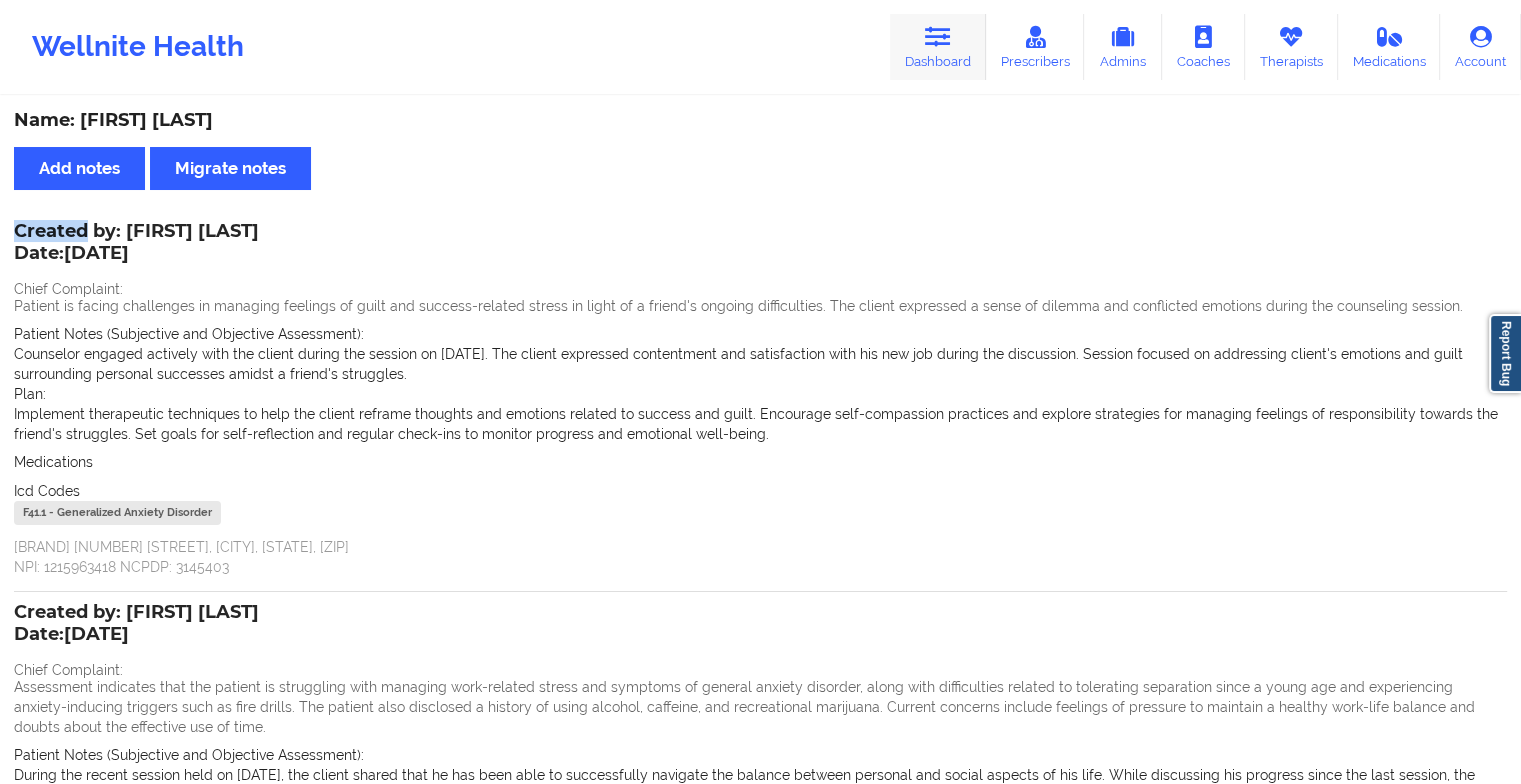 click on "Dashboard" at bounding box center (938, 47) 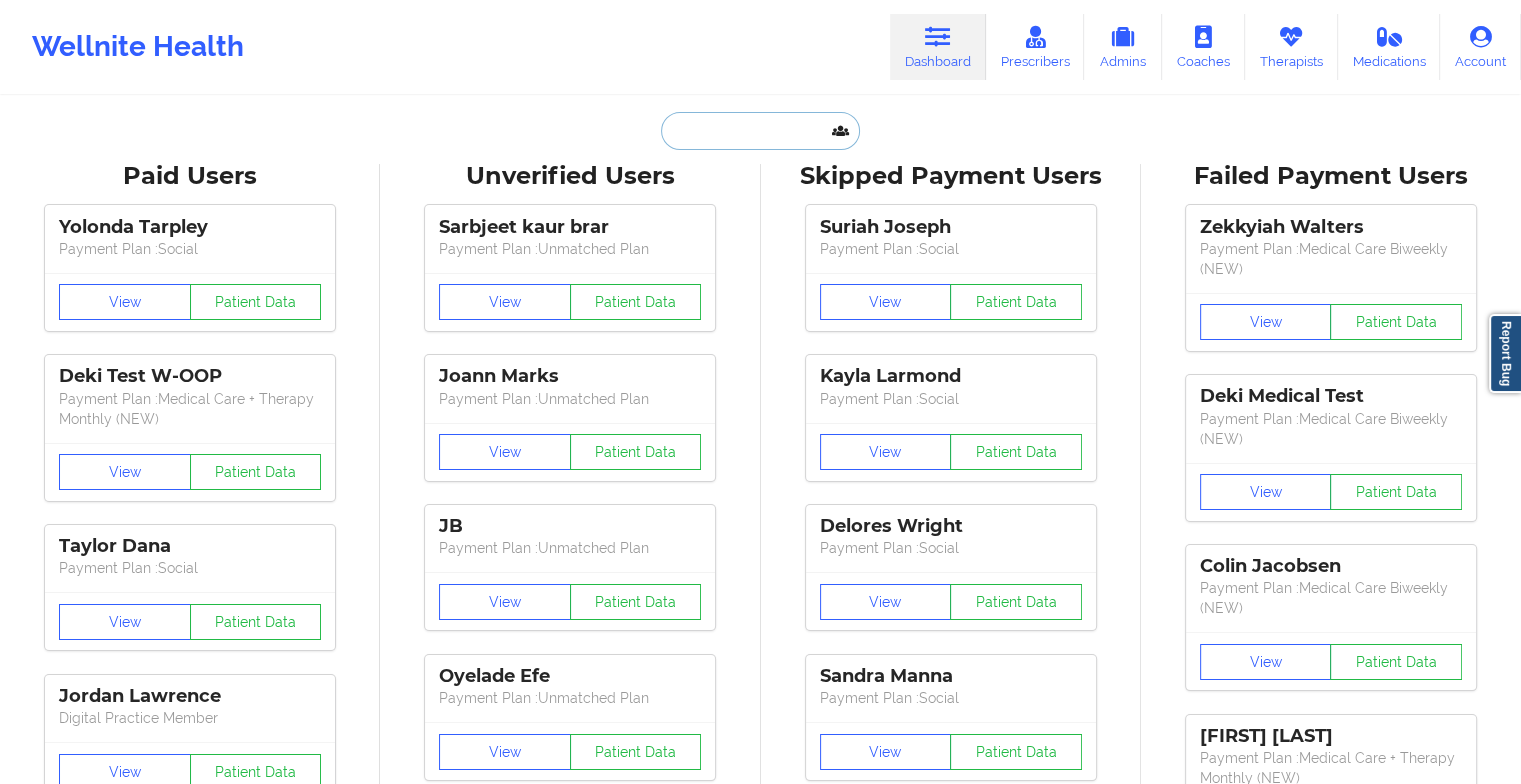 click at bounding box center (760, 131) 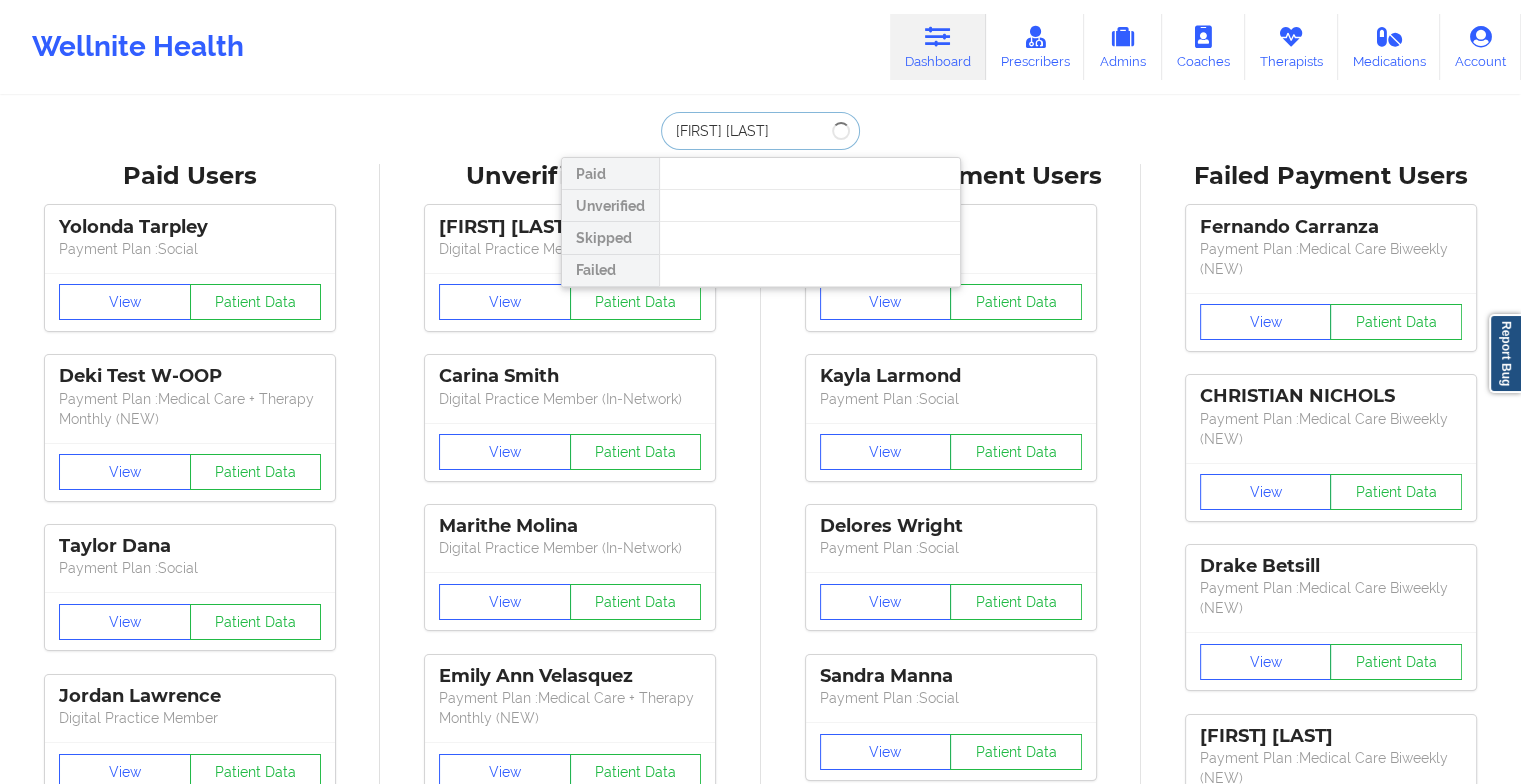 type on "[FIRST] [LAST]" 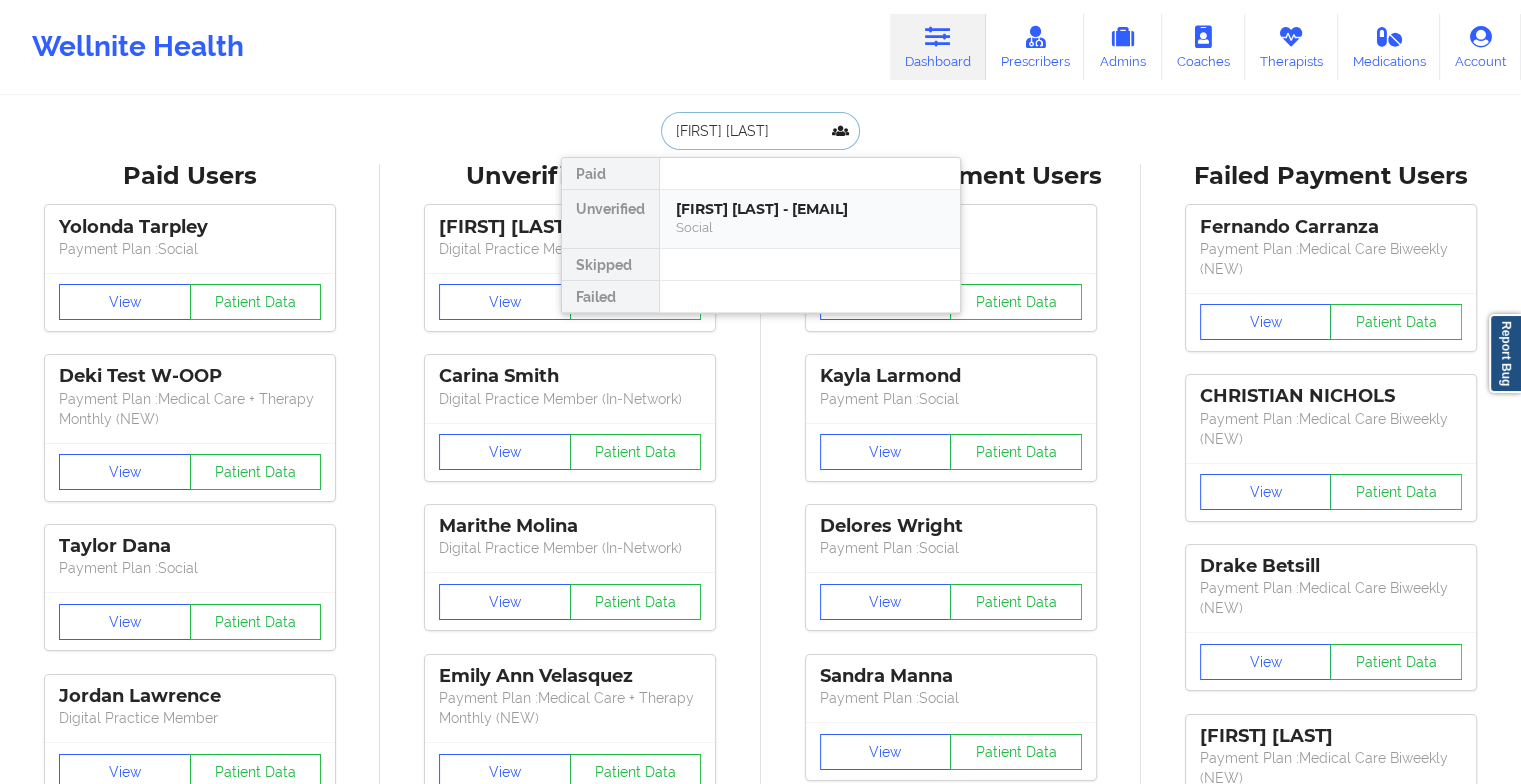 click on "[FIRST] [LAST] - [EMAIL]" at bounding box center [810, 209] 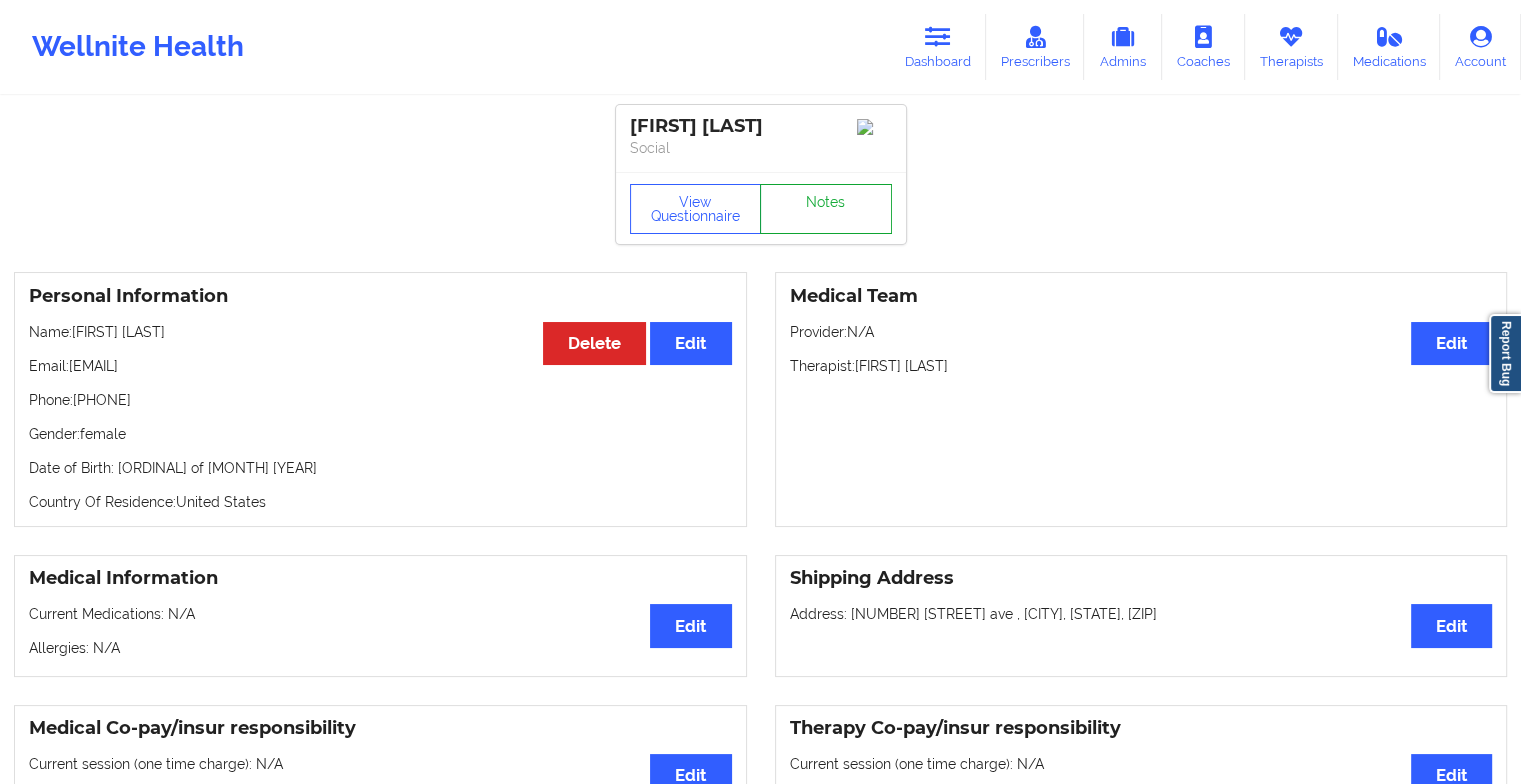 click on "Notes" at bounding box center (826, 209) 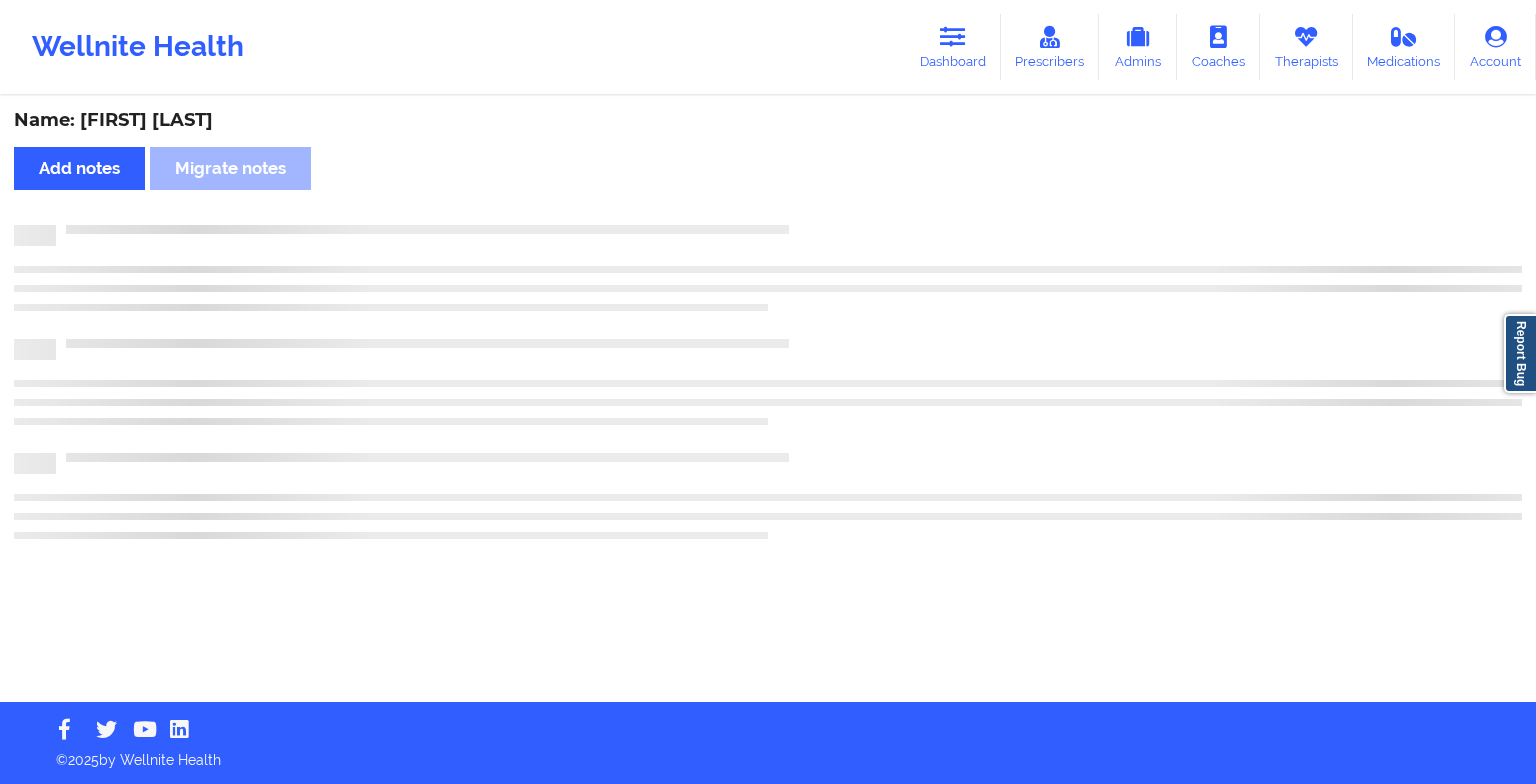 click on "Name: [FIRST] [LAST] Add notes Migrate notes" at bounding box center [768, 400] 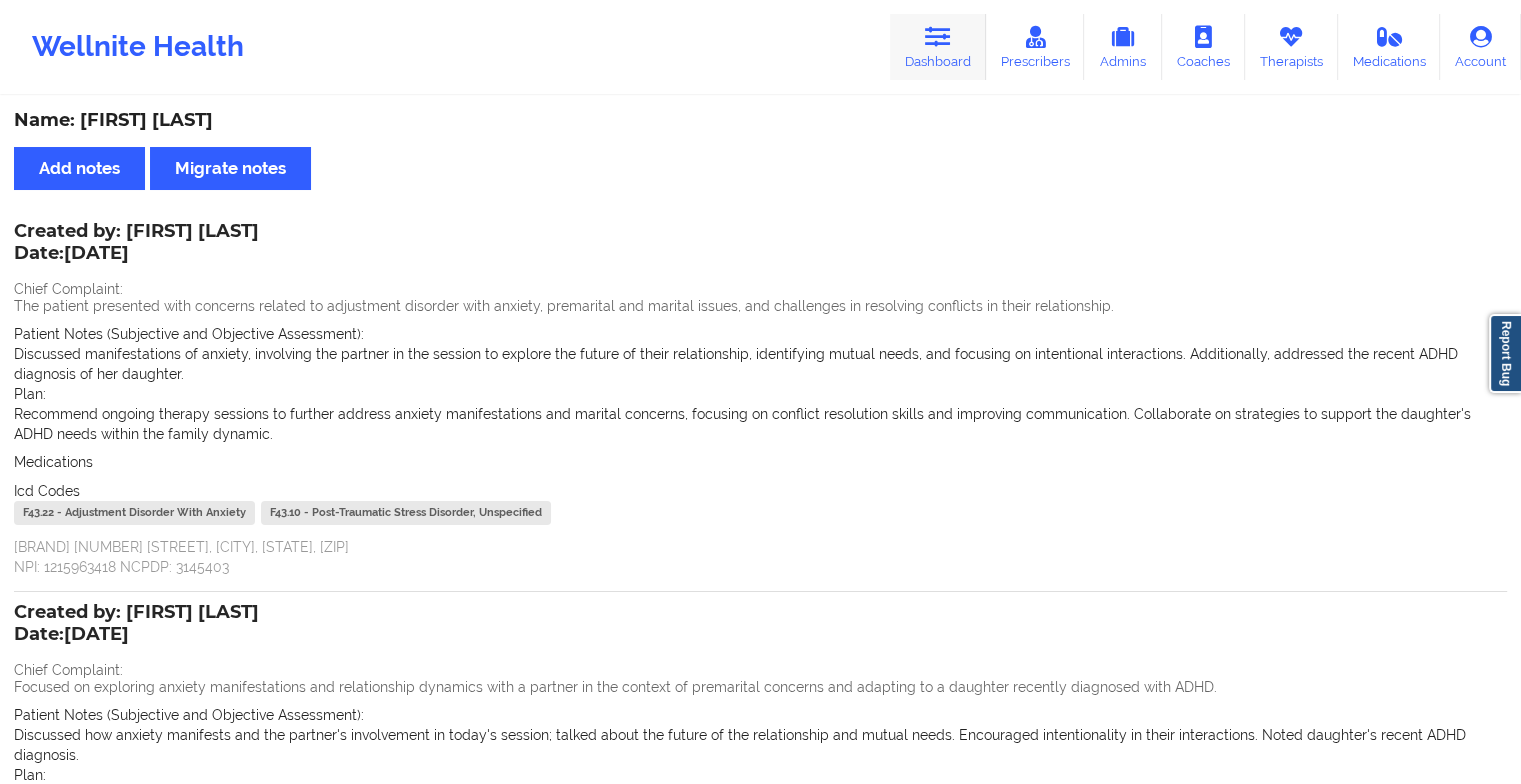 click at bounding box center (938, 37) 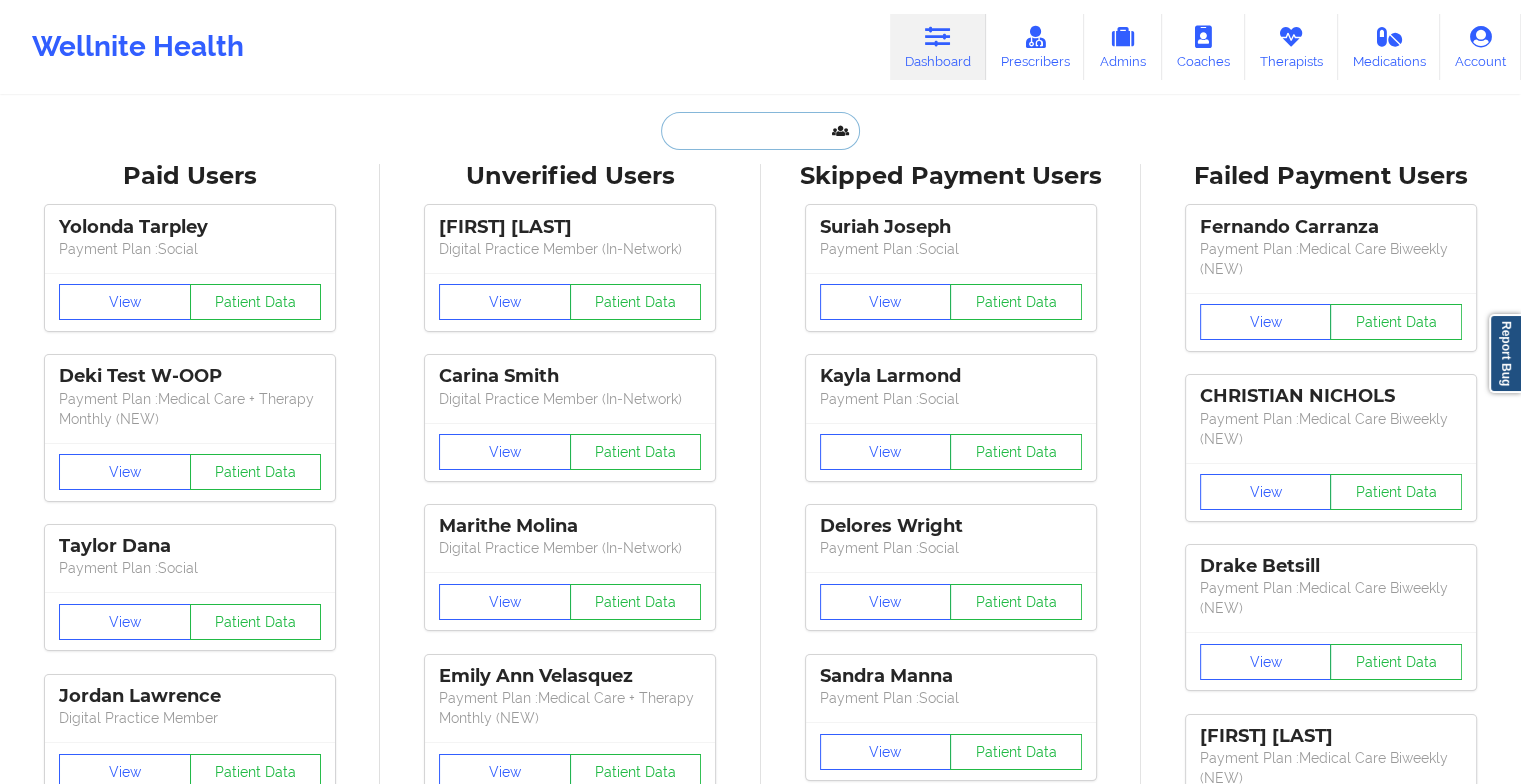 click at bounding box center (760, 131) 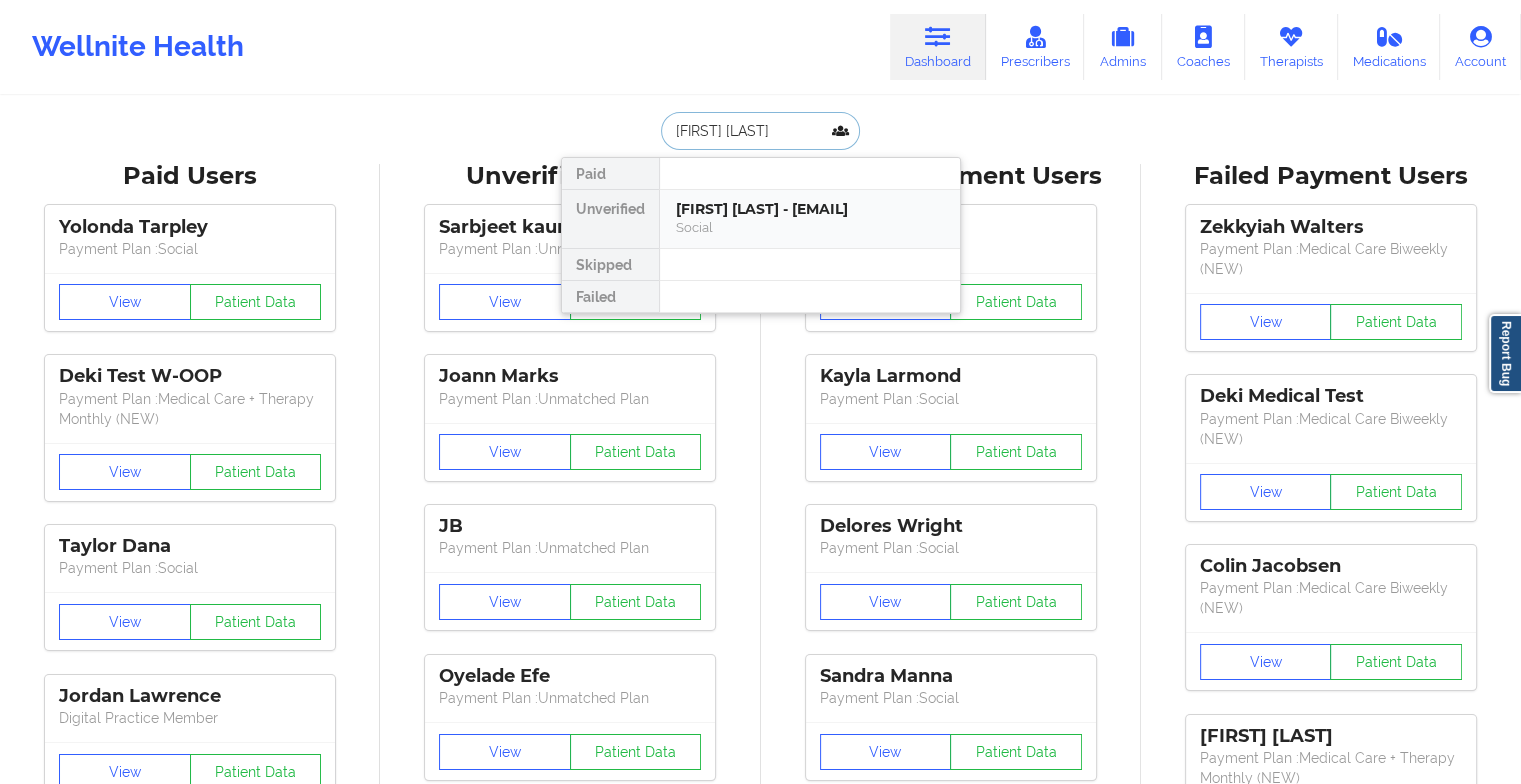 click on "[FIRST] [LAST] - [EMAIL]" at bounding box center [810, 209] 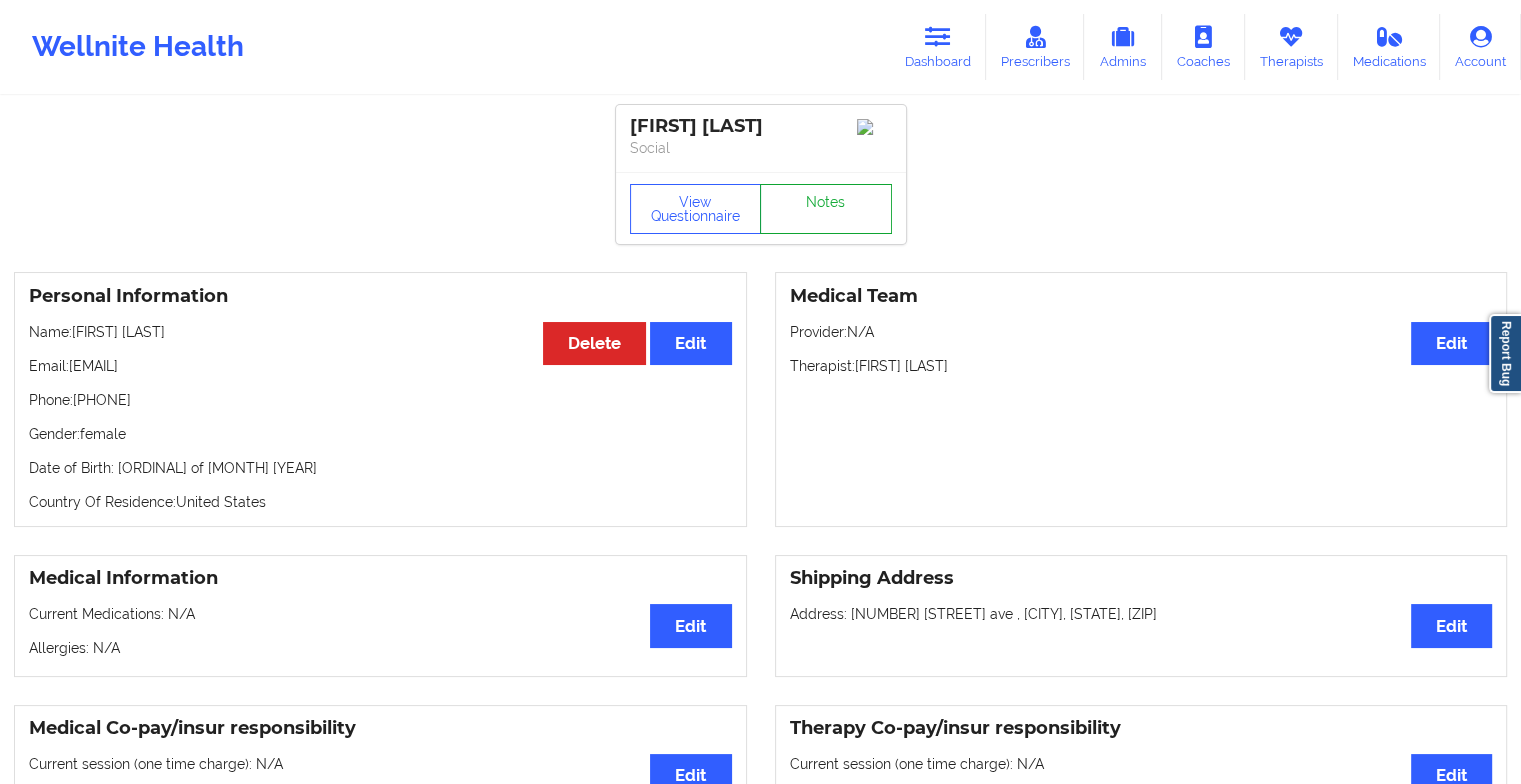 click on "Notes" at bounding box center (826, 209) 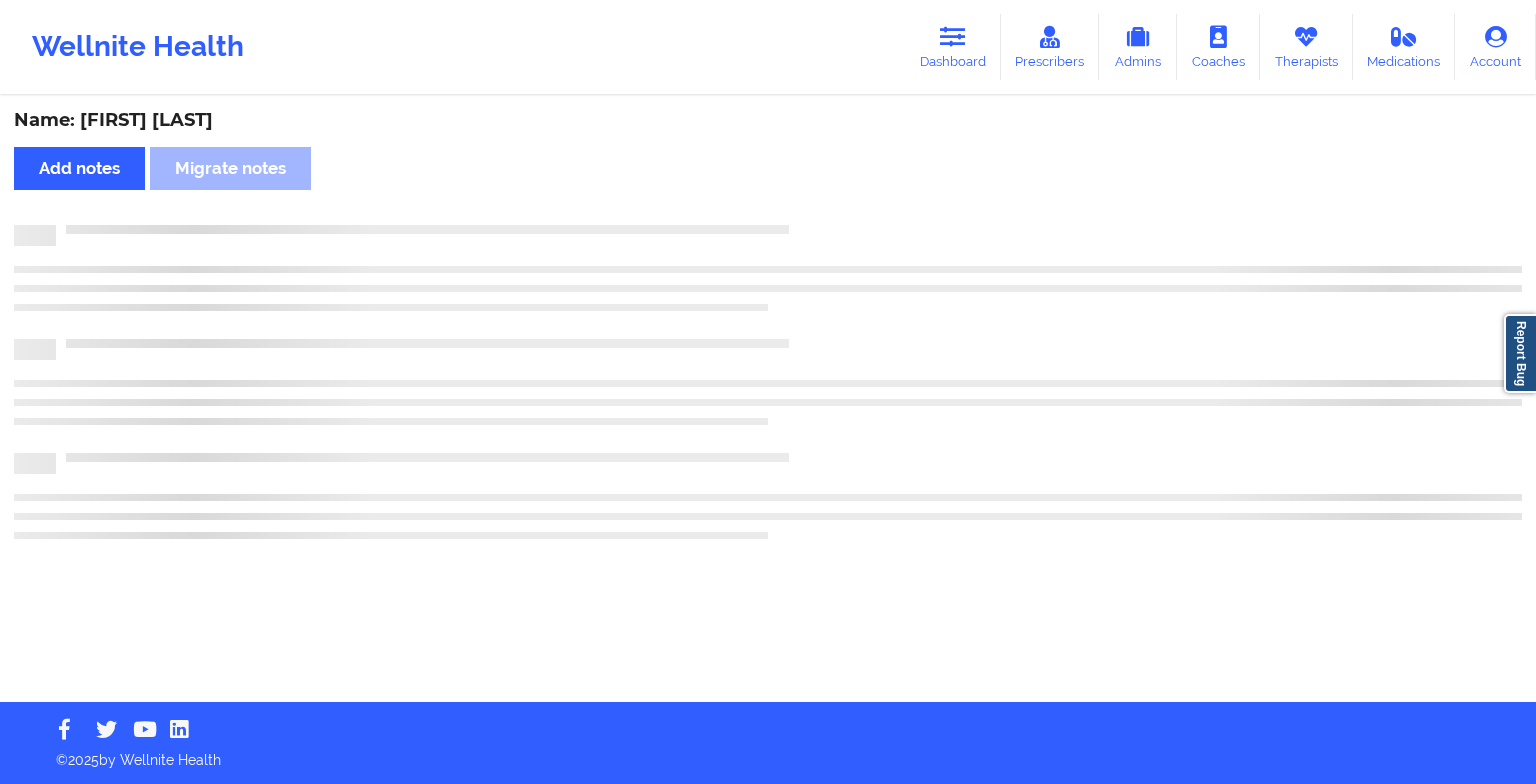 click on "Name: [FIRST] [LAST] Add notes Migrate notes" at bounding box center (768, 400) 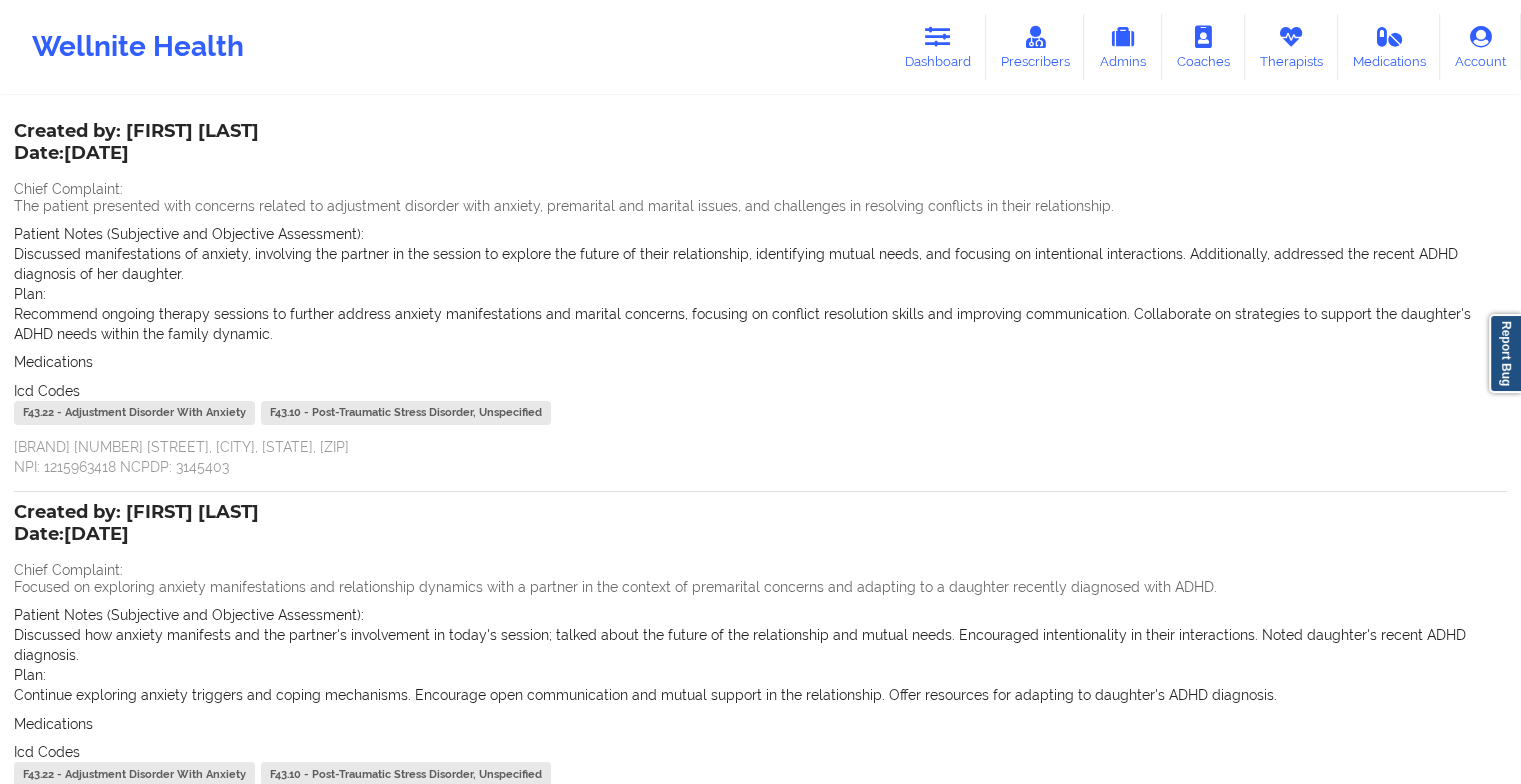 scroll, scrollTop: 43, scrollLeft: 0, axis: vertical 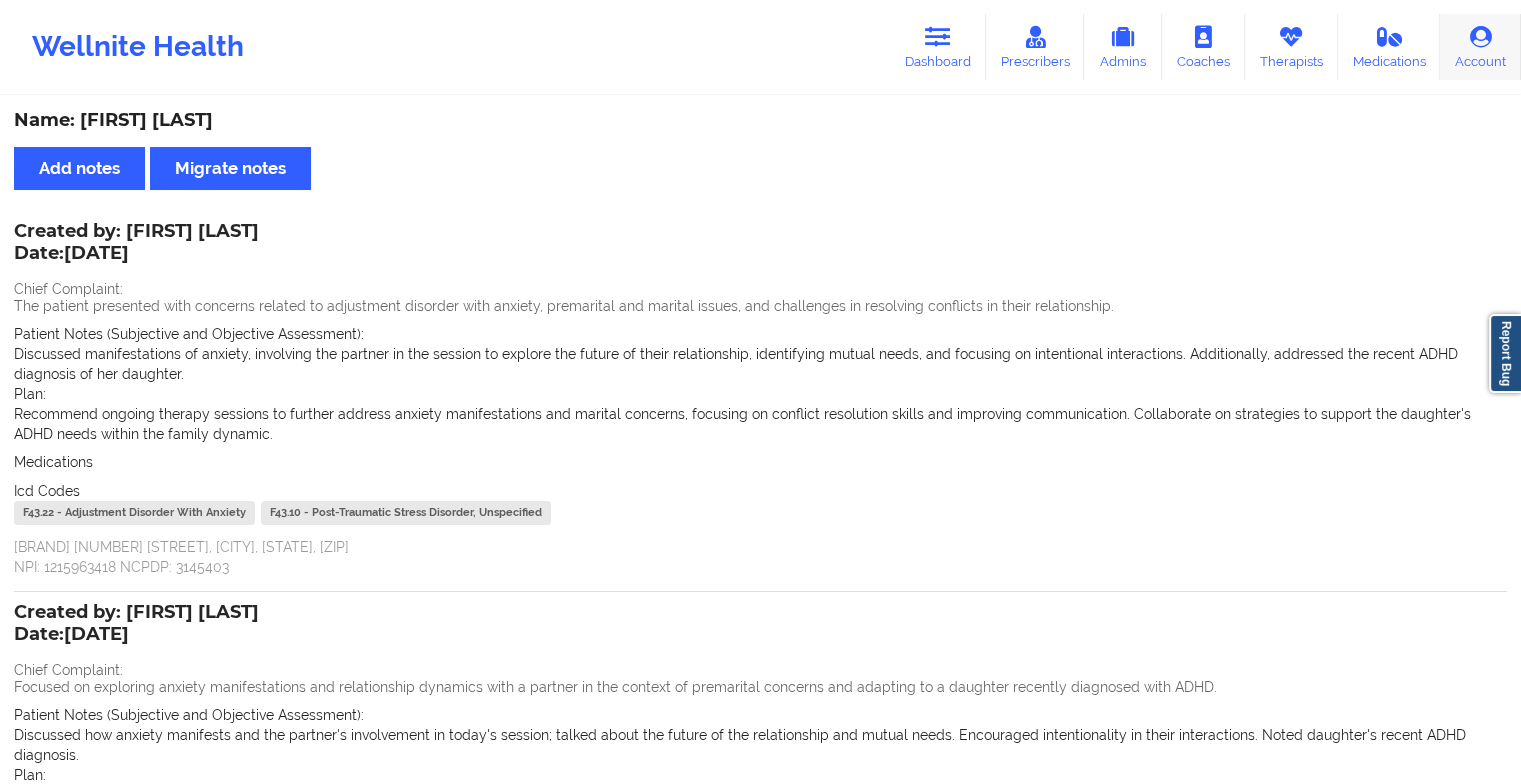 click on "Account" at bounding box center (1480, 47) 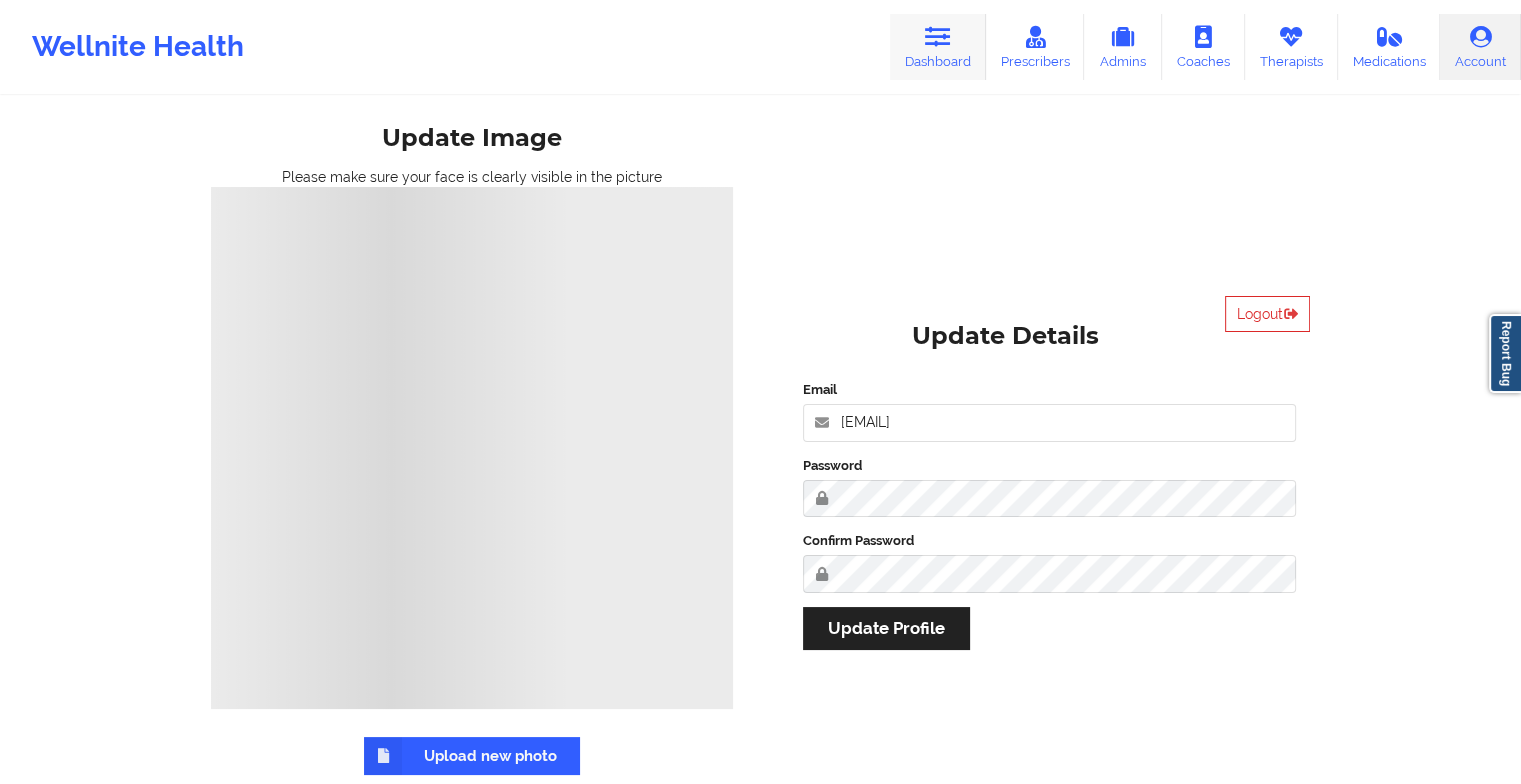 click at bounding box center (938, 37) 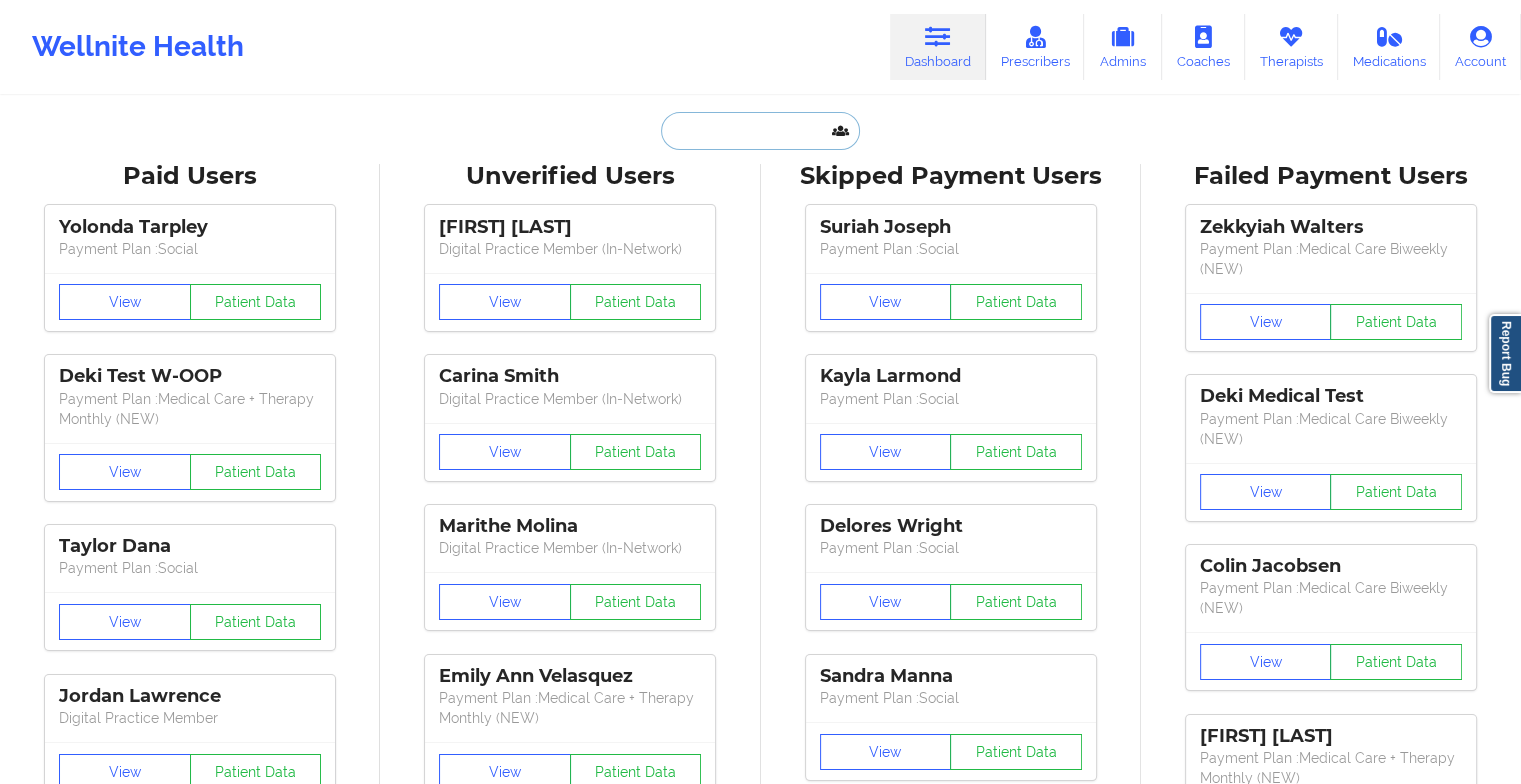 click at bounding box center [760, 131] 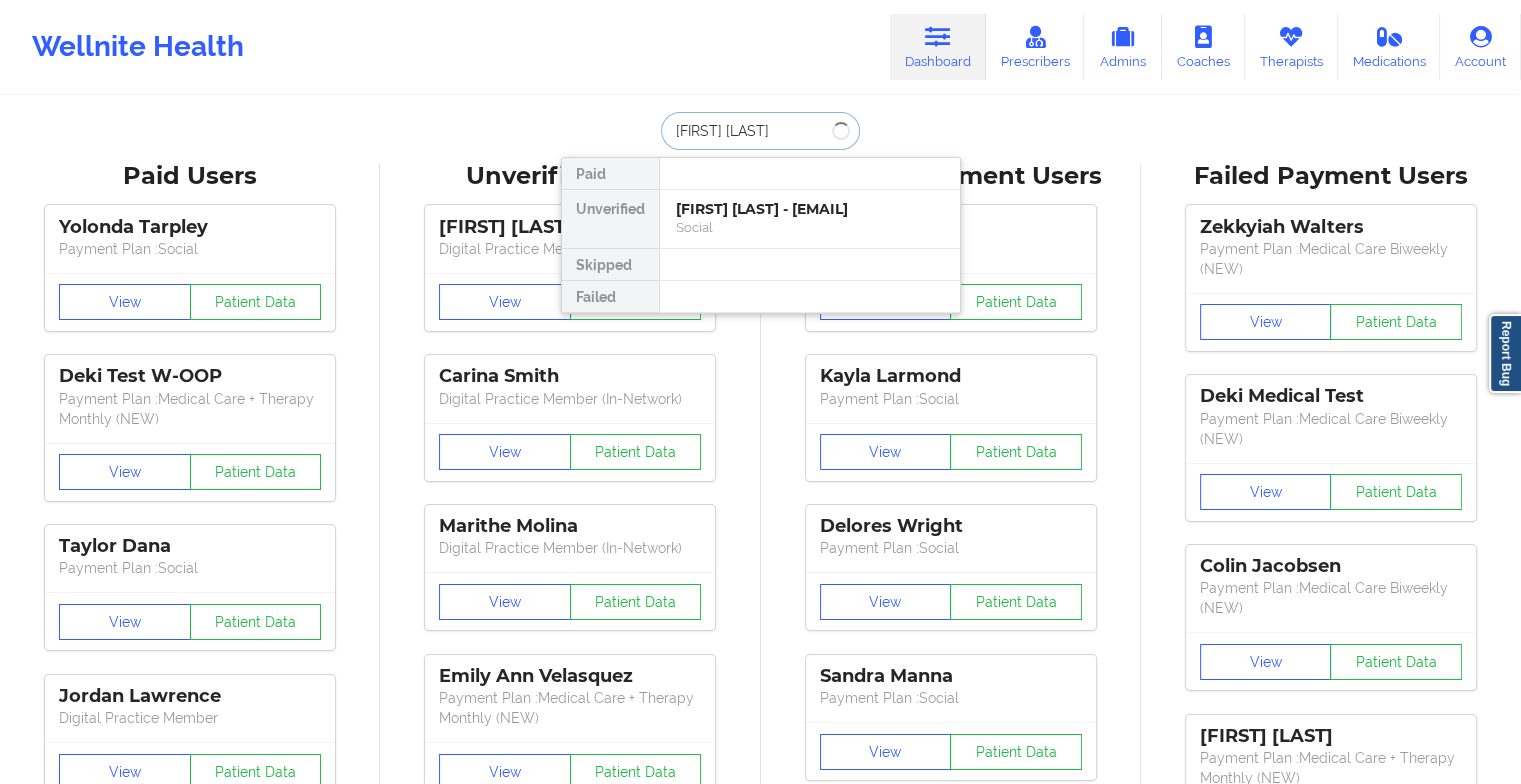 type on "[FIRST] [LAST]" 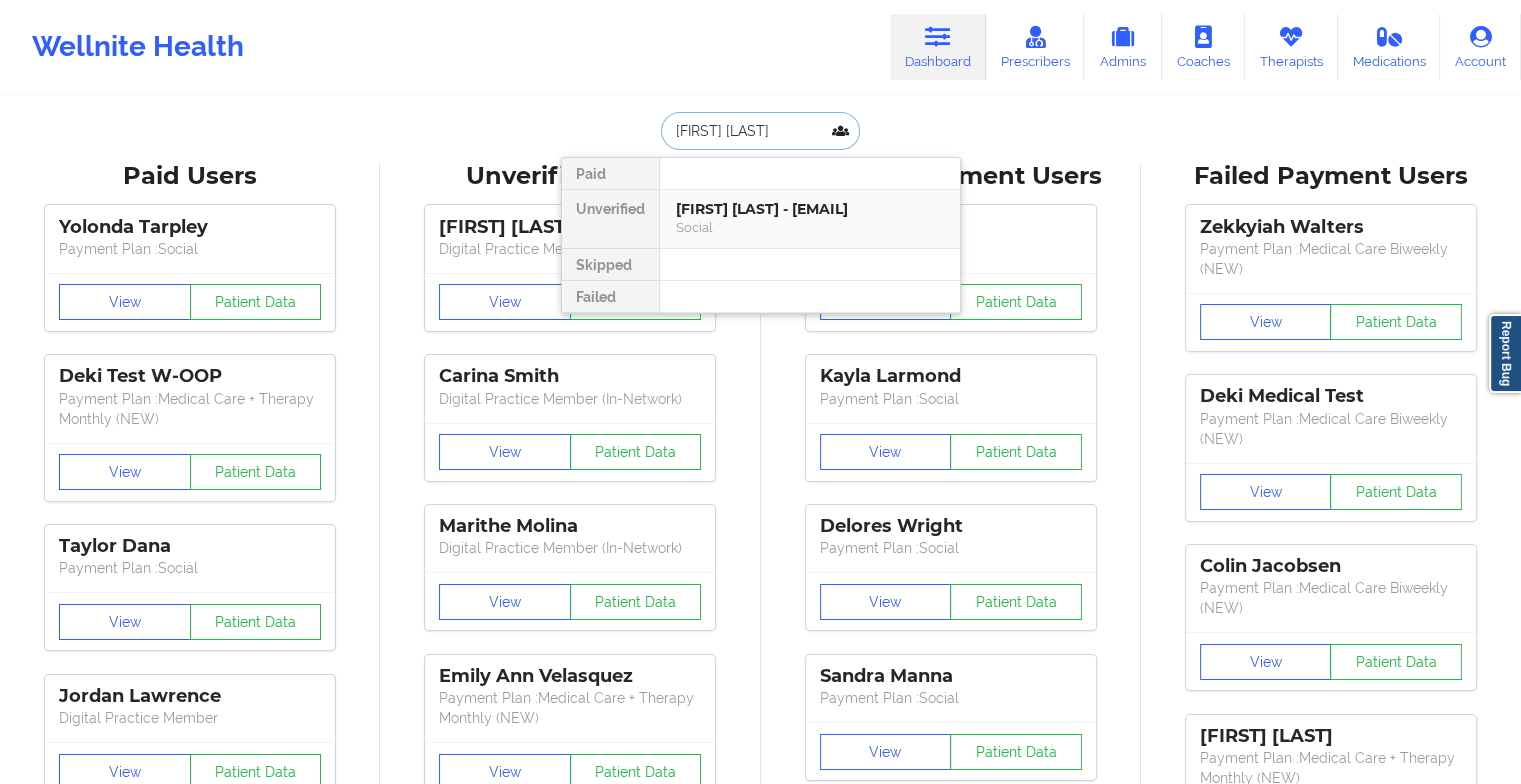 click on "[FIRST] [LAST] - [EMAIL]" at bounding box center (810, 209) 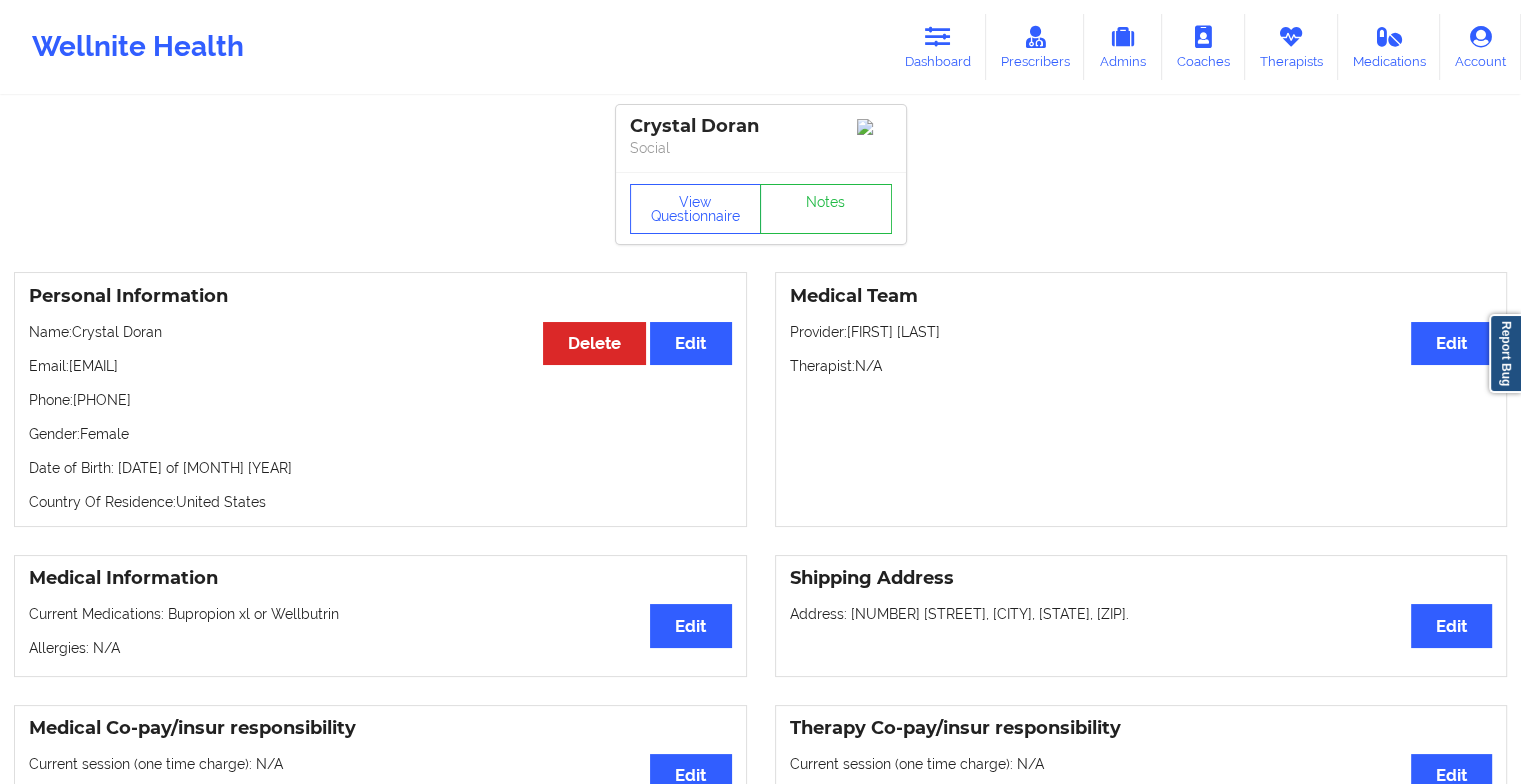 click on "View Questionnaire Notes" at bounding box center (761, 208) 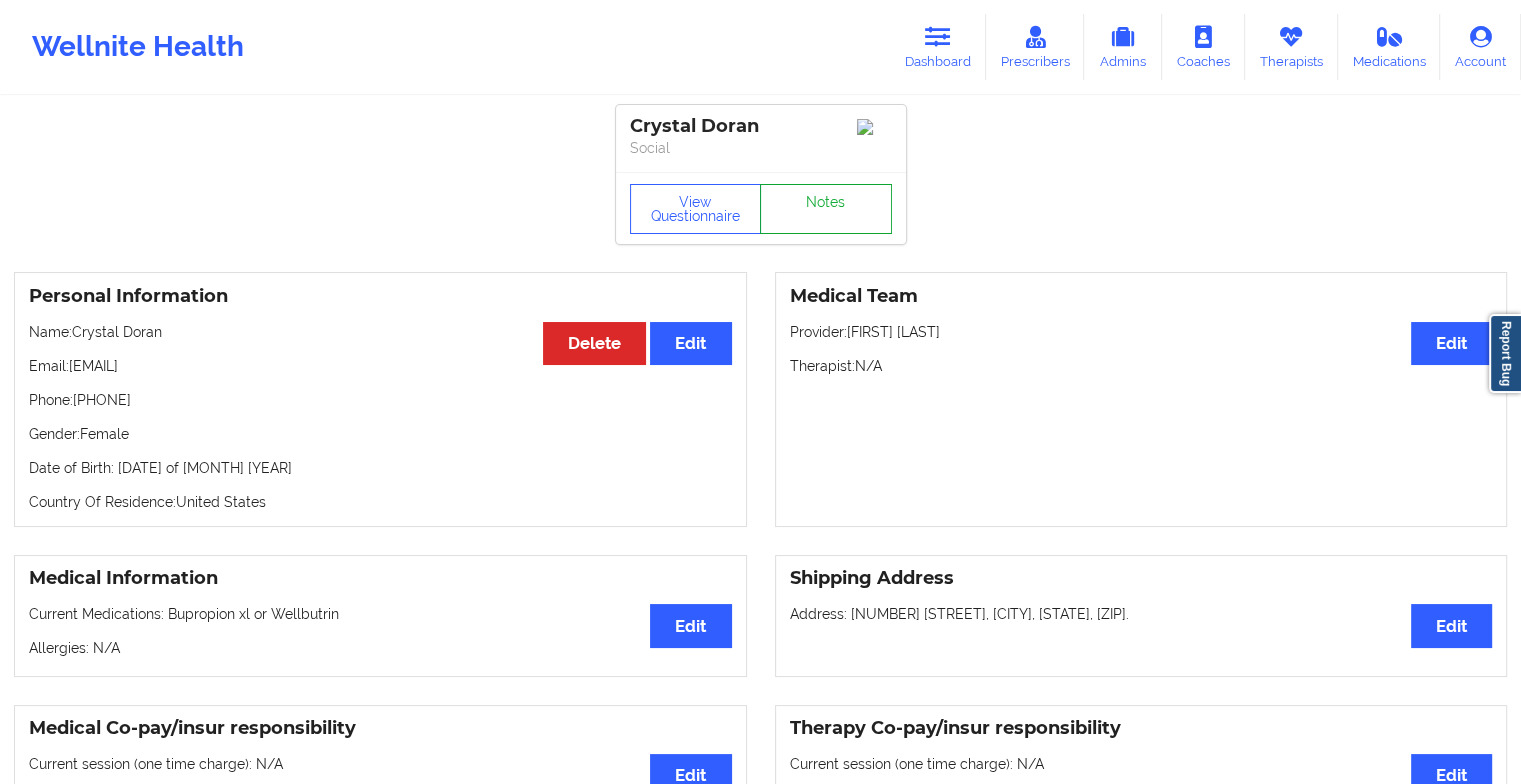 click on "Notes" at bounding box center (826, 209) 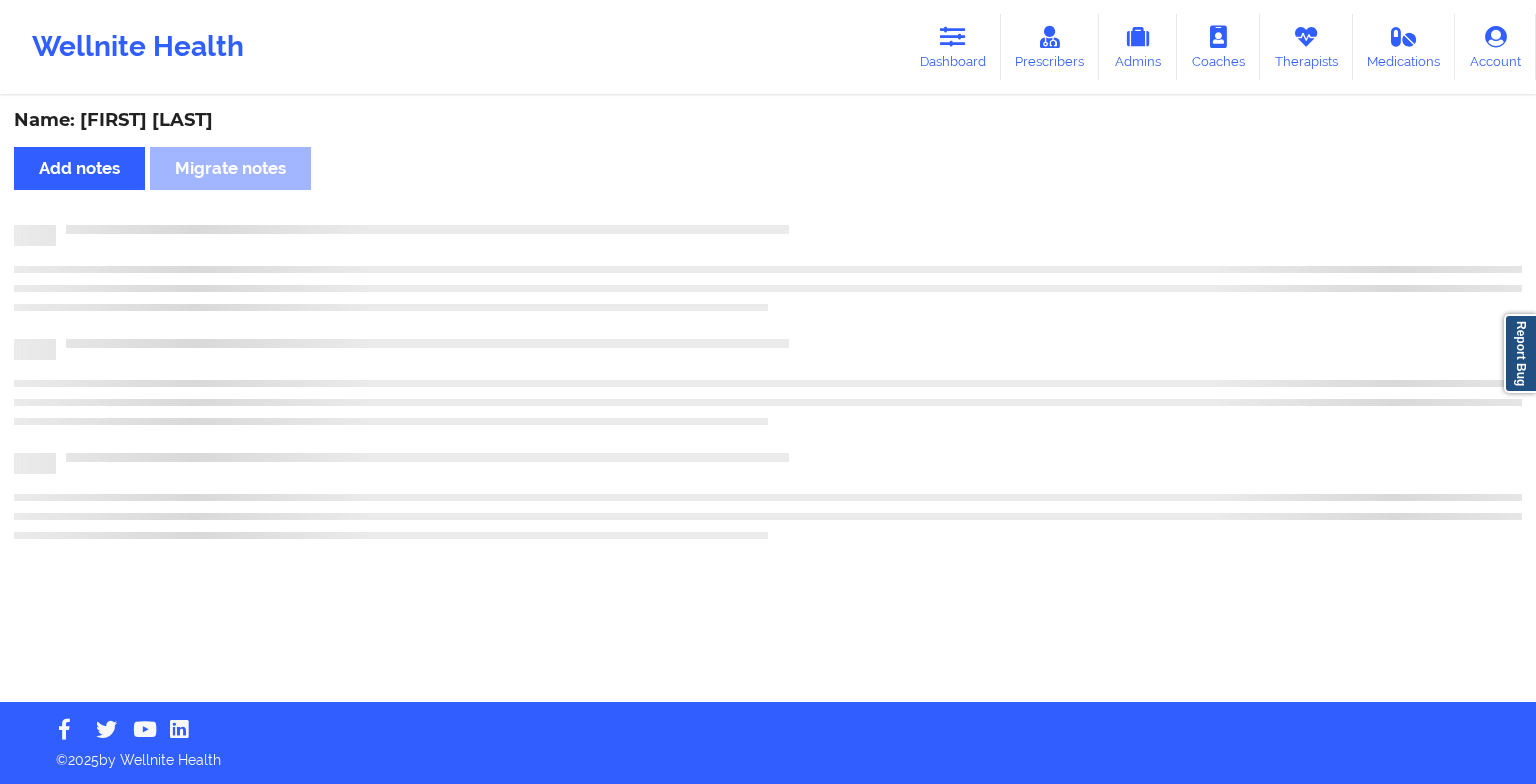 click on "Name: [FIRST] [LAST] Add notes Migrate notes" at bounding box center (768, 400) 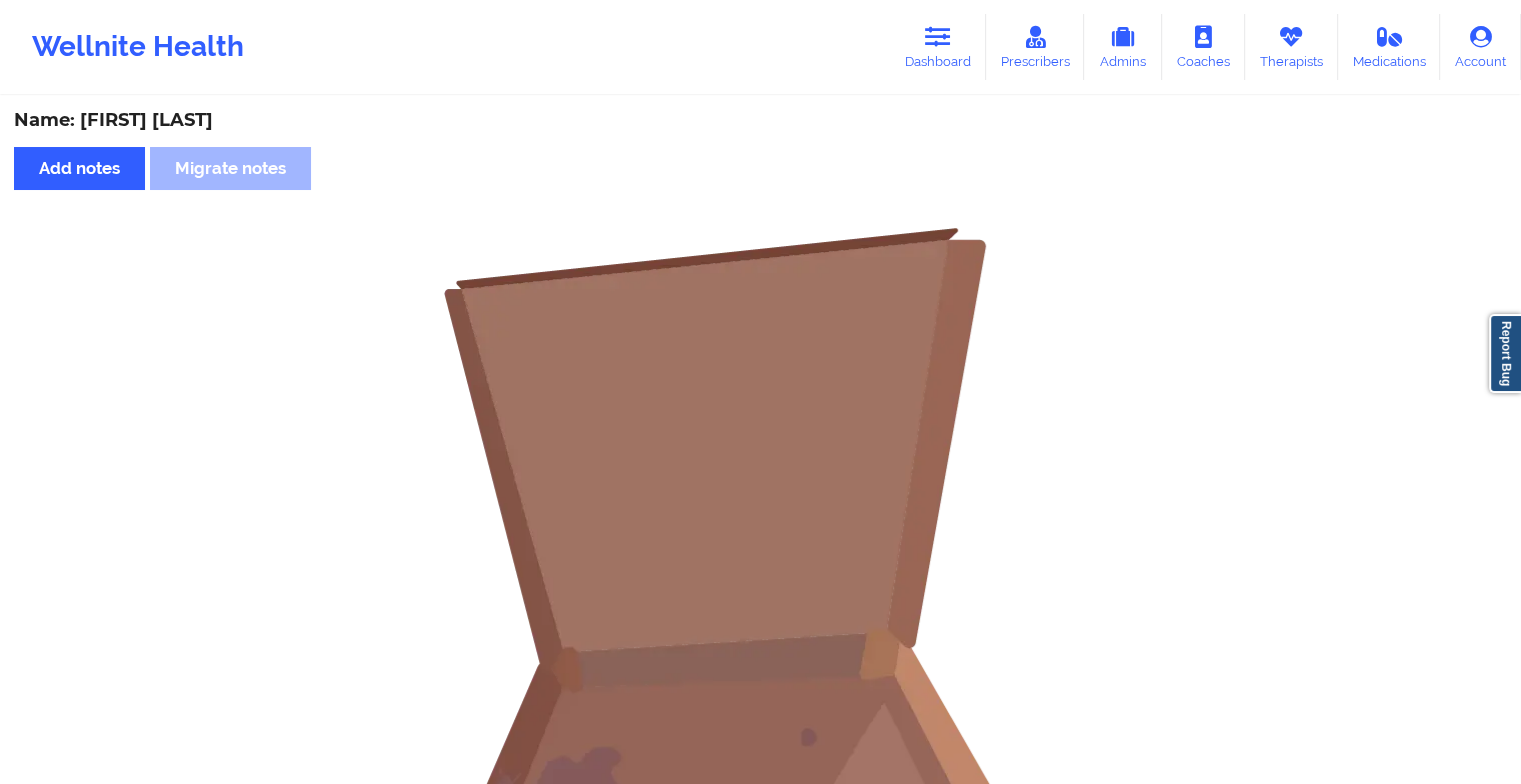 drag, startPoint x: 1430, startPoint y: 468, endPoint x: 1461, endPoint y: 468, distance: 31 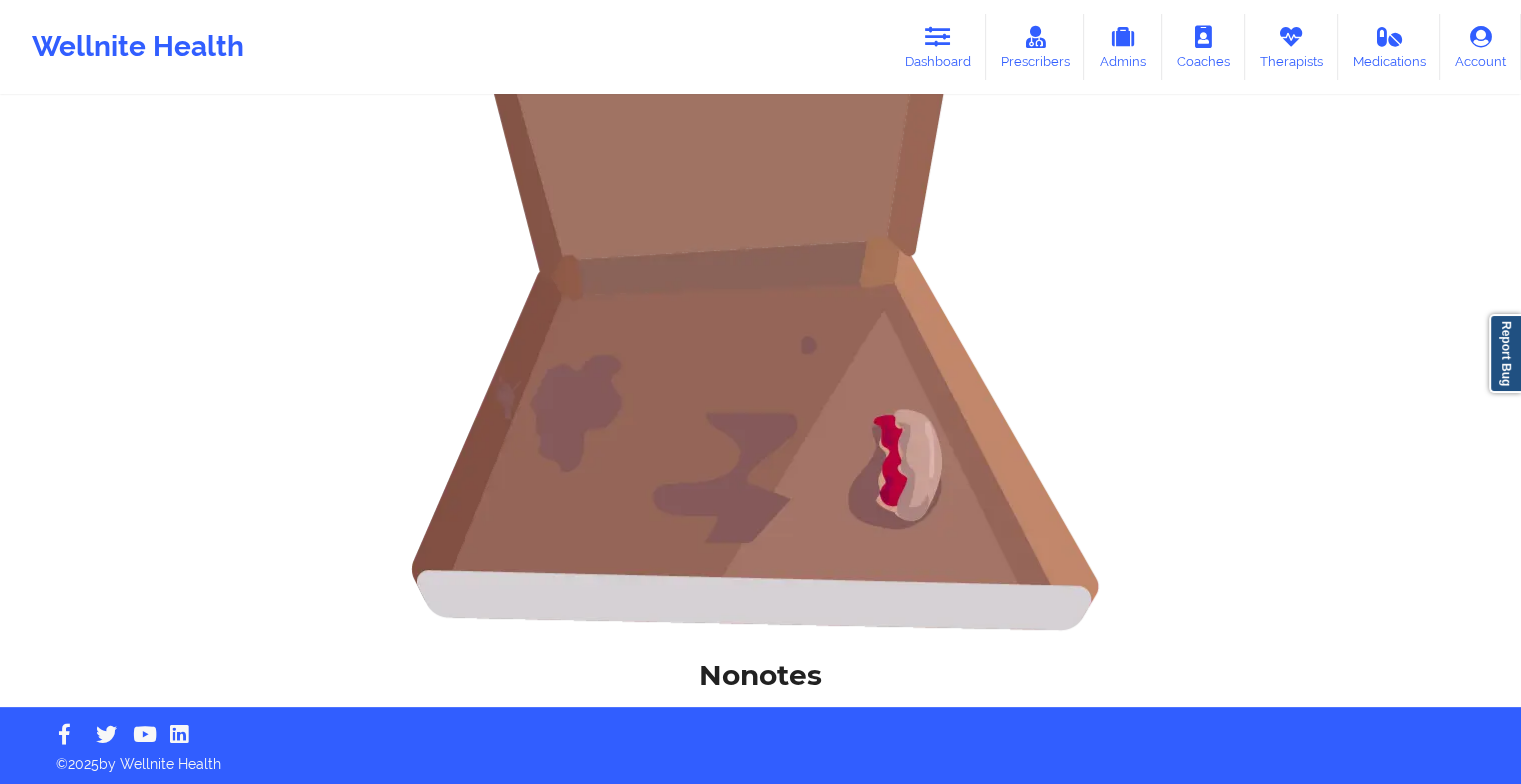 scroll, scrollTop: 396, scrollLeft: 0, axis: vertical 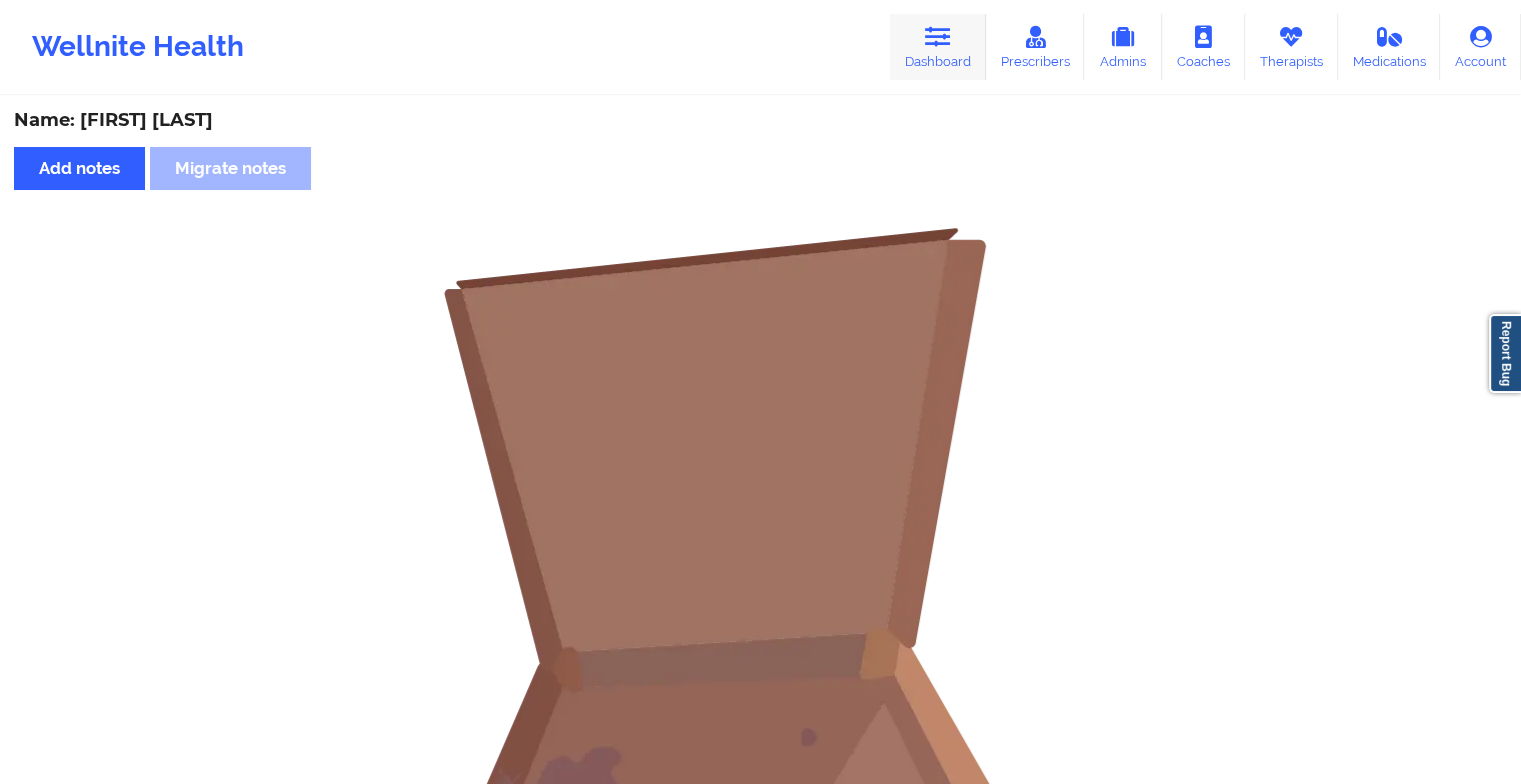 click on "Dashboard" at bounding box center (938, 47) 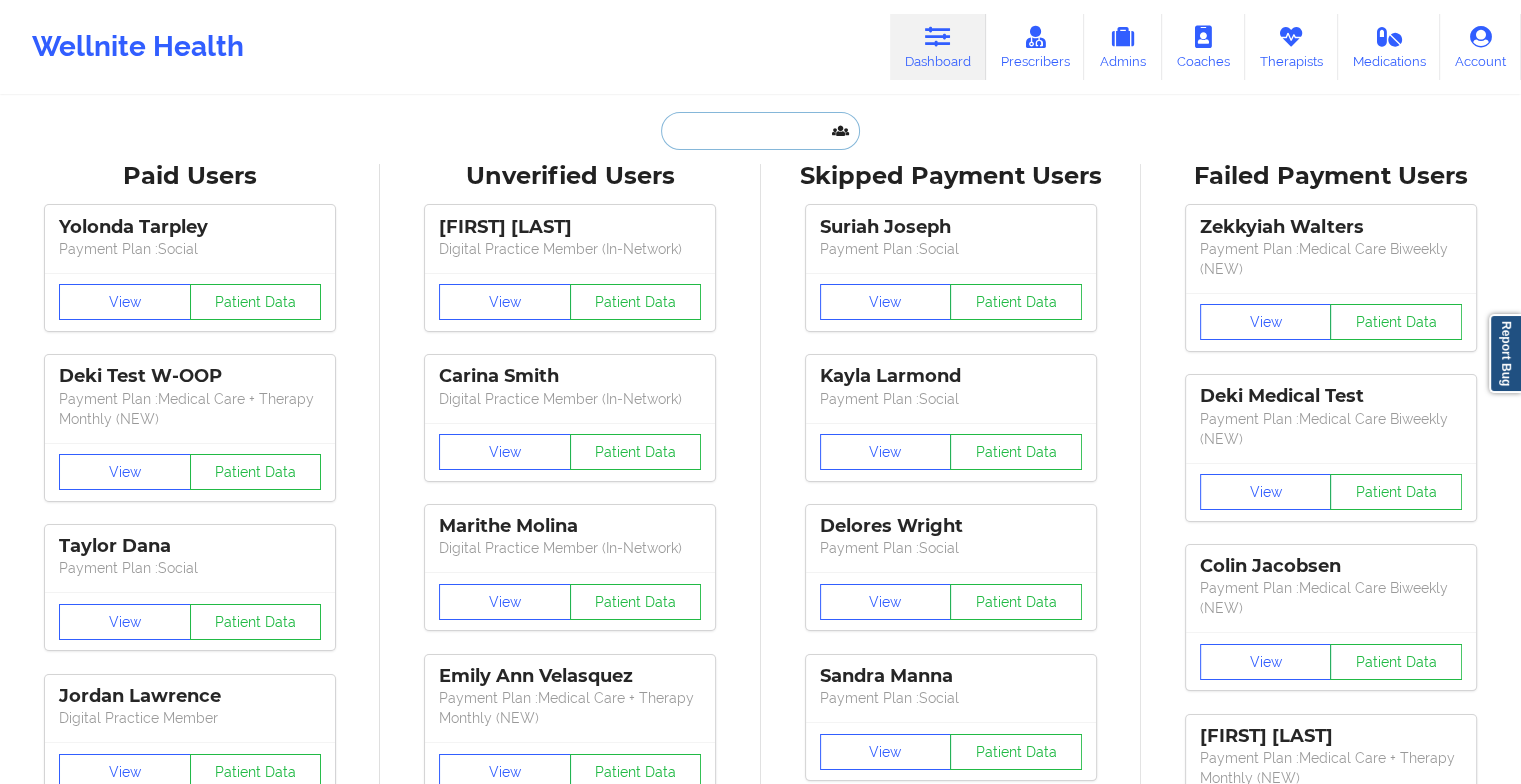 click at bounding box center [760, 131] 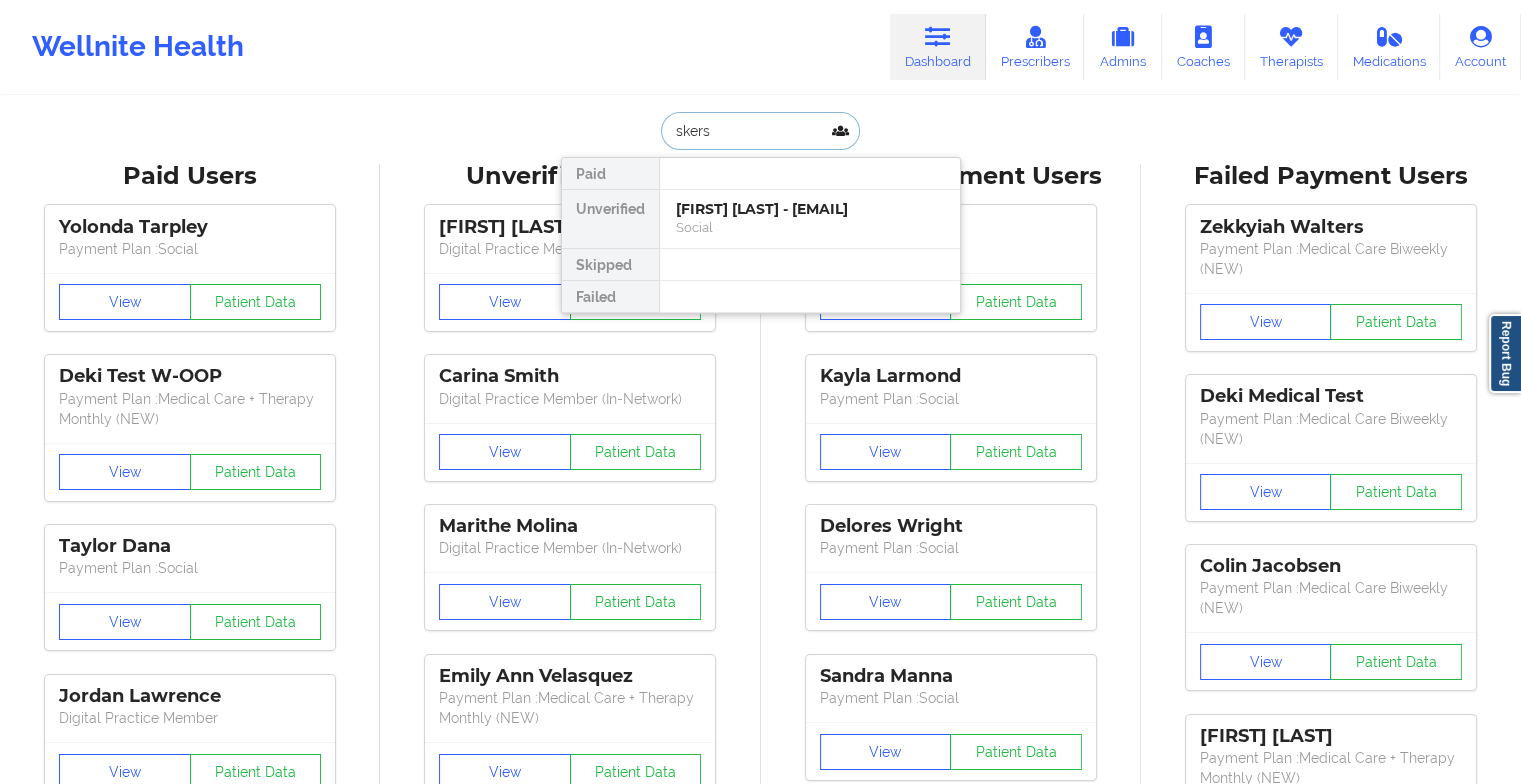 type on "skersh -> [NAME]" 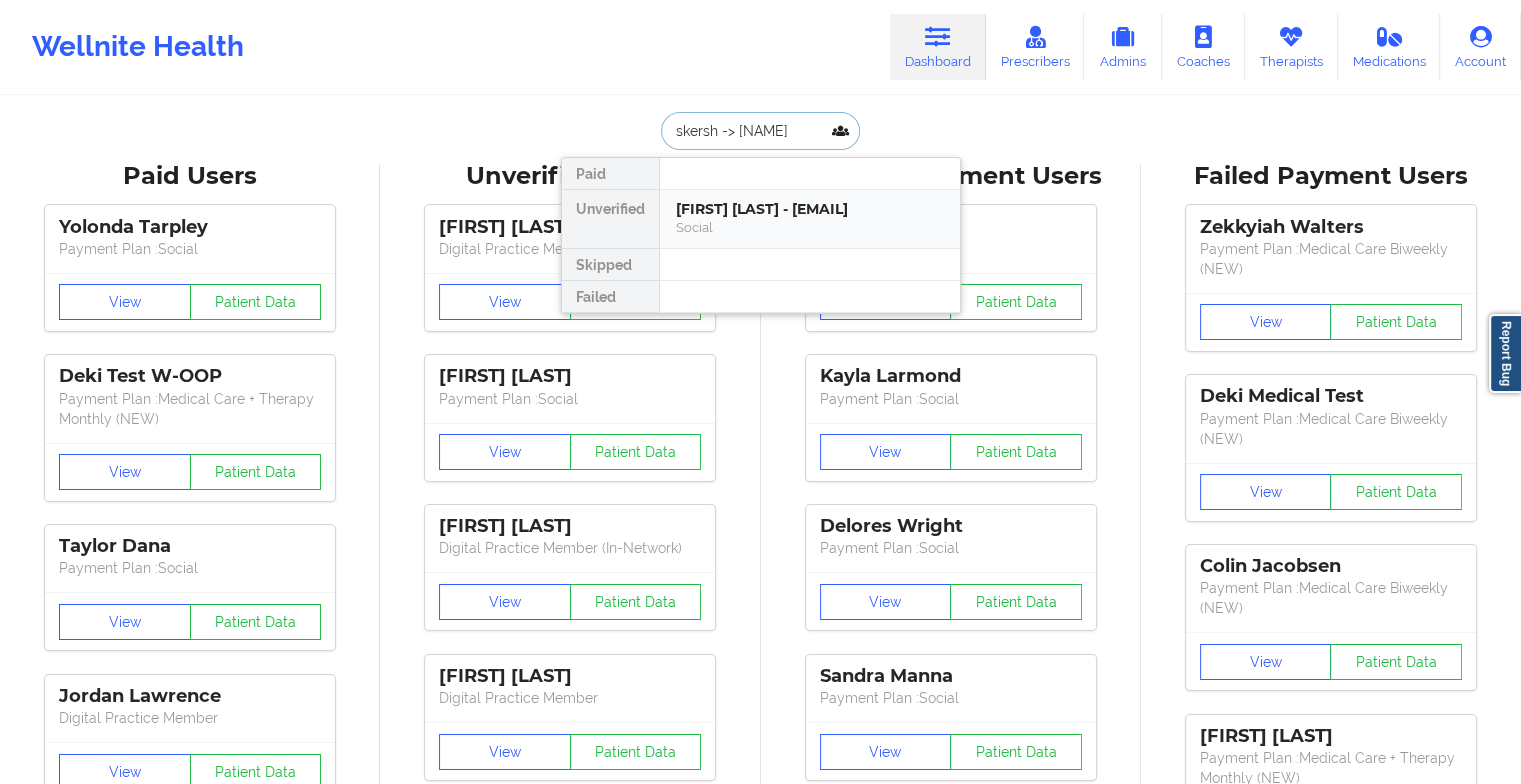 click on "[FIRST] [LAST] - [EMAIL]" at bounding box center (810, 209) 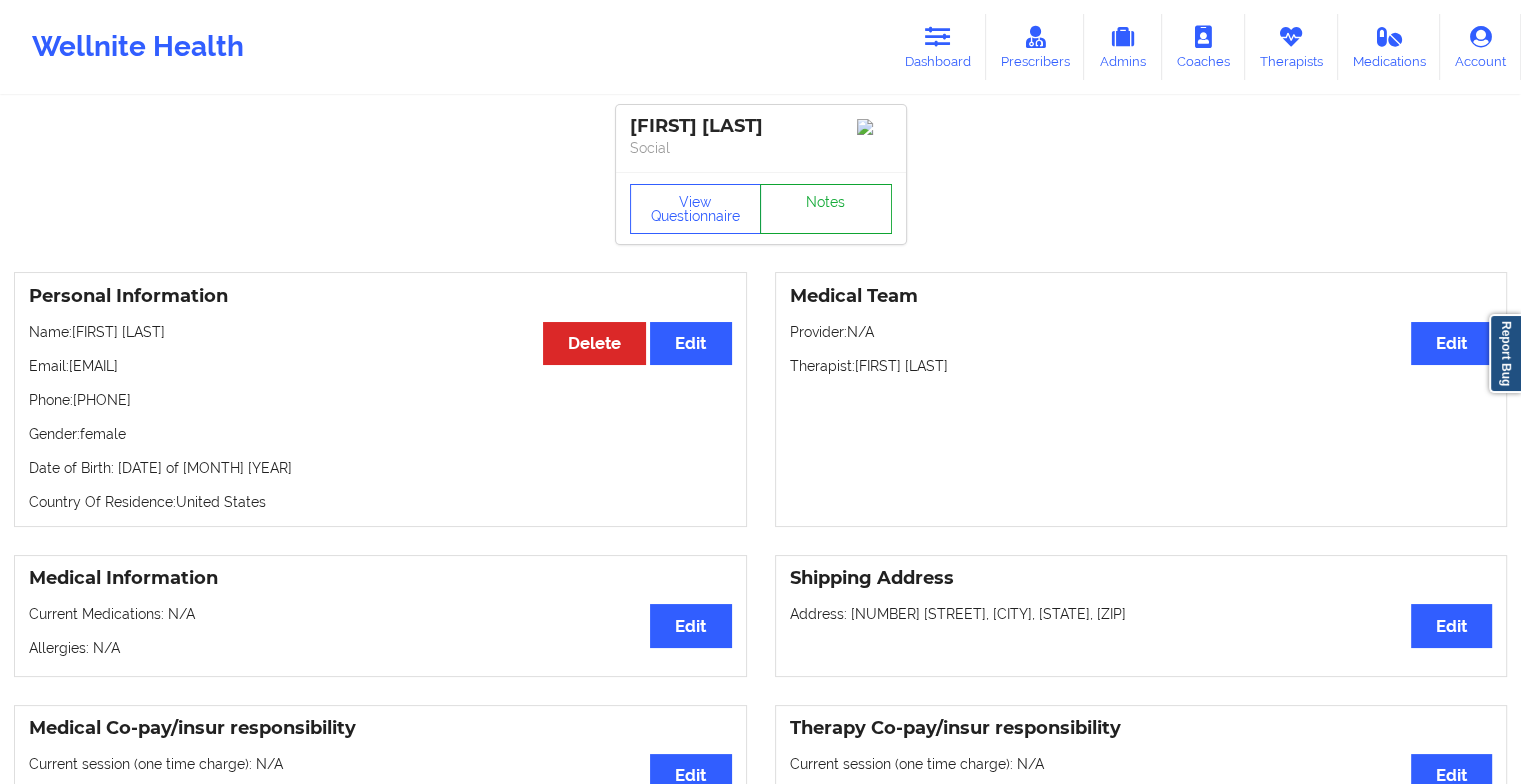 click on "Notes" at bounding box center (826, 209) 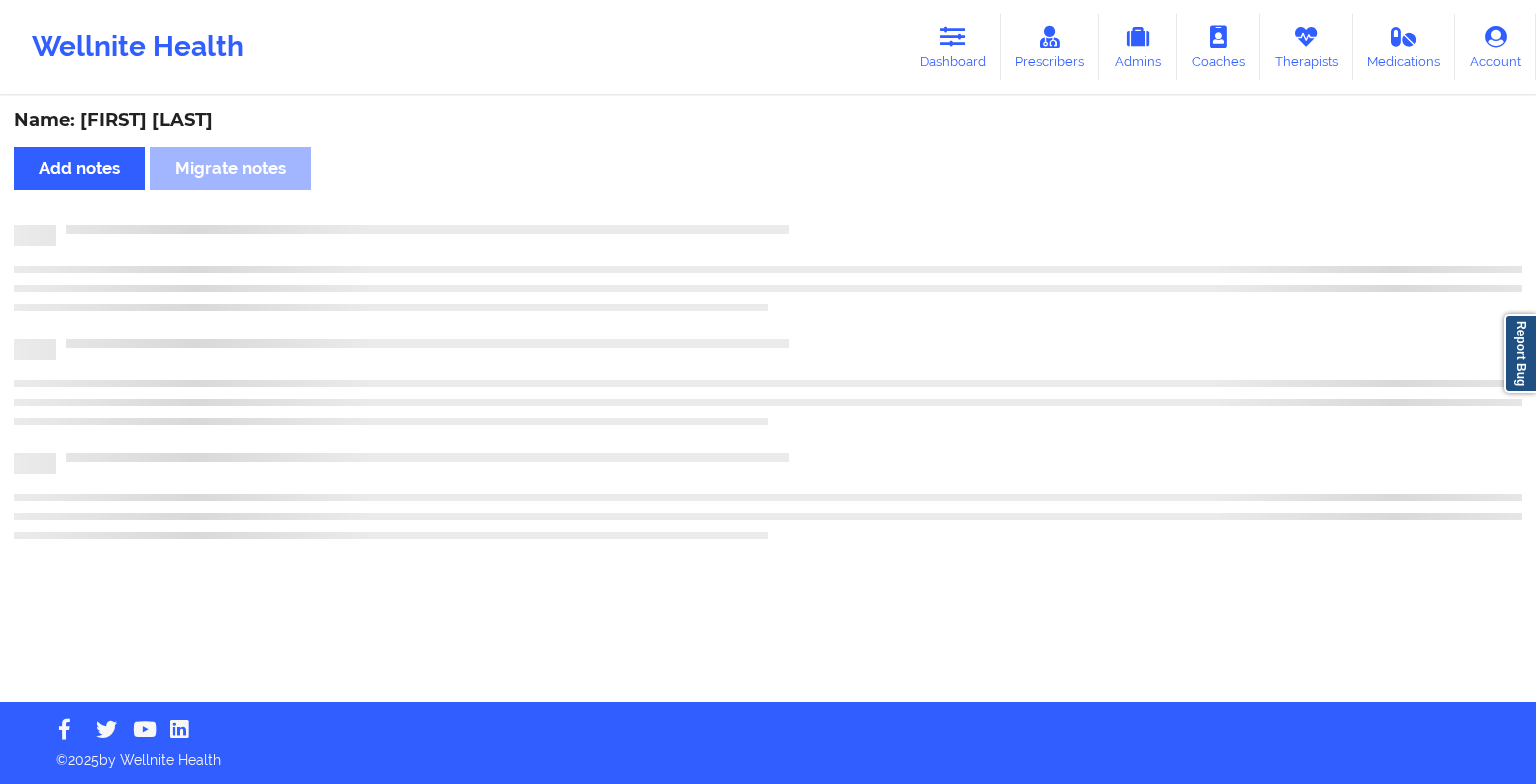 click on "Name: [FIRST] [LAST] Add notes Migrate notes" at bounding box center (768, 400) 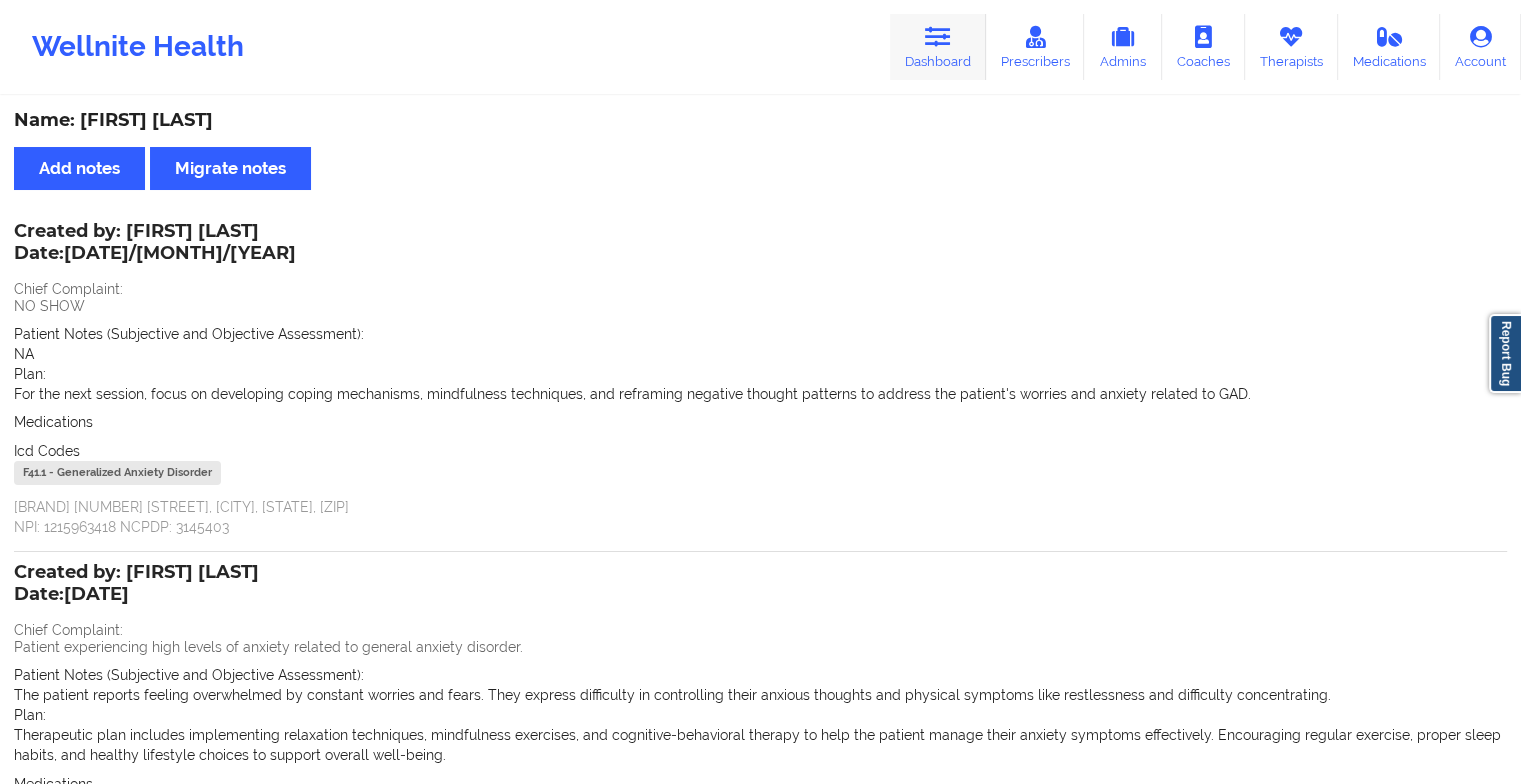 click on "Dashboard" at bounding box center [938, 47] 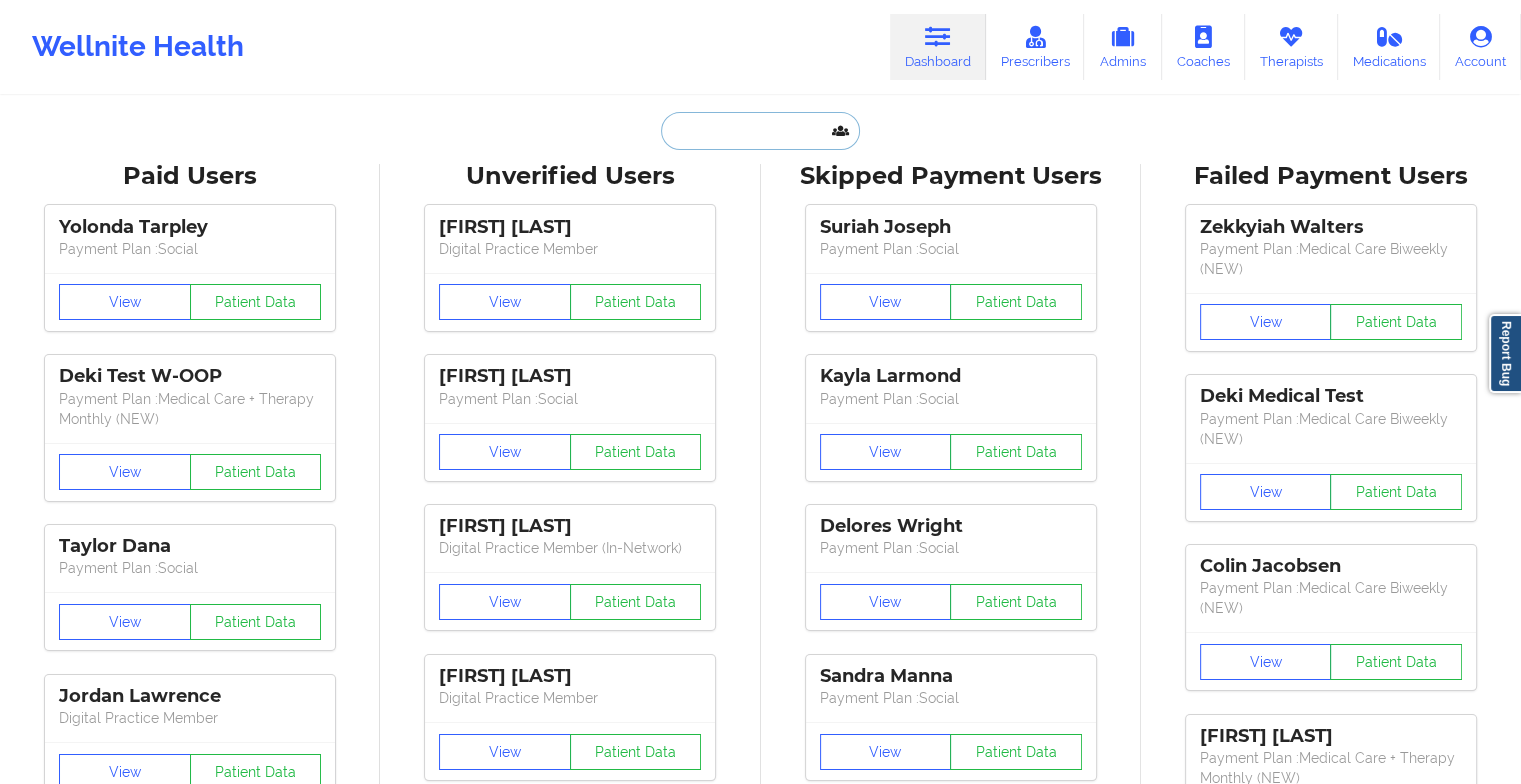 click at bounding box center (760, 131) 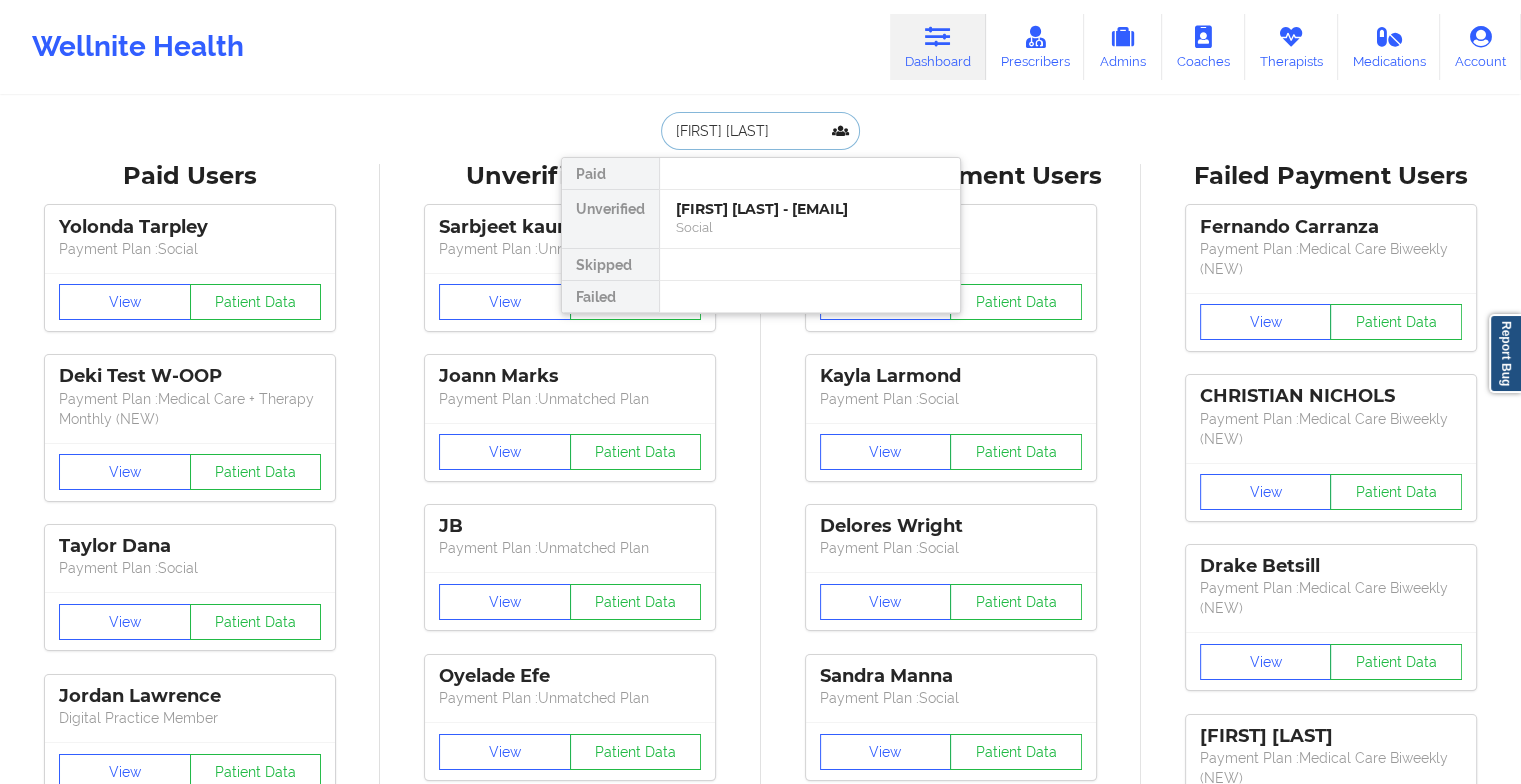 type on "[FIRST] [LAST]" 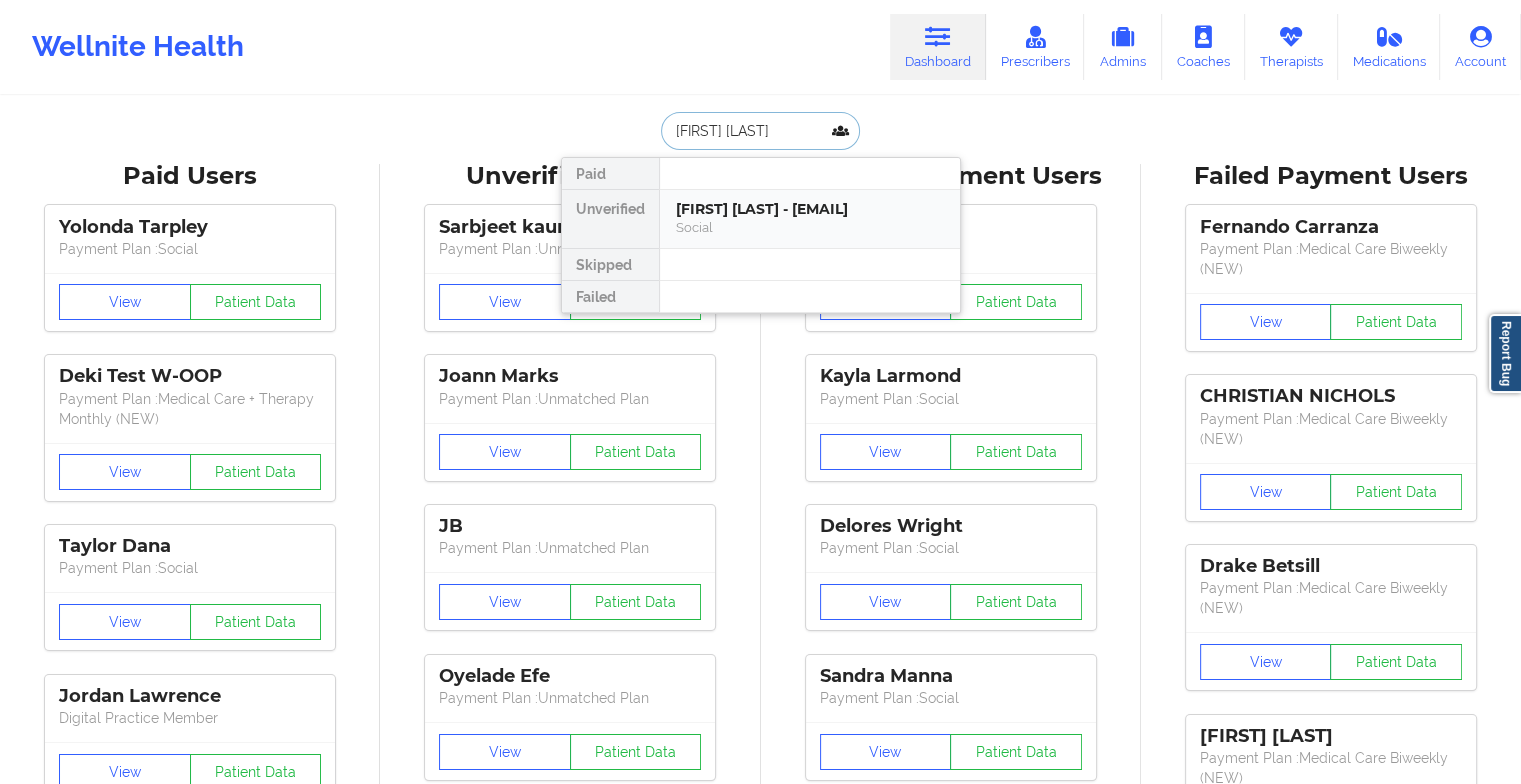 click on "[FIRST] [LAST] - [EMAIL]" at bounding box center (810, 209) 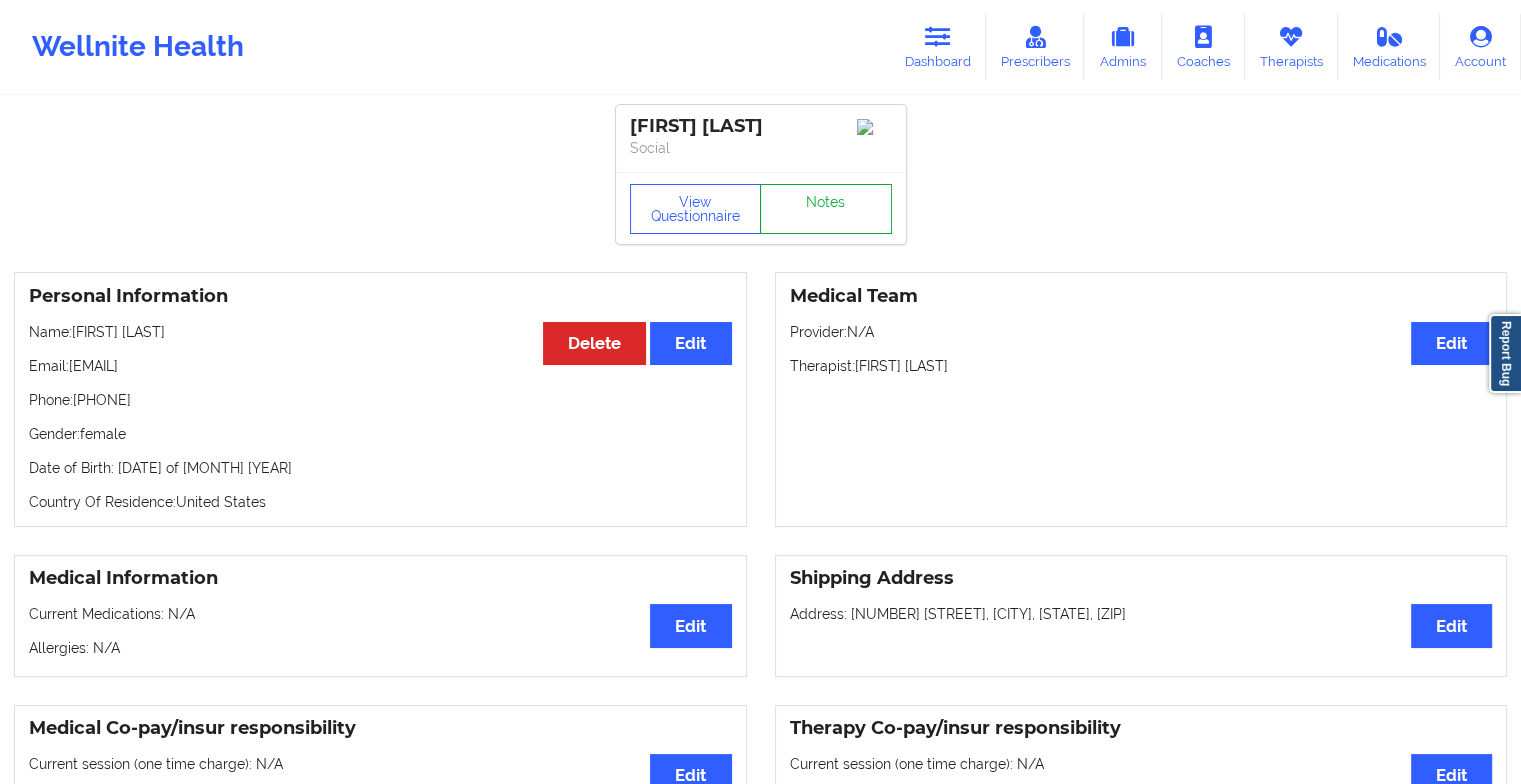 click on "Notes" at bounding box center (826, 209) 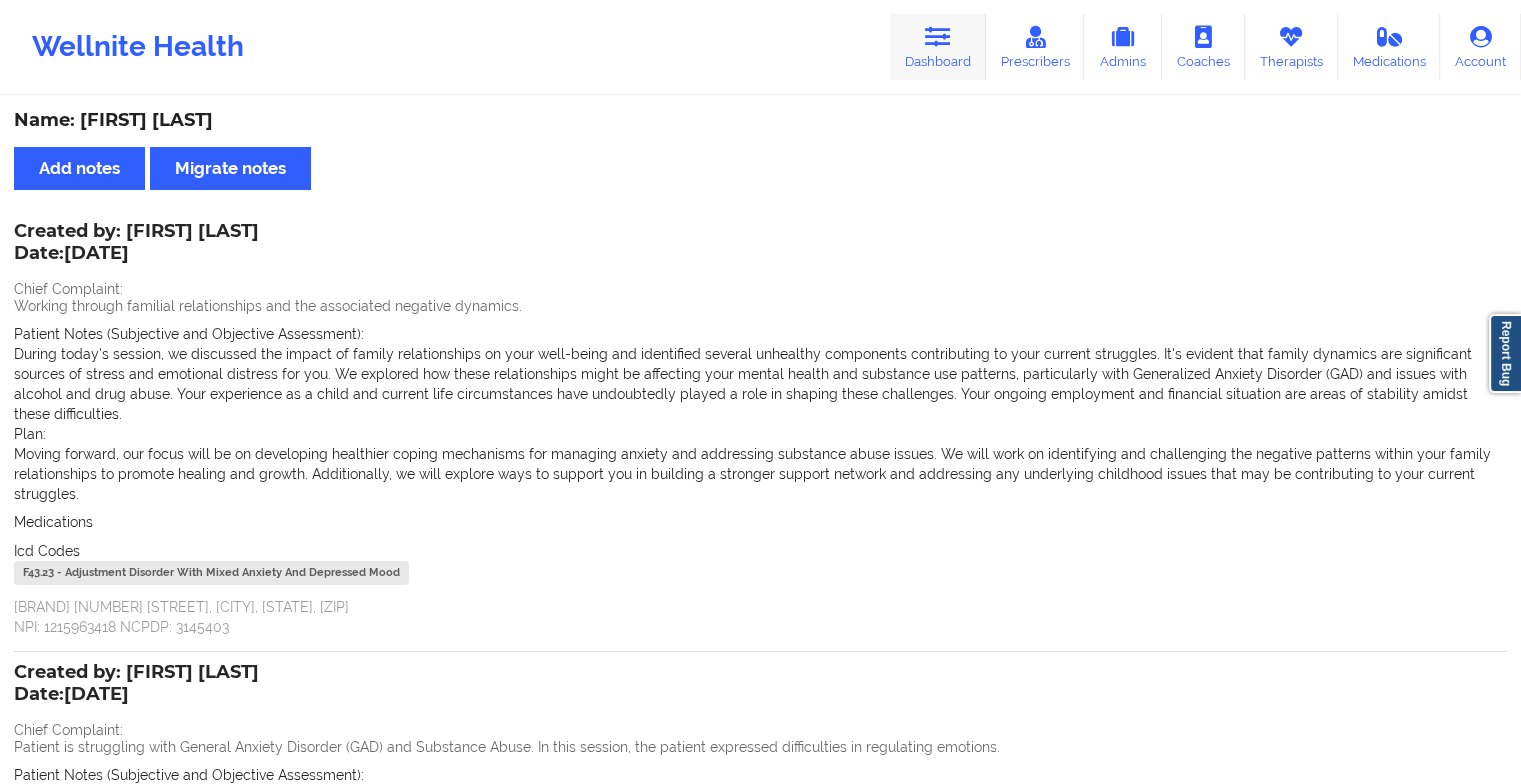 click on "Dashboard" at bounding box center (938, 47) 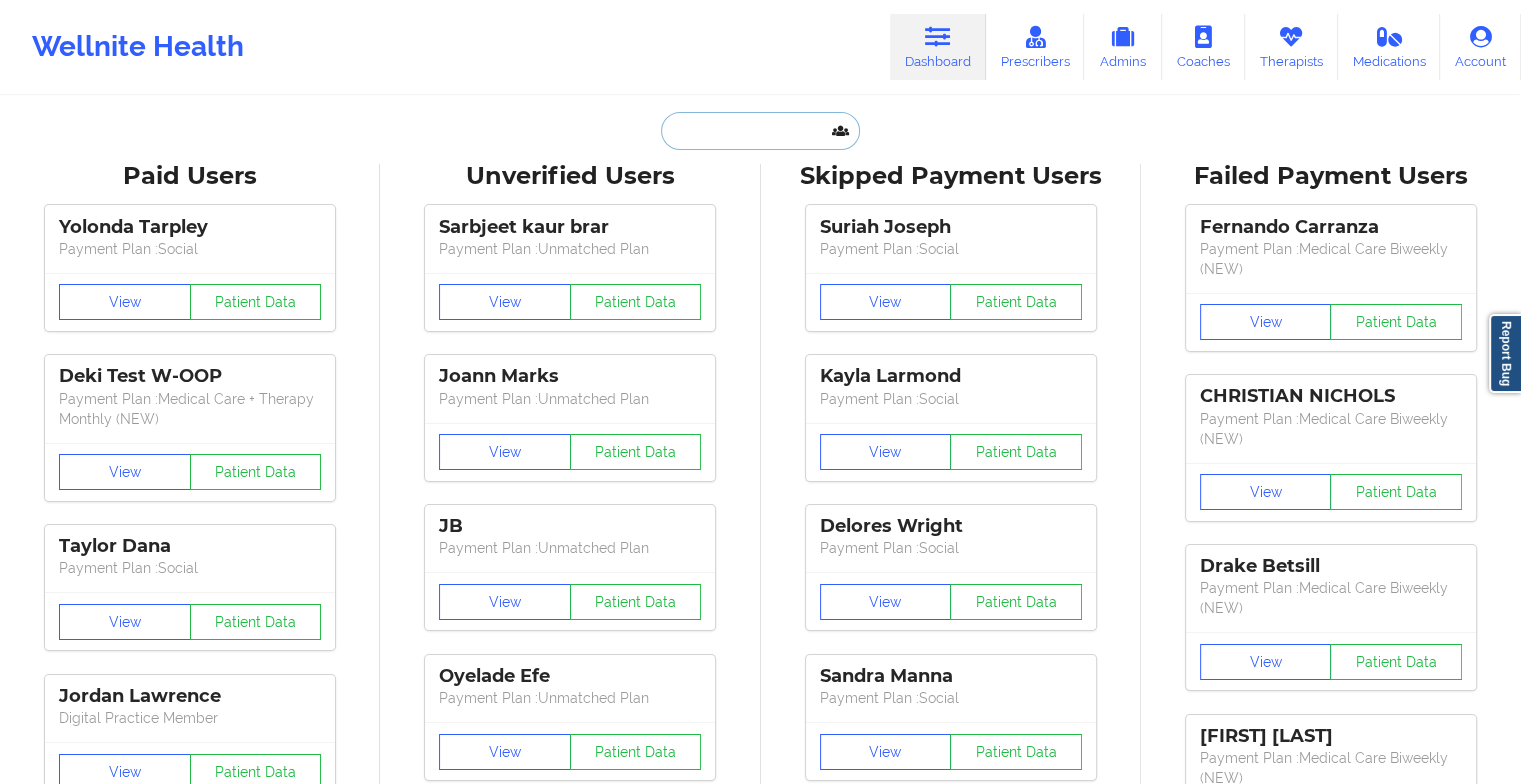 click at bounding box center (760, 131) 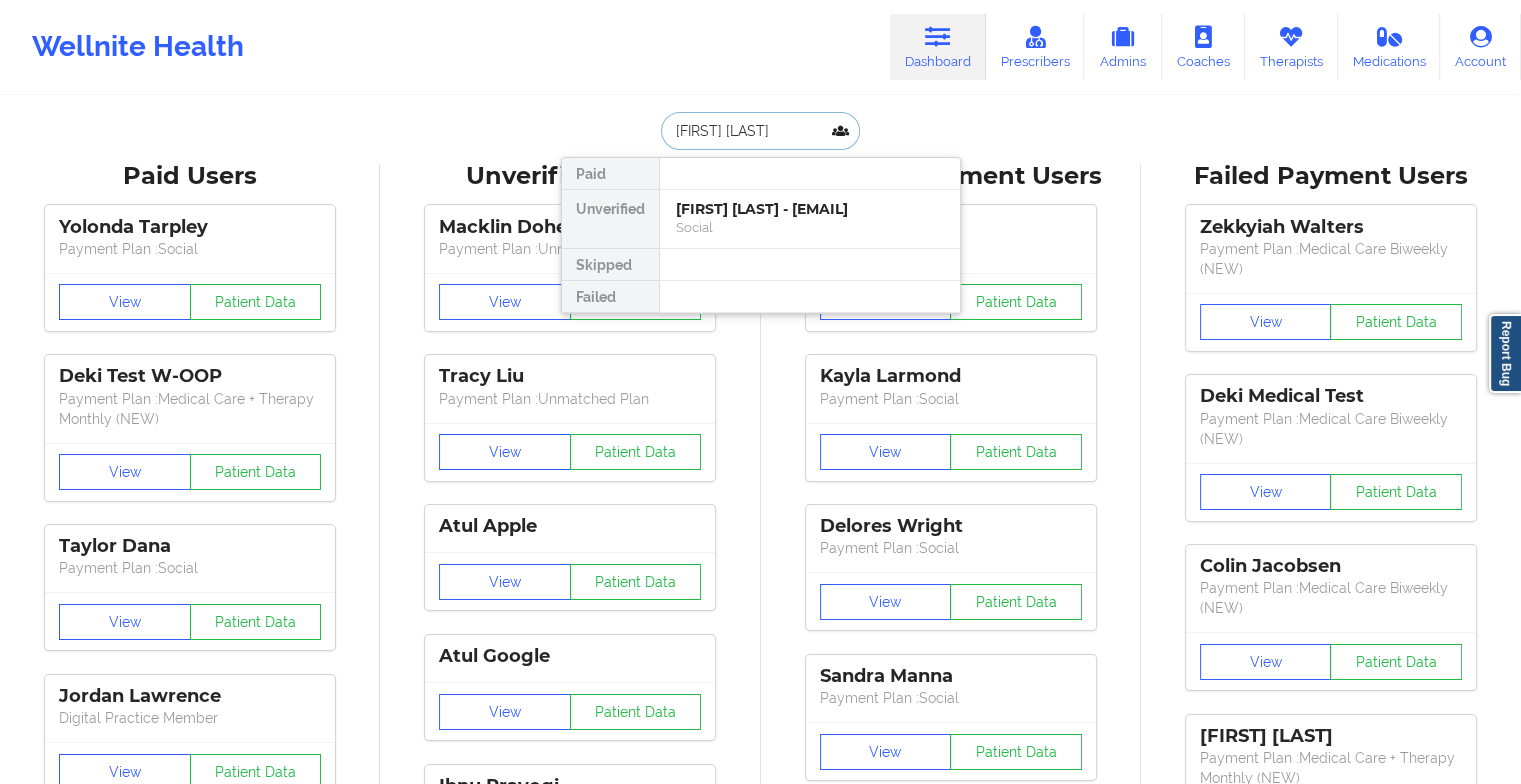 type on "[FIRST] [LAST]" 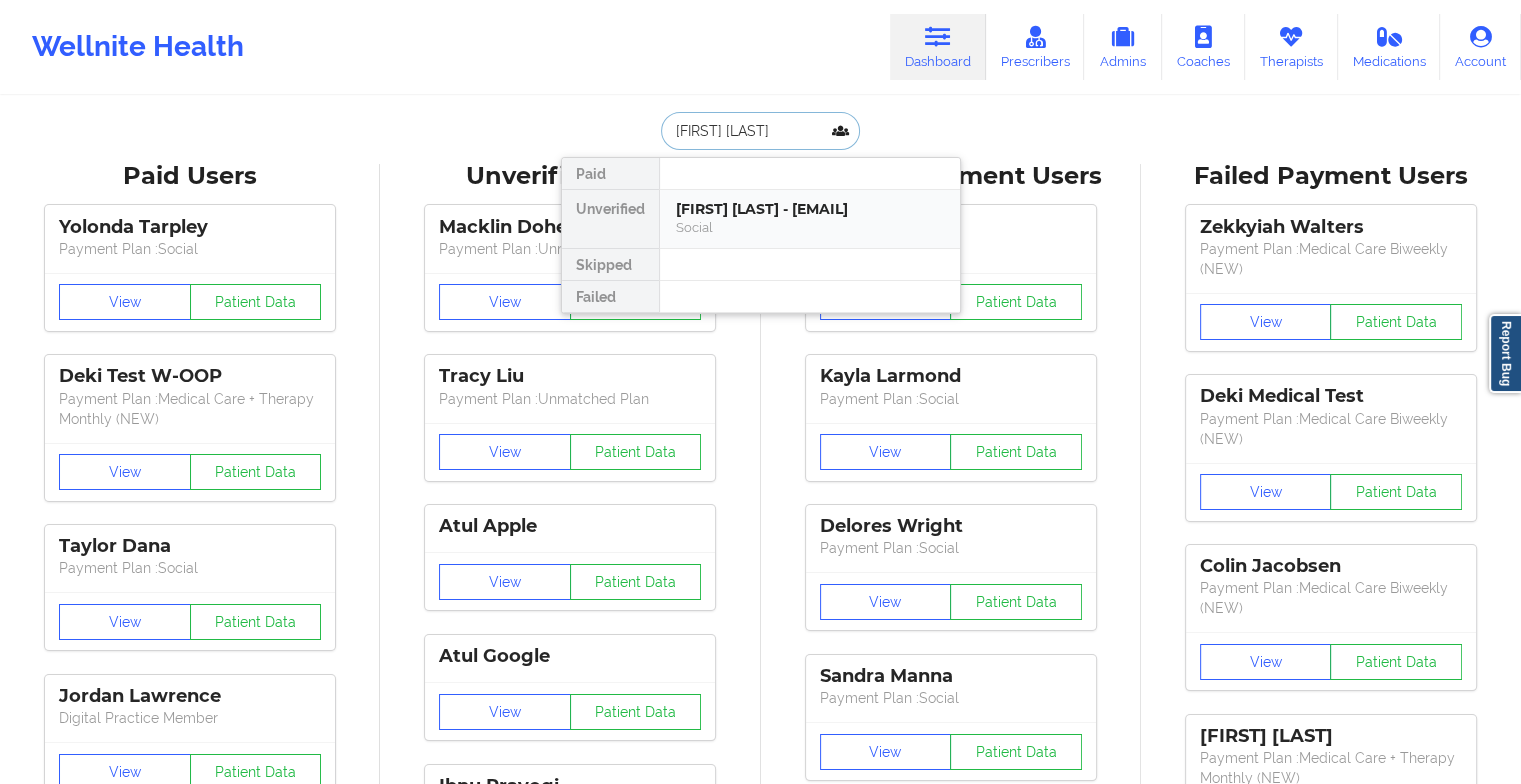 click on "[FIRST] [LAST] - [EMAIL]" at bounding box center [810, 209] 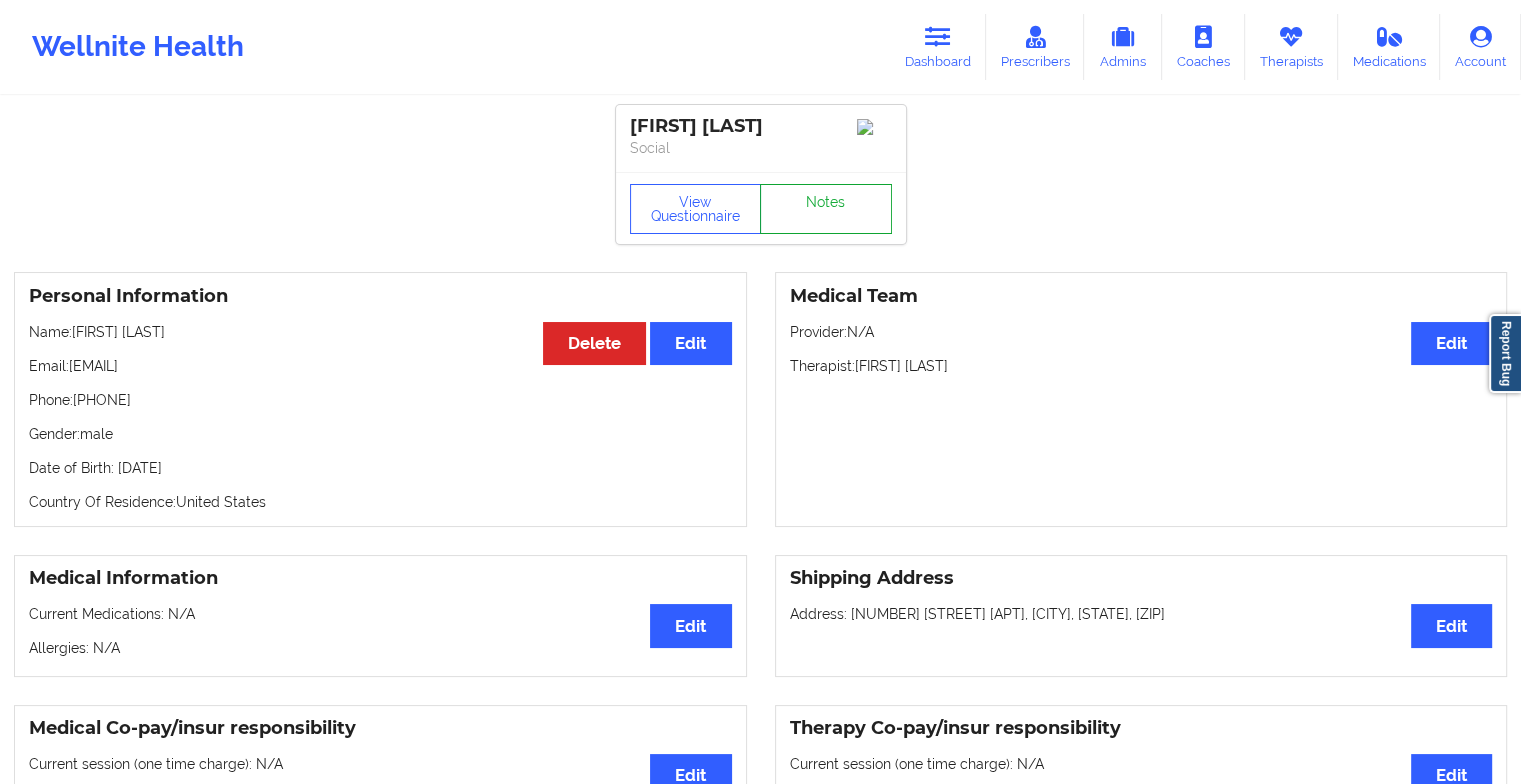 click on "Notes" at bounding box center [826, 209] 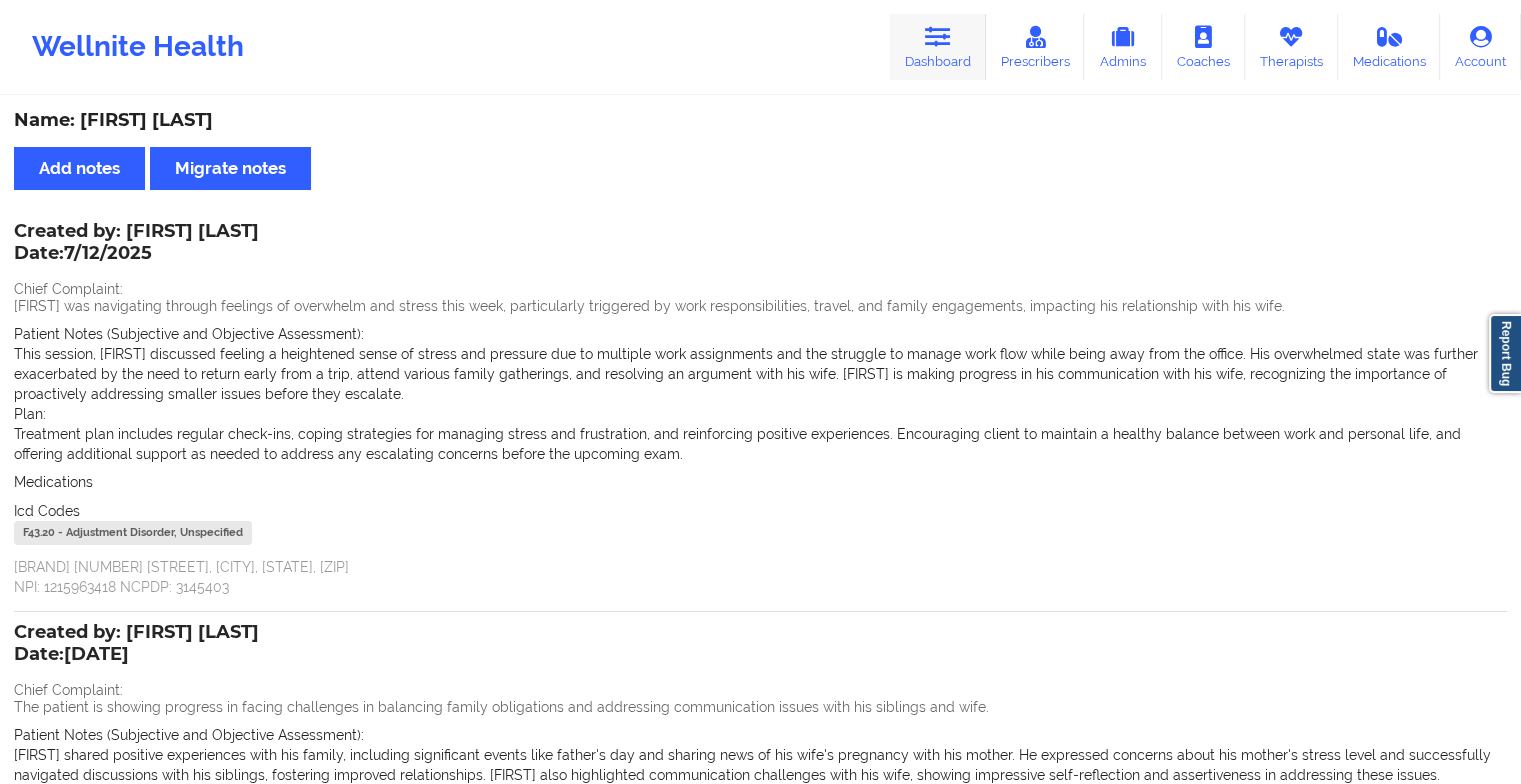 click at bounding box center [938, 37] 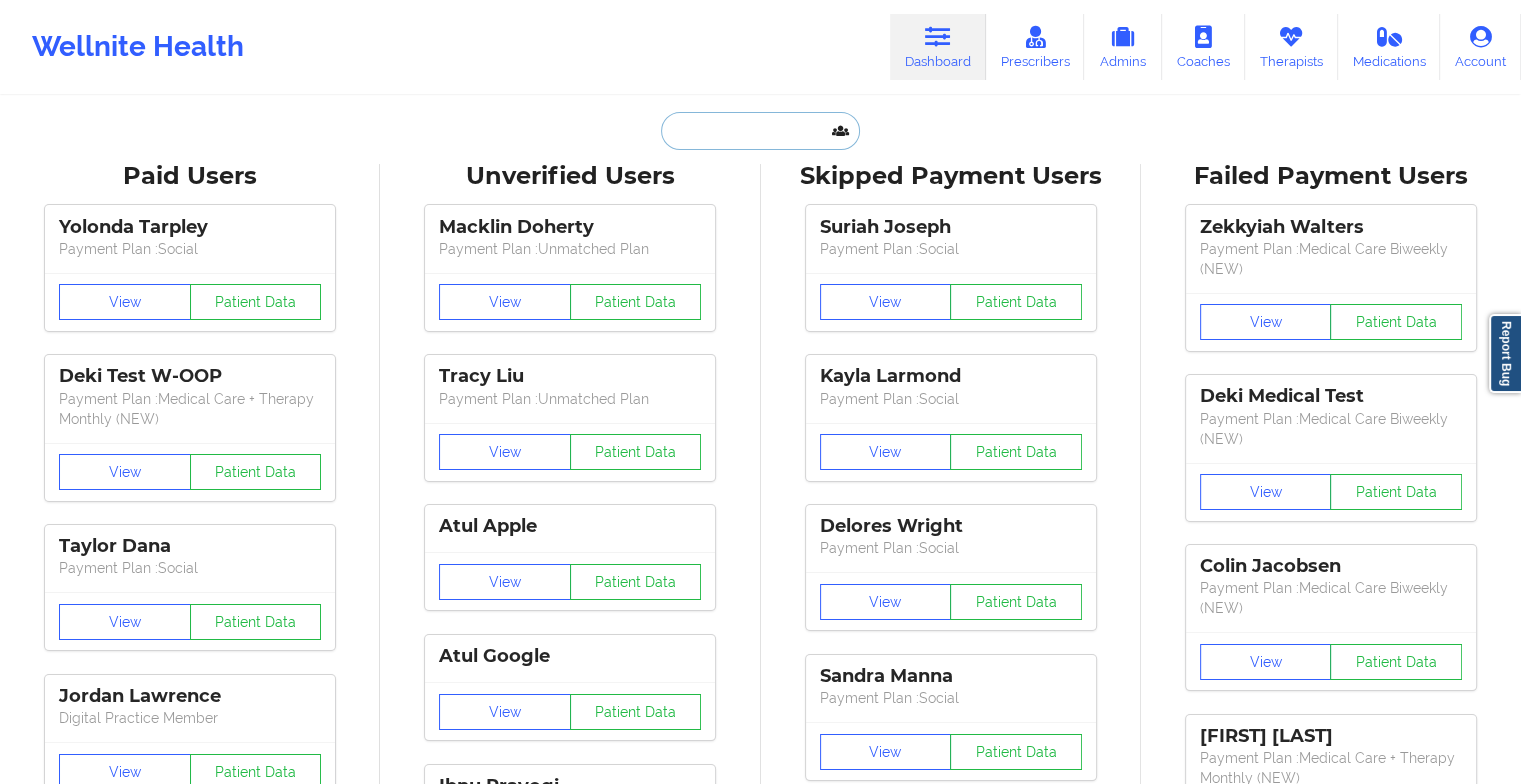 click at bounding box center (760, 131) 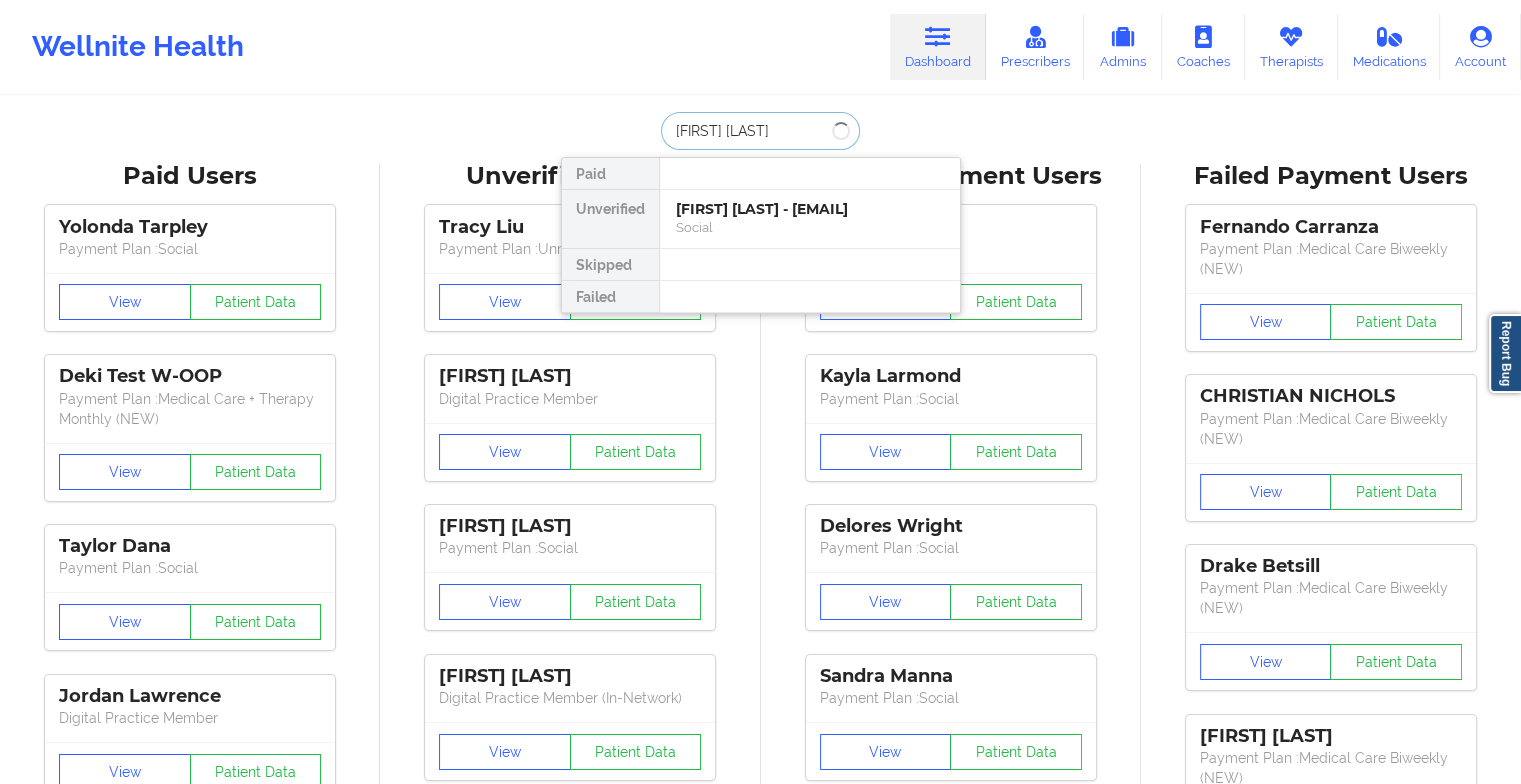 type on "[FIRST] [LAST]" 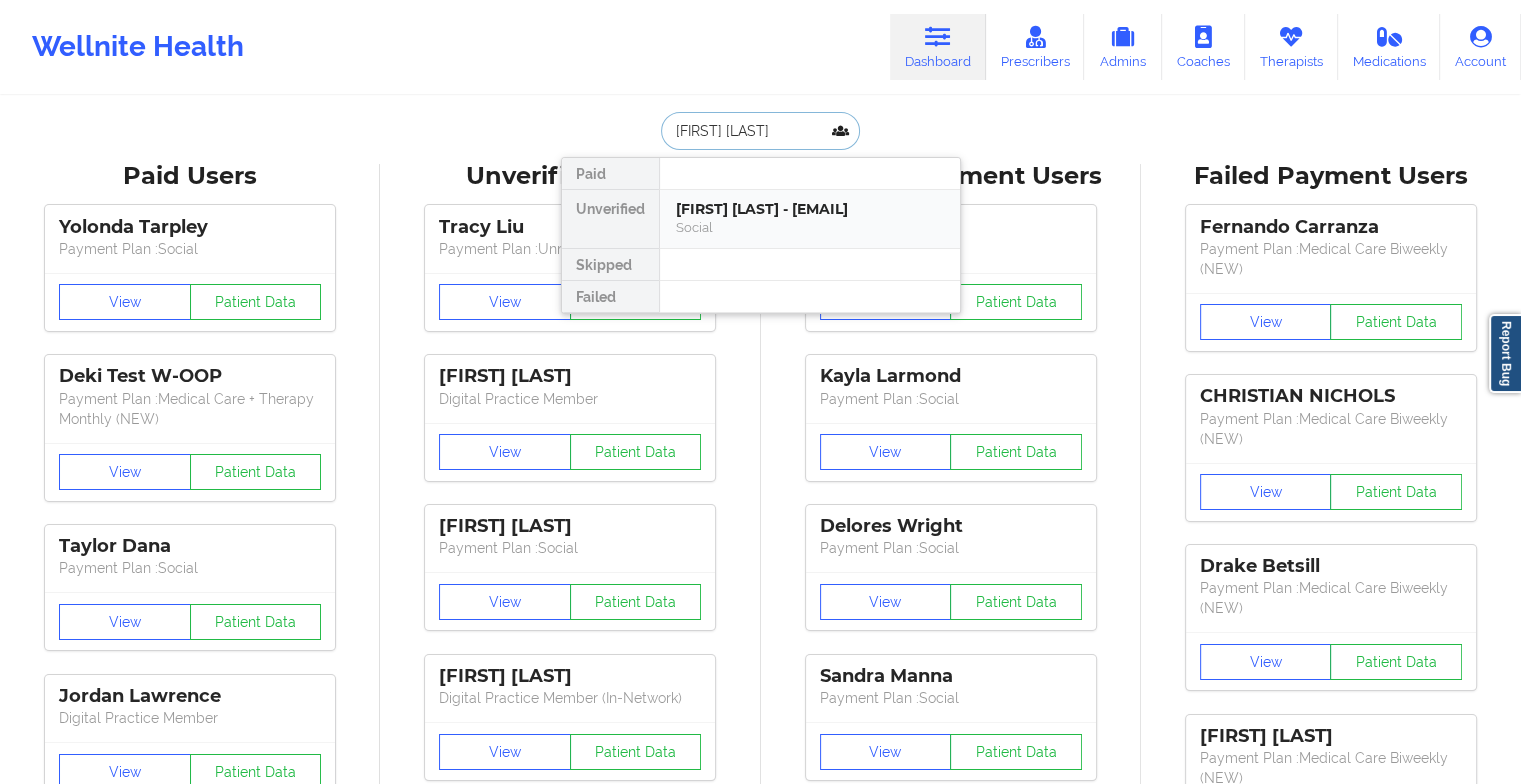 click on "[FIRST] [LAST] - [EMAIL]" at bounding box center [810, 209] 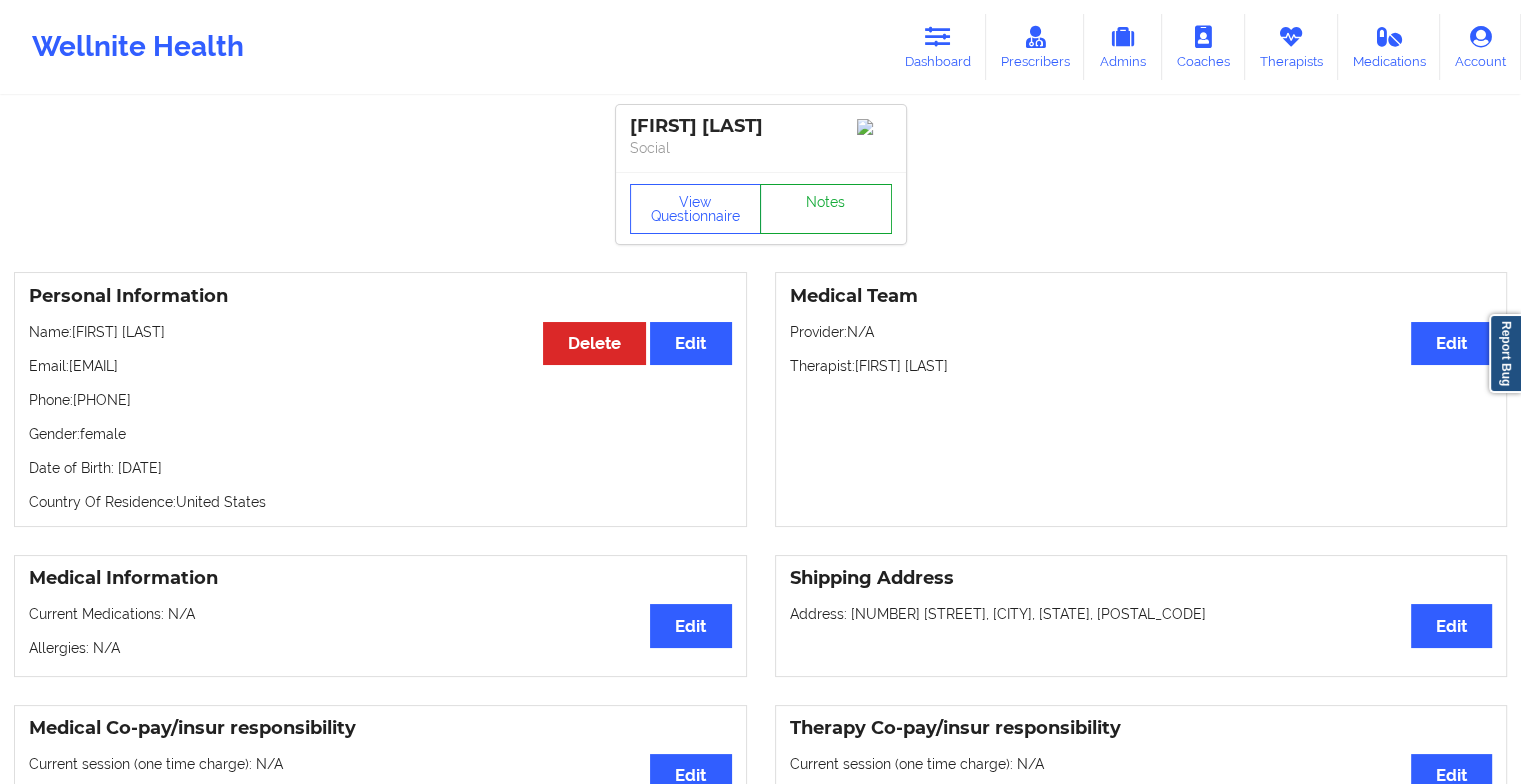click on "Notes" at bounding box center (826, 209) 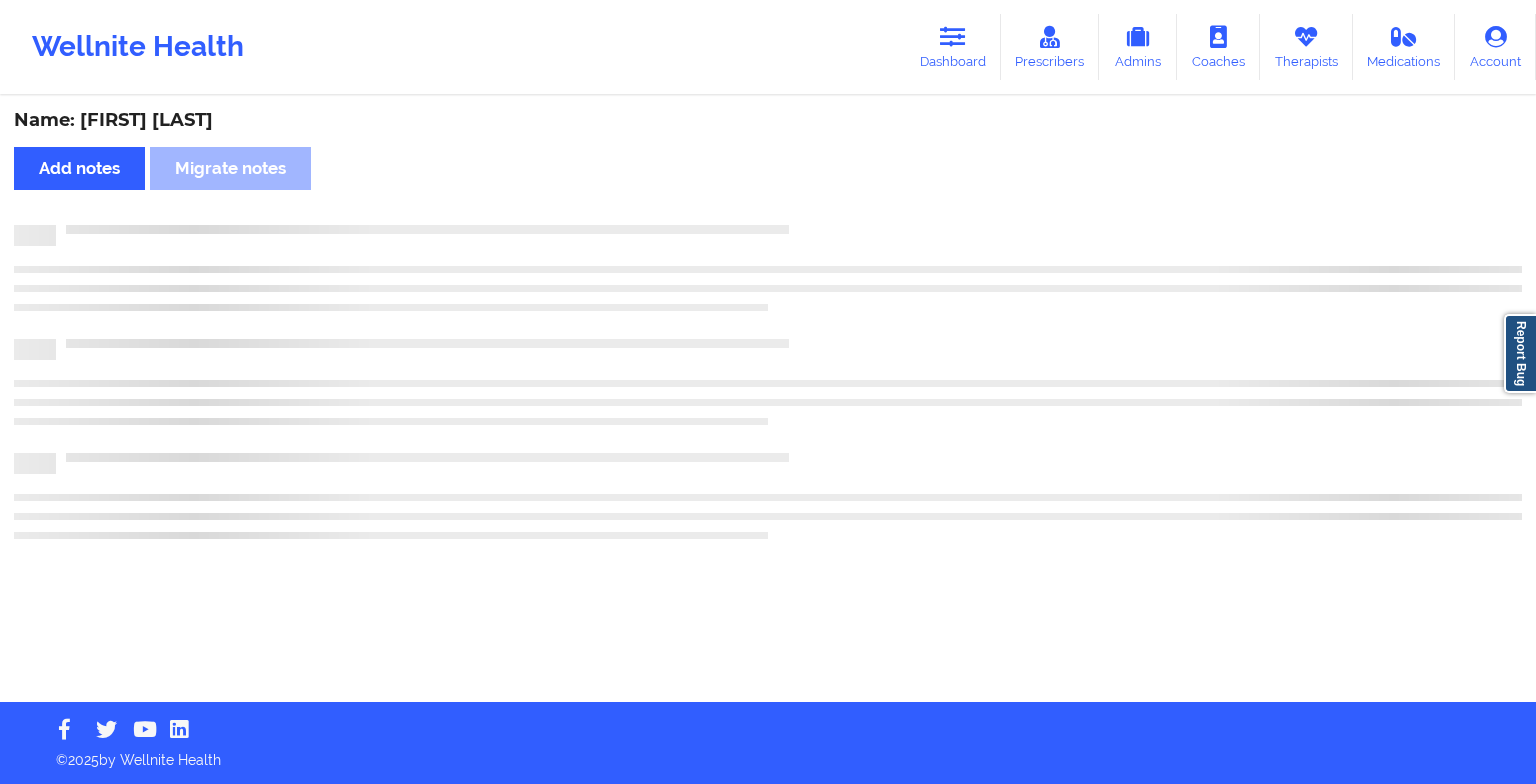 click at bounding box center (789, 225) 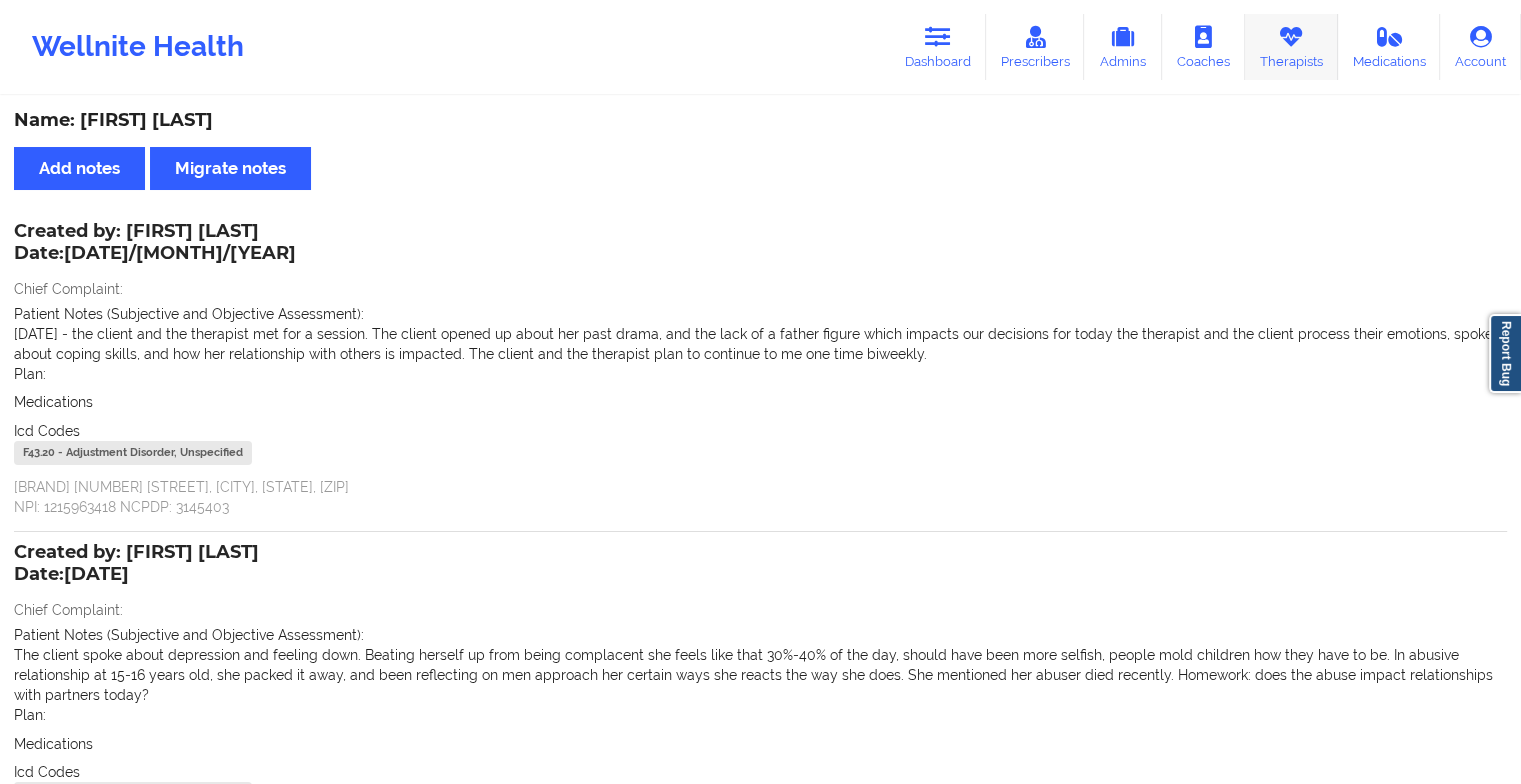 click on "Therapists" at bounding box center [1291, 47] 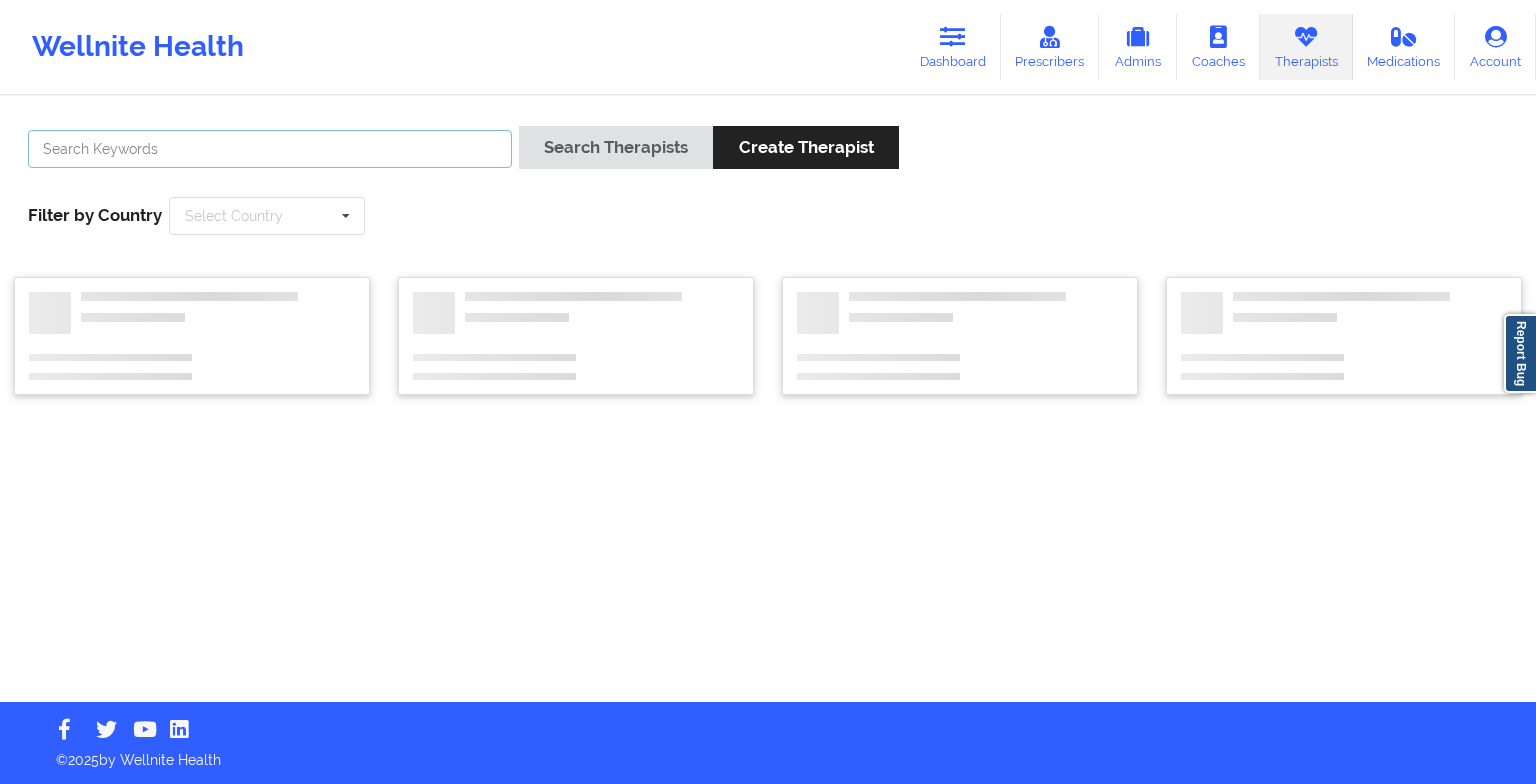 click at bounding box center [270, 149] 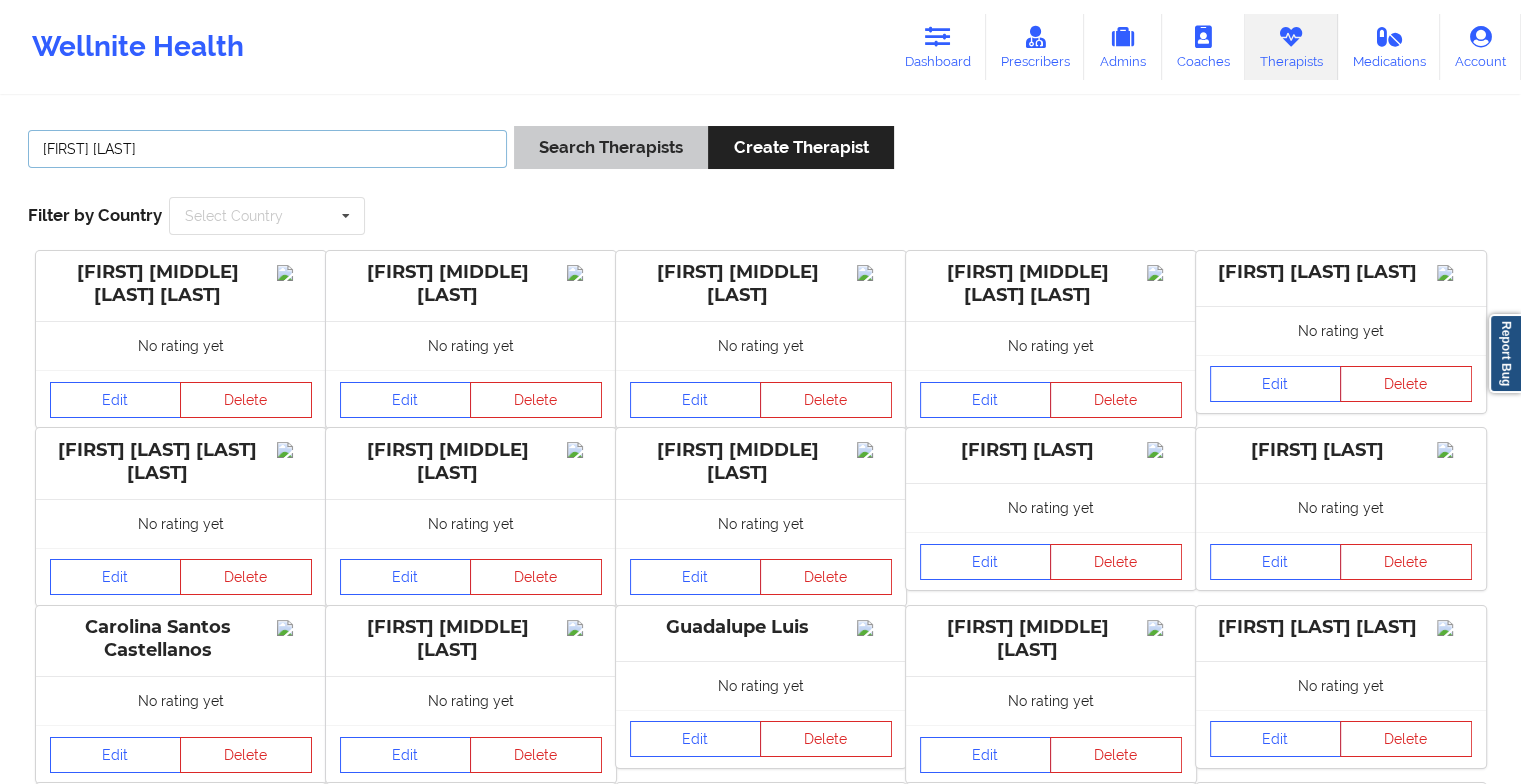 type on "[FIRST] [LAST]" 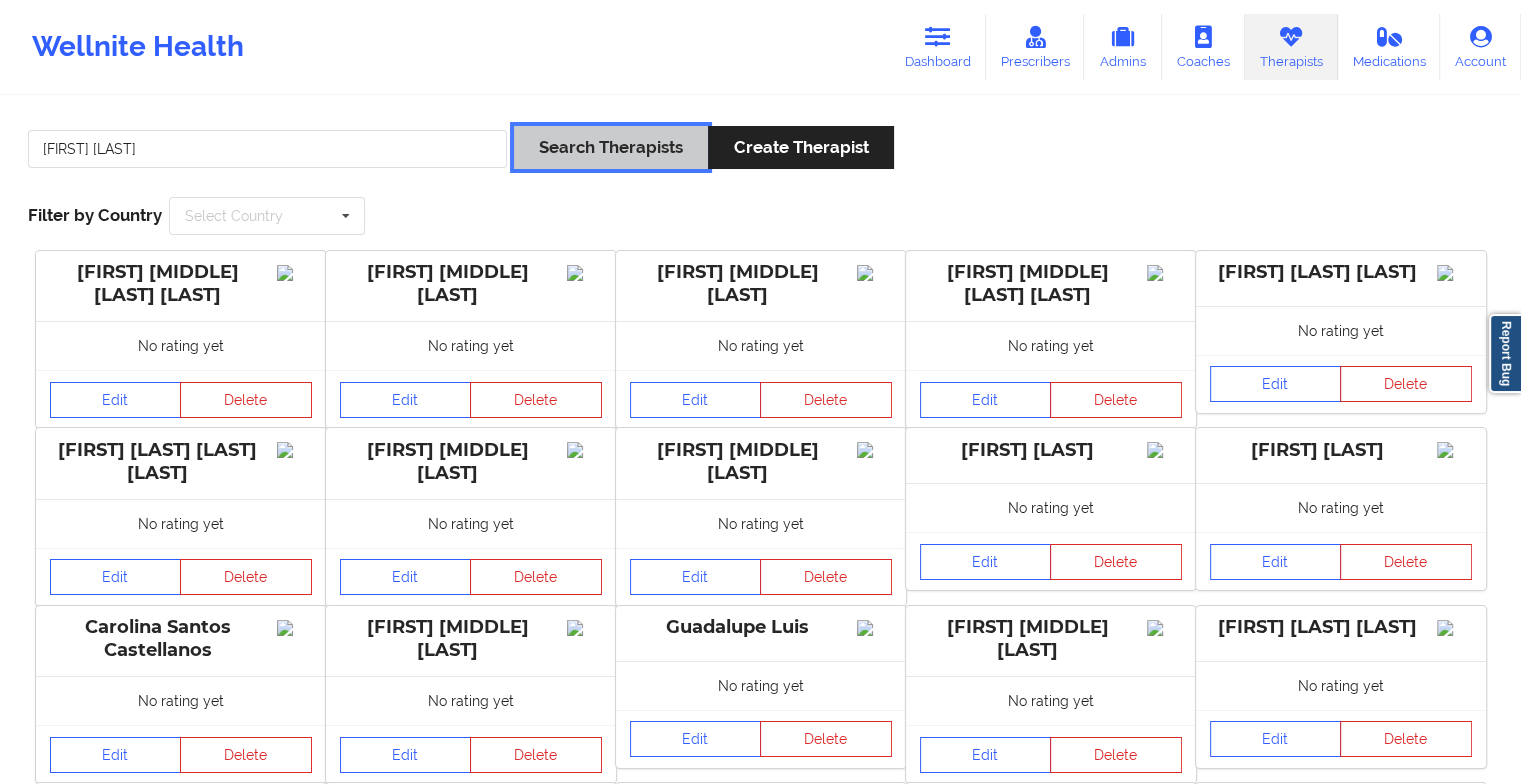 click on "Search Therapists" at bounding box center [611, 147] 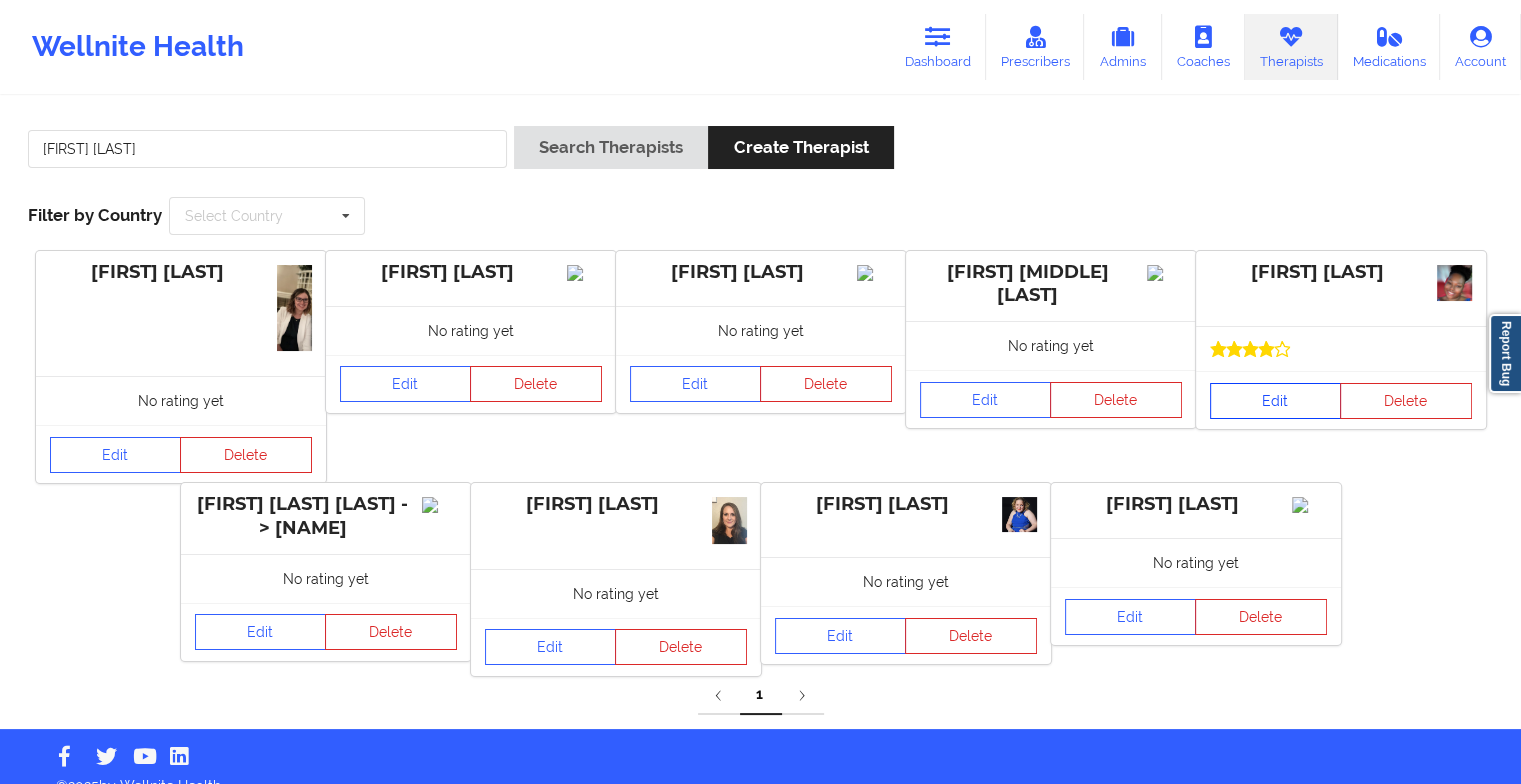click on "Edit" at bounding box center (1276, 401) 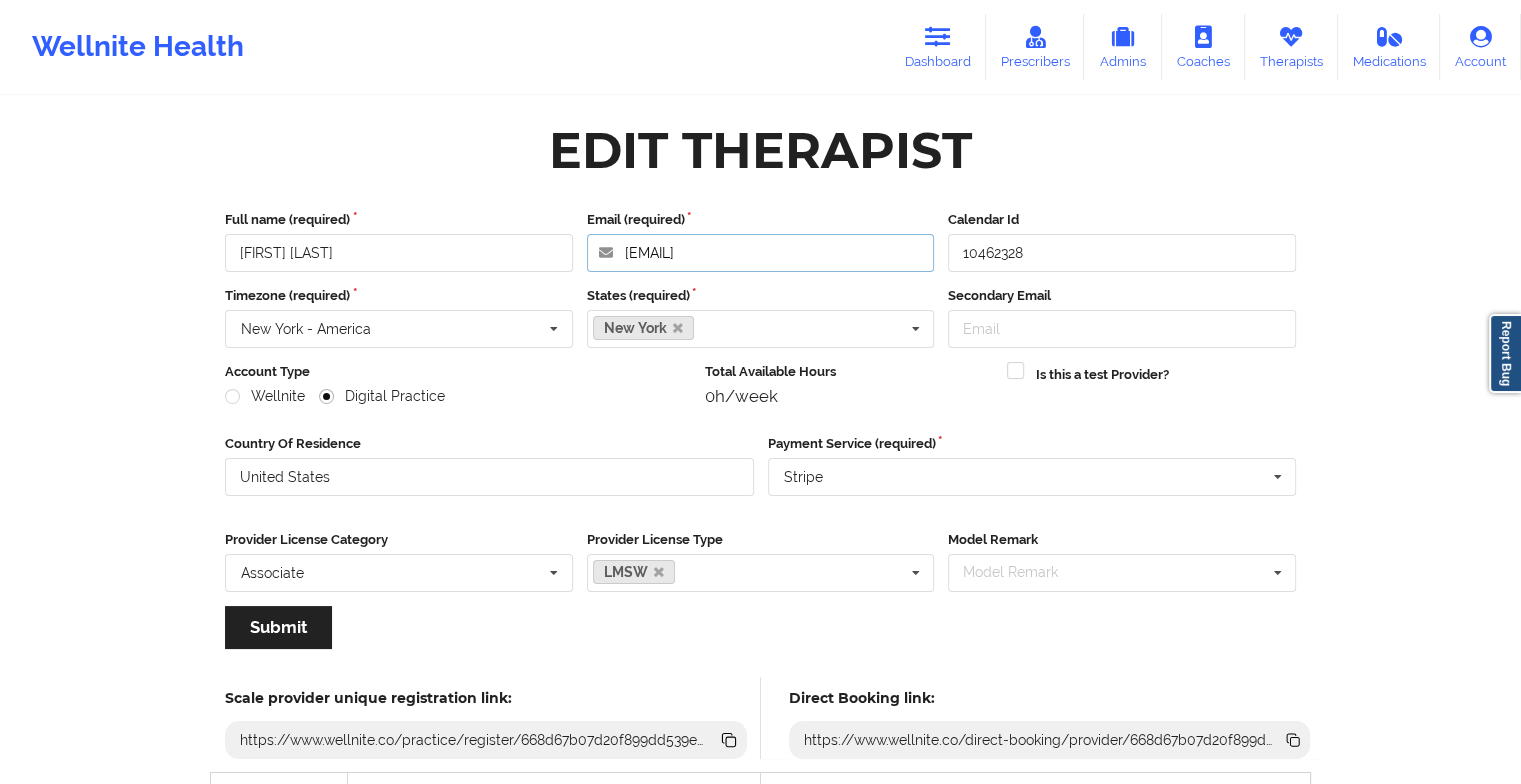 drag, startPoint x: 838, startPoint y: 250, endPoint x: 564, endPoint y: 226, distance: 275.04907 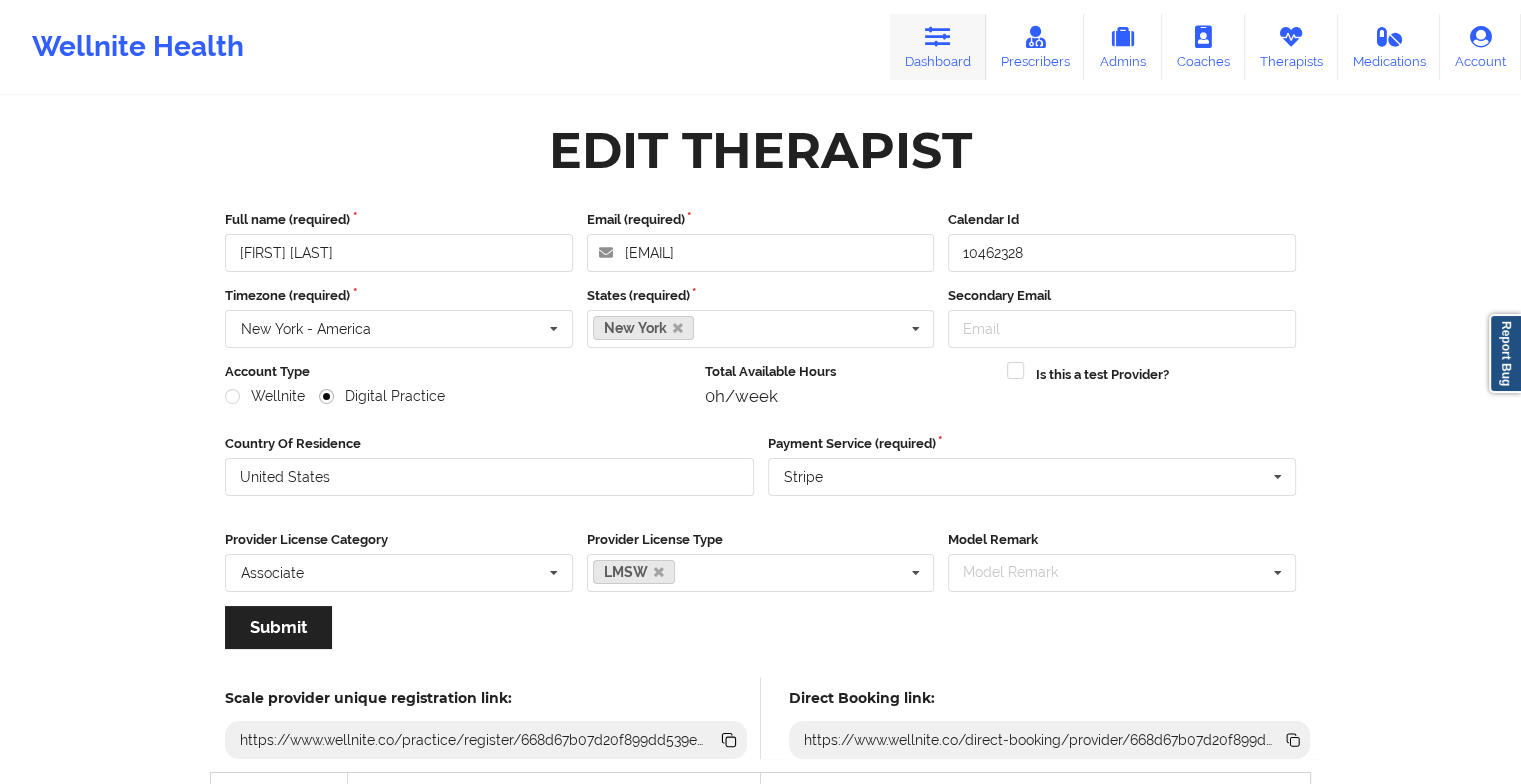 click on "Dashboard" at bounding box center [938, 47] 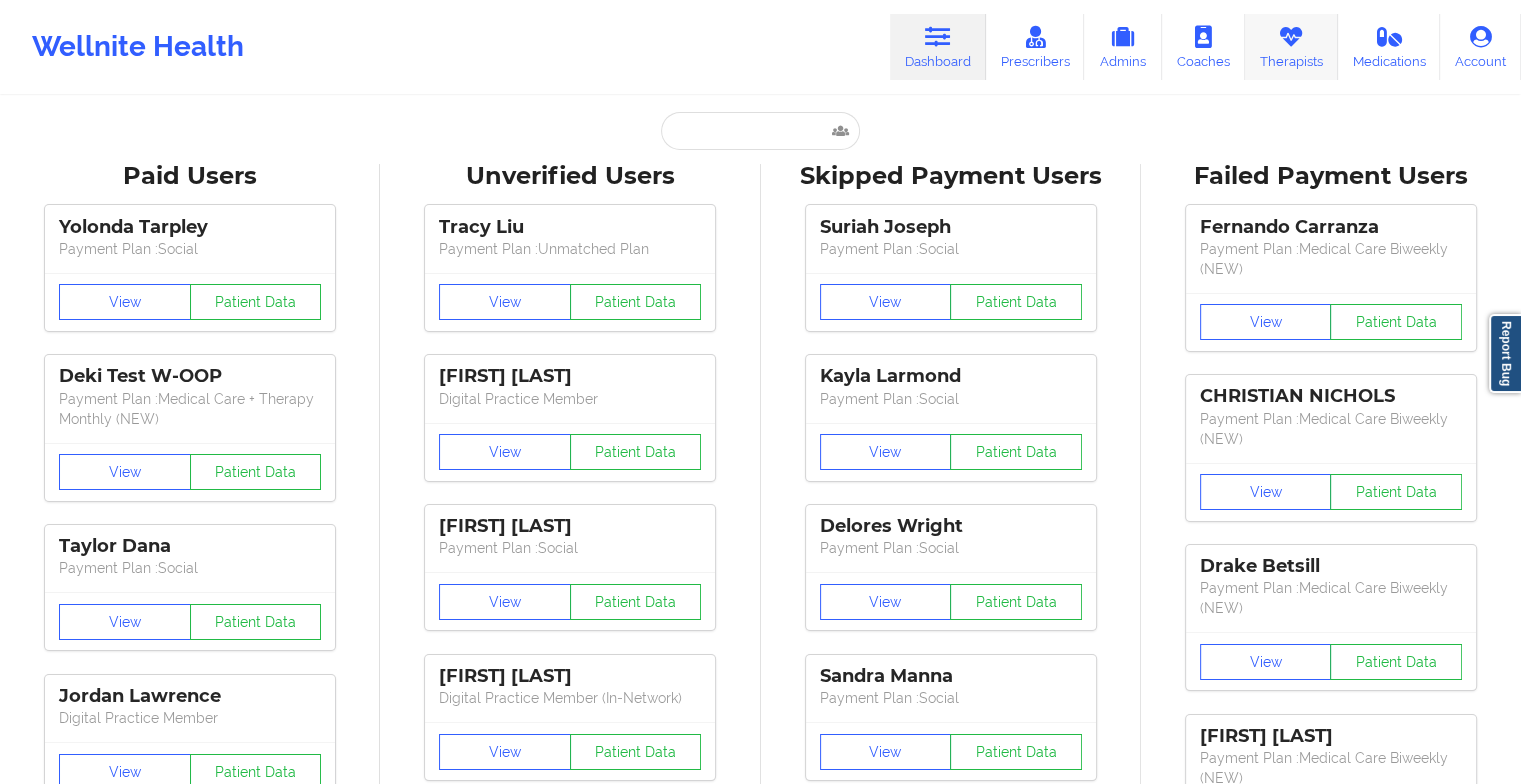 click at bounding box center [1291, 37] 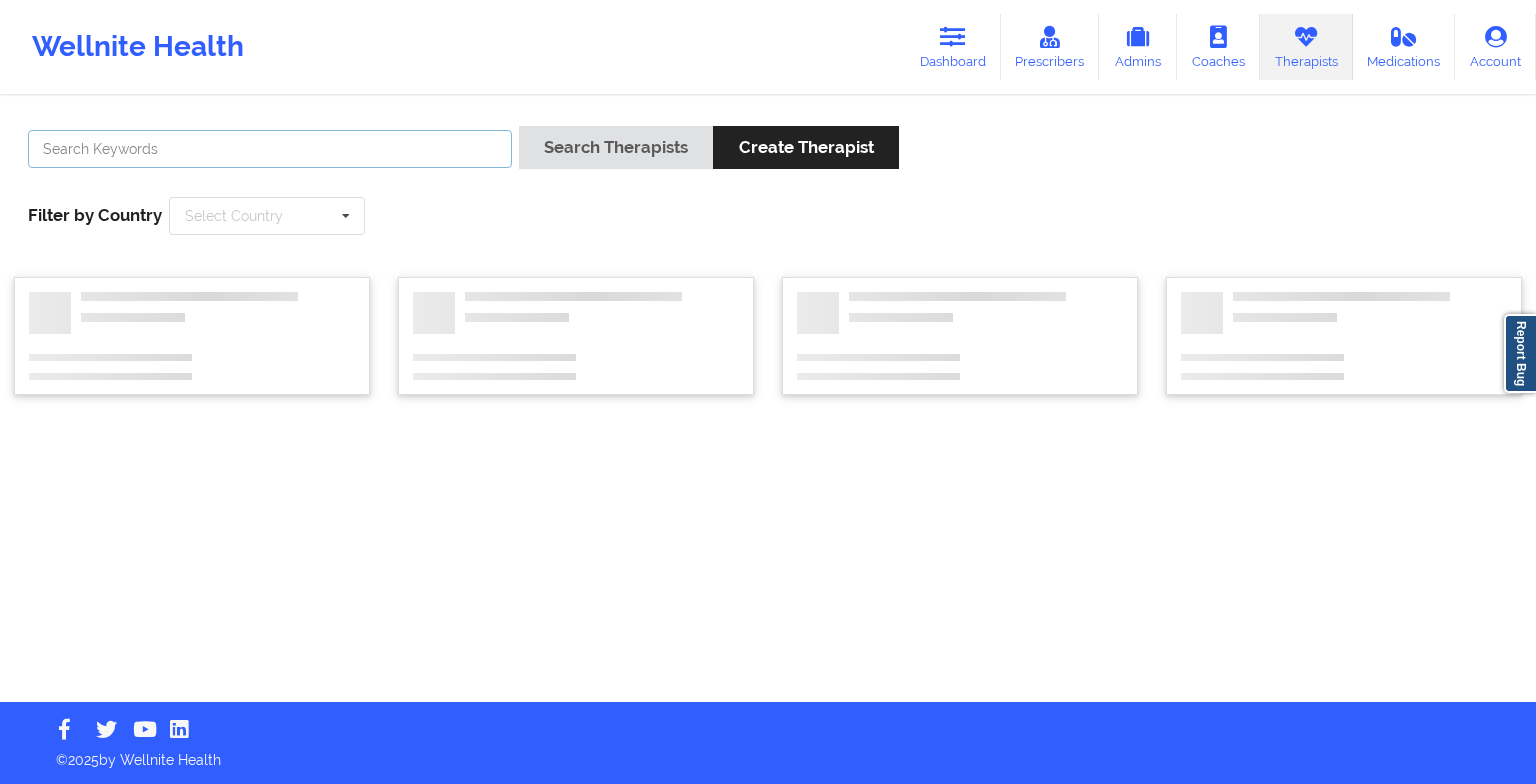 click at bounding box center [270, 149] 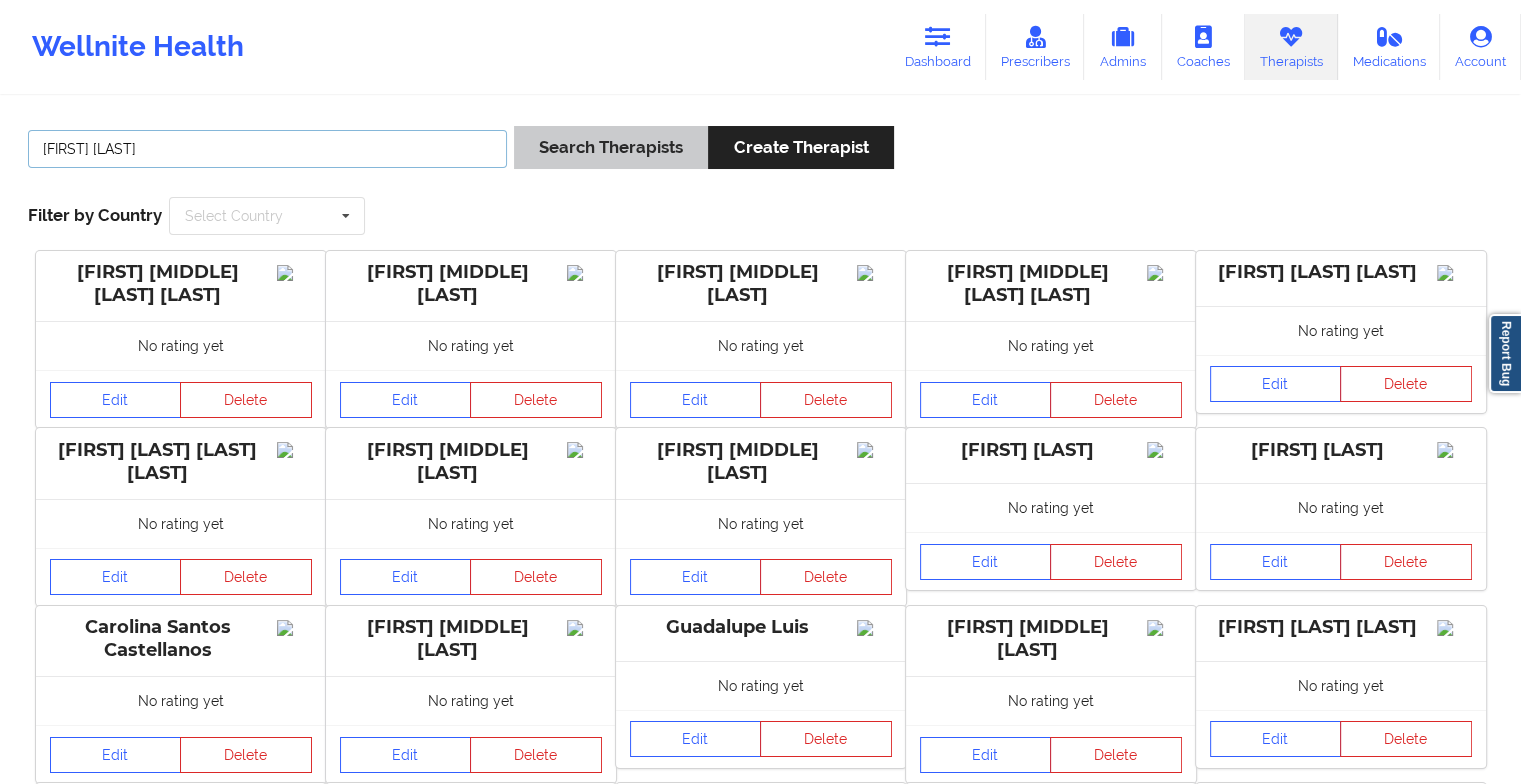 type on "[FIRST] [LAST]" 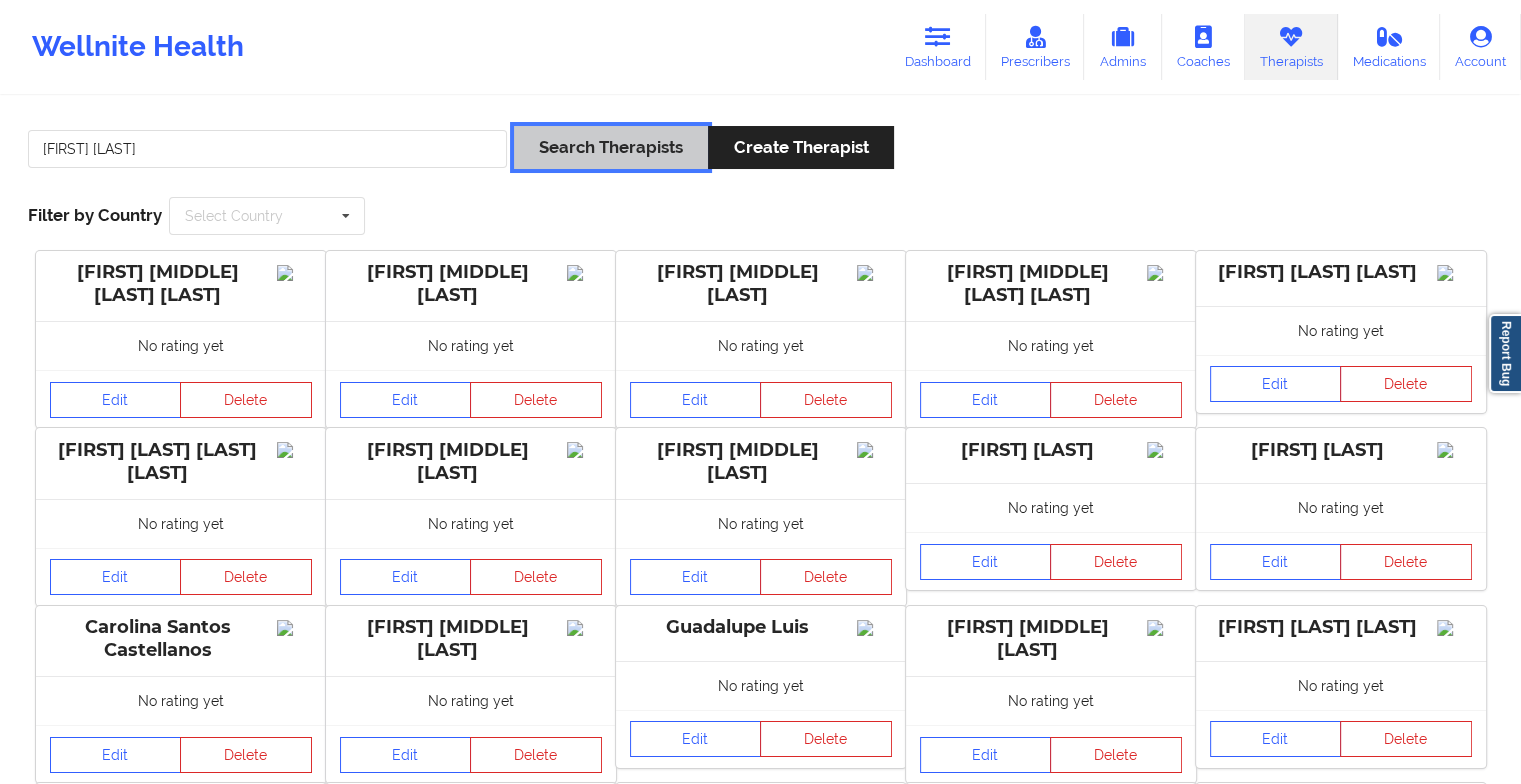 click on "Search Therapists" at bounding box center [611, 147] 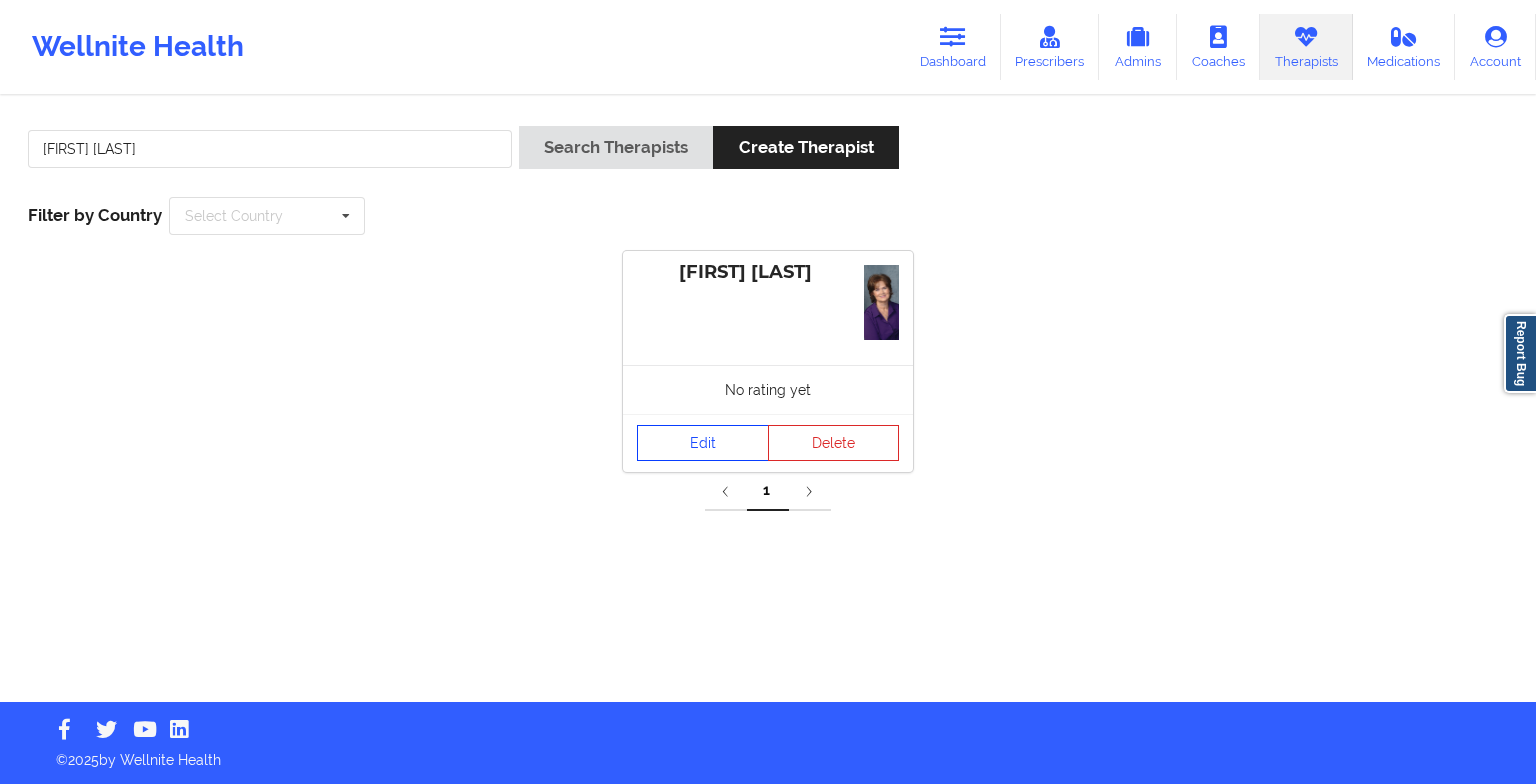 click on "Edit" at bounding box center [703, 443] 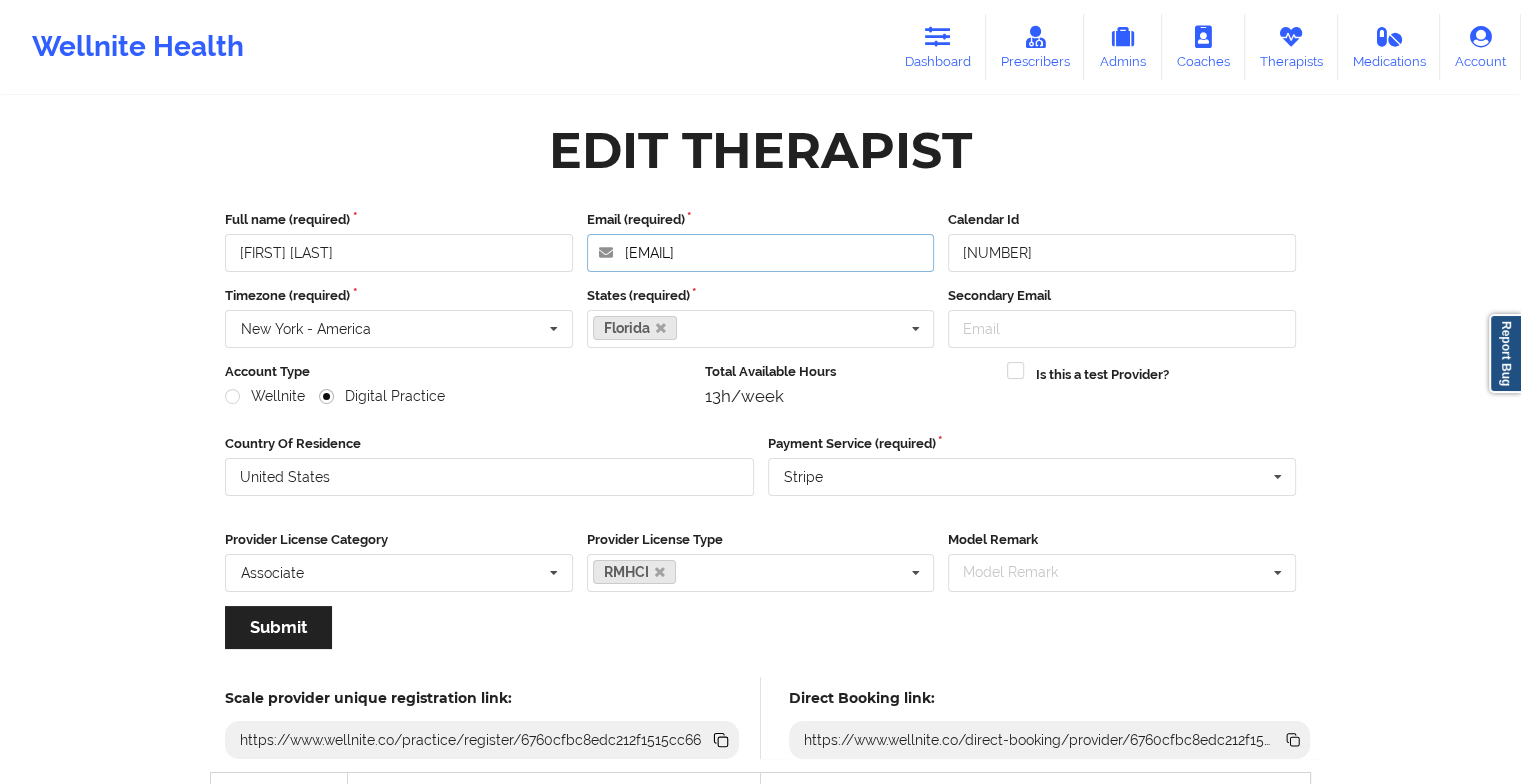 drag, startPoint x: 922, startPoint y: 252, endPoint x: 628, endPoint y: 274, distance: 294.822 